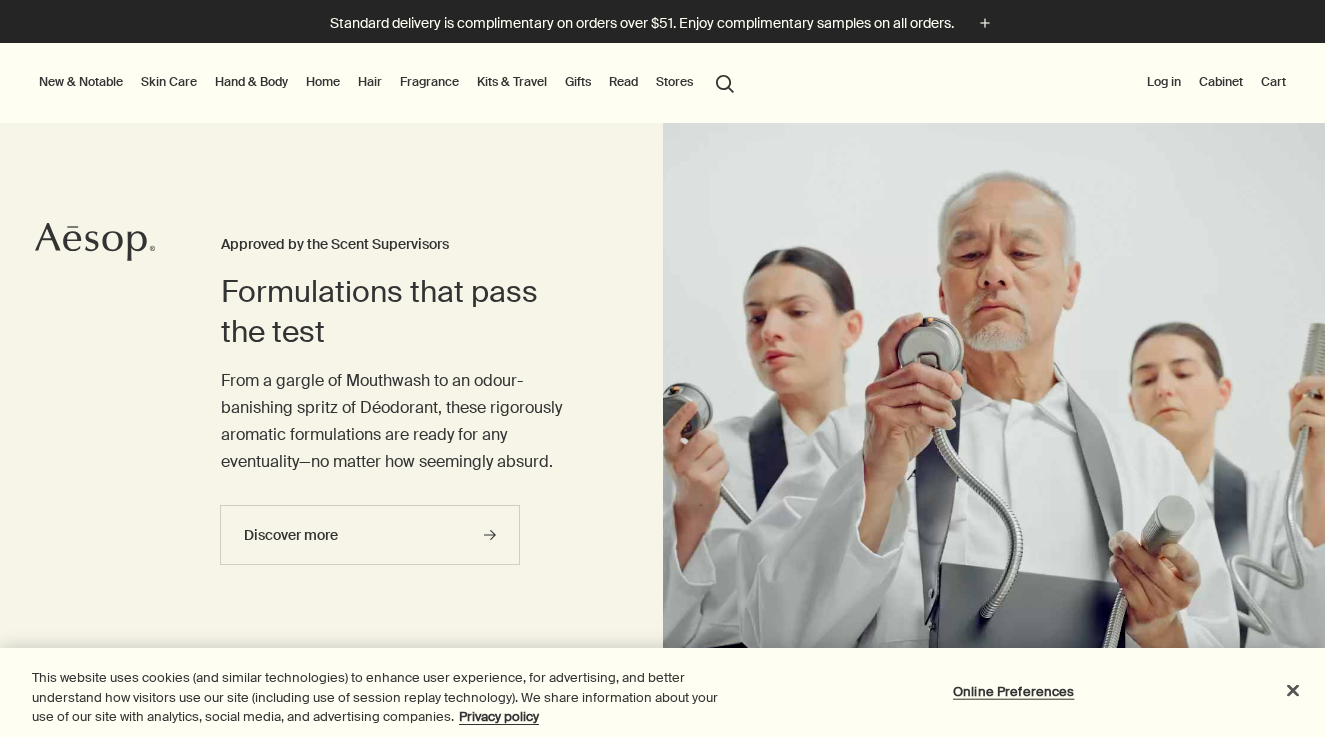 scroll, scrollTop: 0, scrollLeft: 0, axis: both 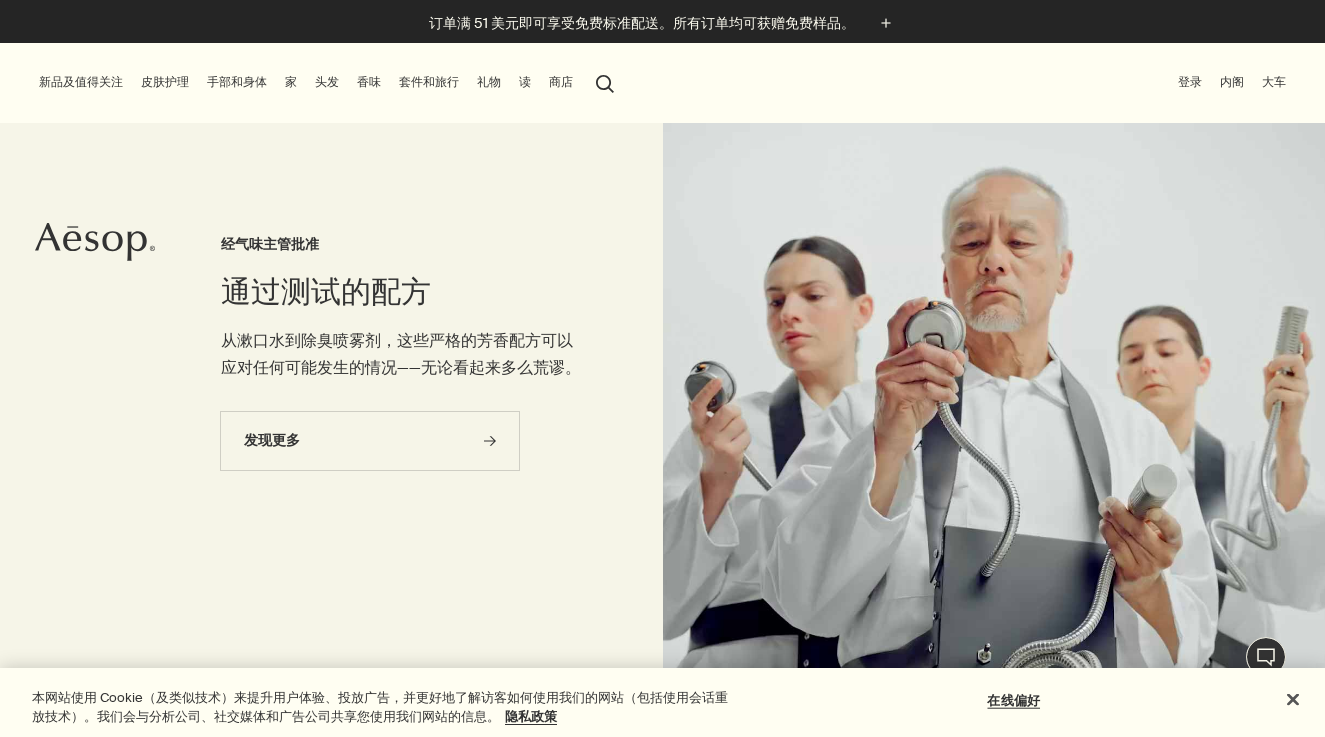 click on "通过测试的配方 经气味主管批准 从漱口水到除臭喷雾剂，这些严格的芳香配方可以应对任何可能发生的情况——无论看起来多么荒谬。 发现更多   rightArrow" at bounding box center [402, 417] 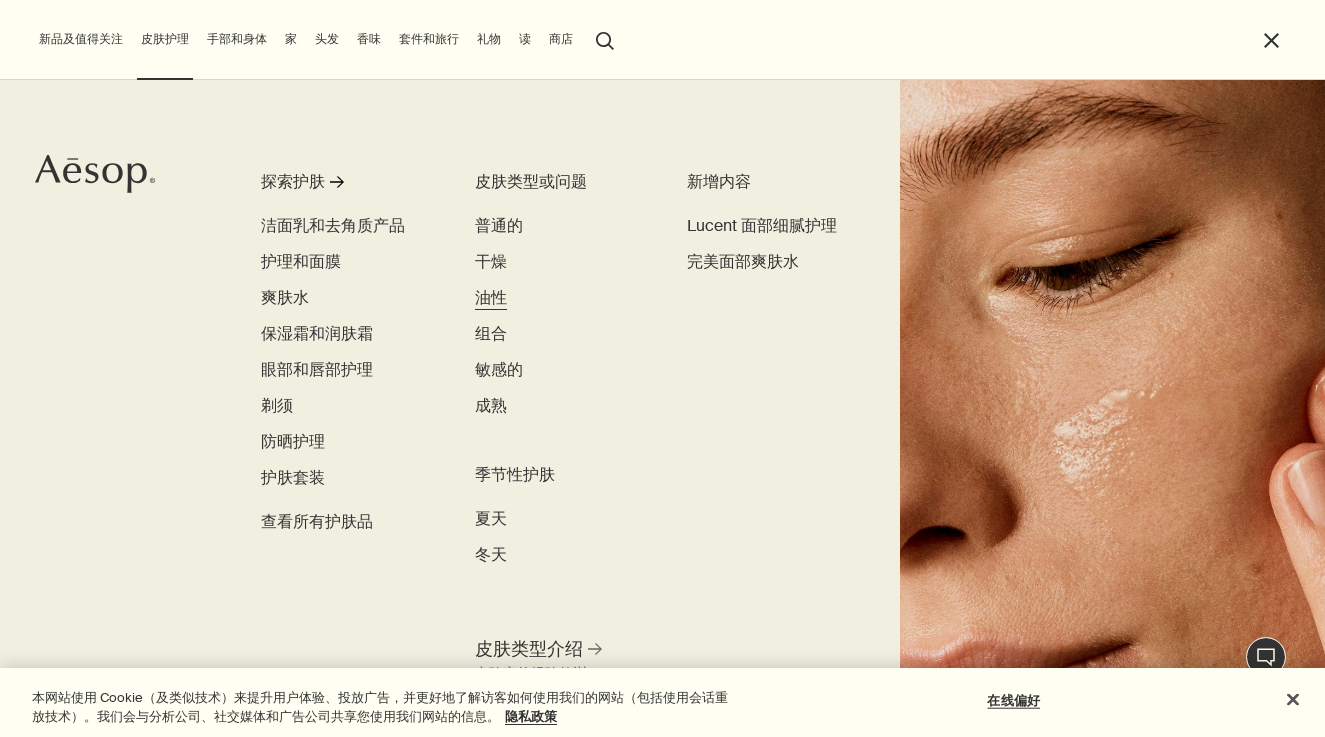 click on "油性" at bounding box center [491, 297] 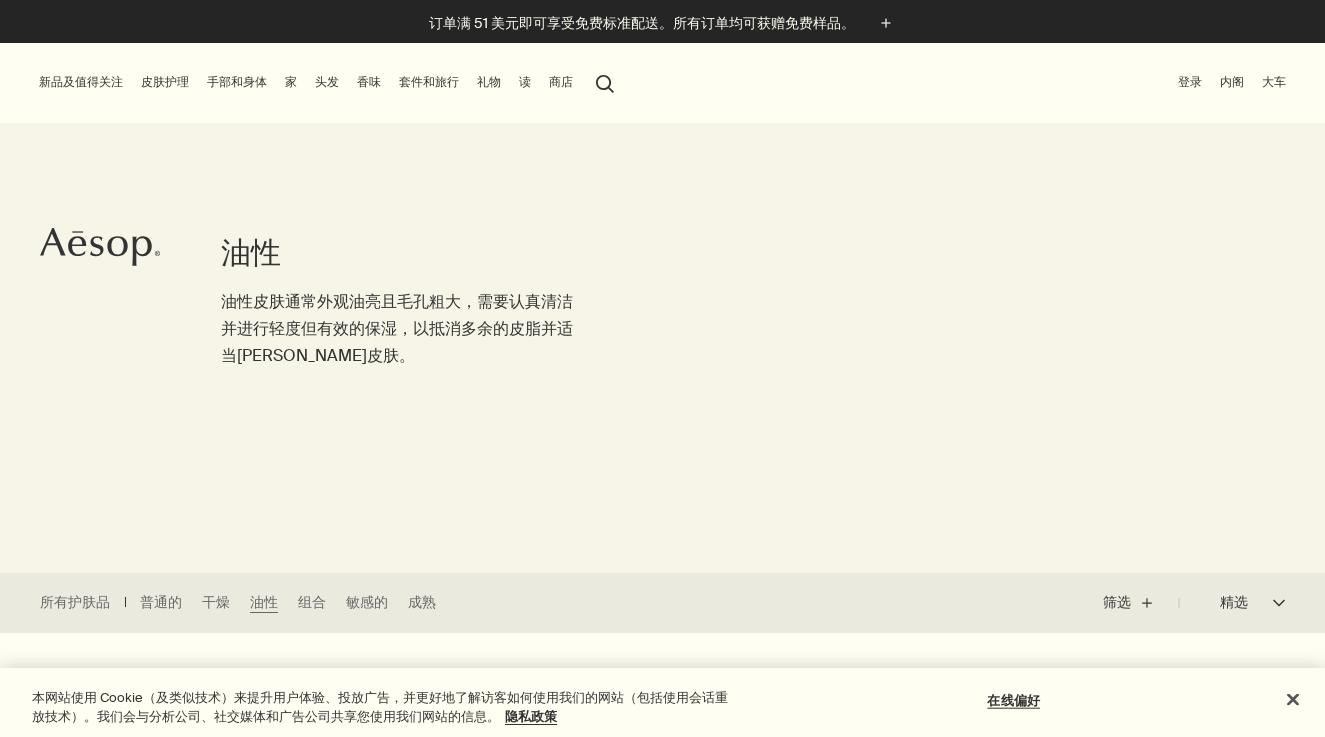scroll, scrollTop: 0, scrollLeft: 0, axis: both 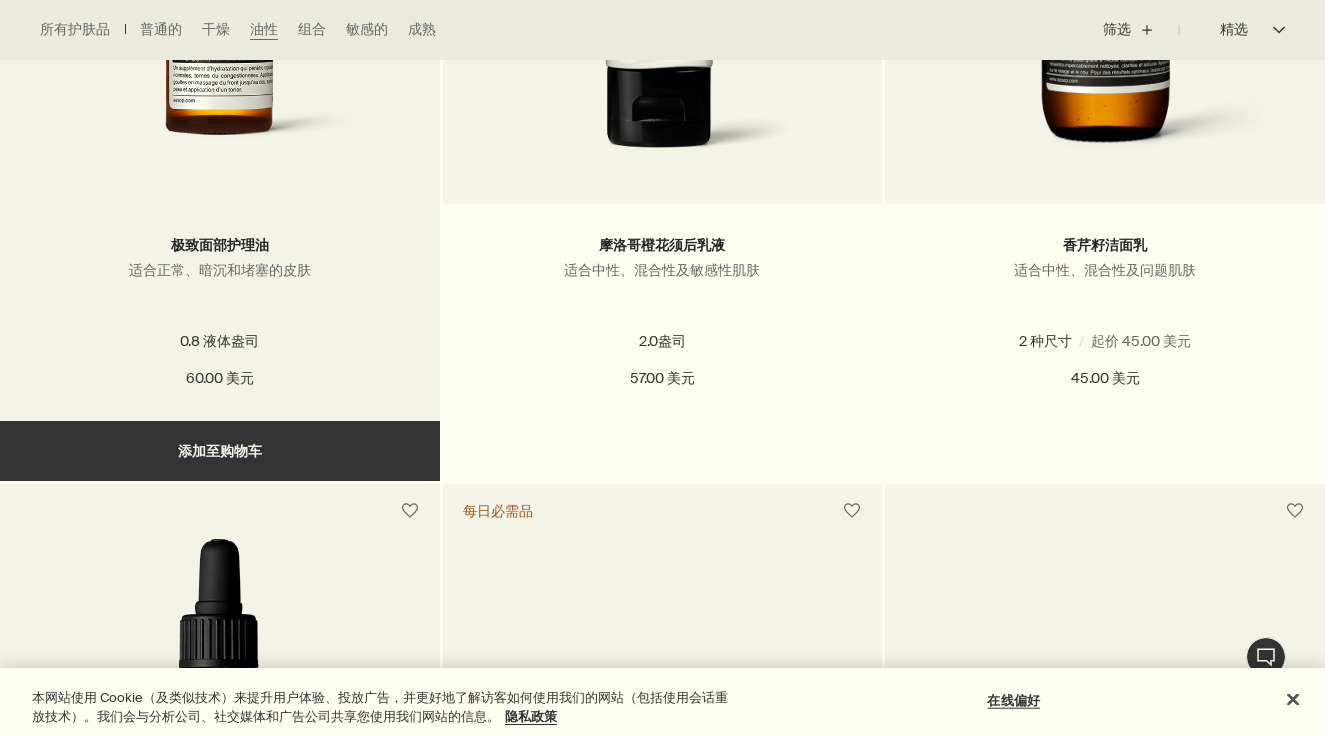 click at bounding box center (219, -11) 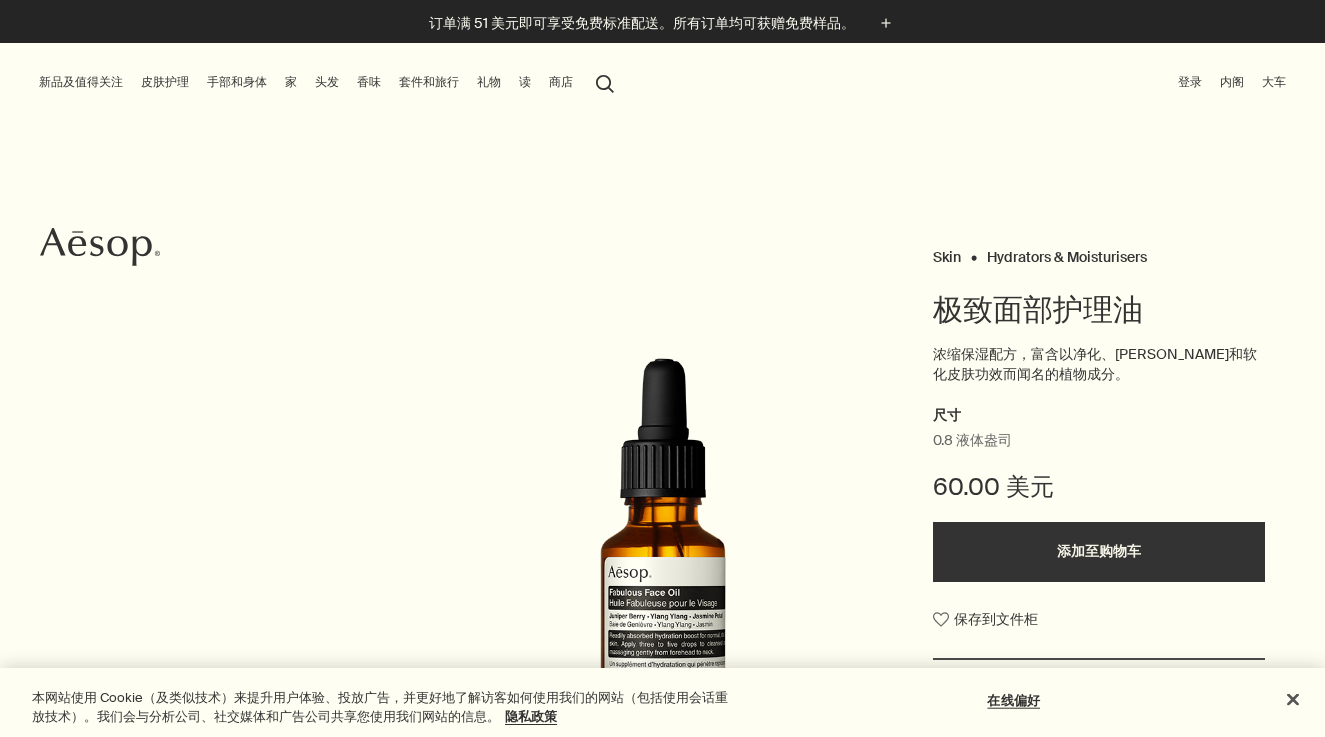scroll, scrollTop: 0, scrollLeft: 0, axis: both 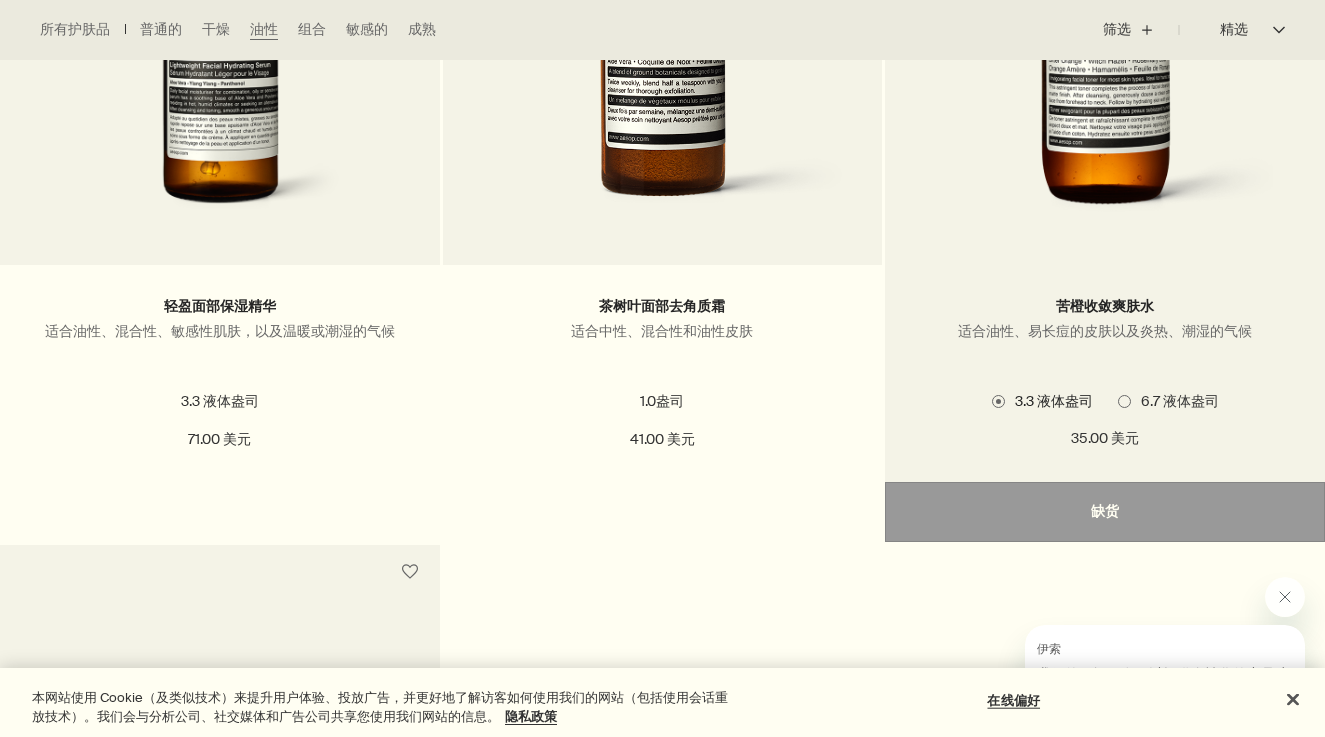 click at bounding box center [1124, 401] 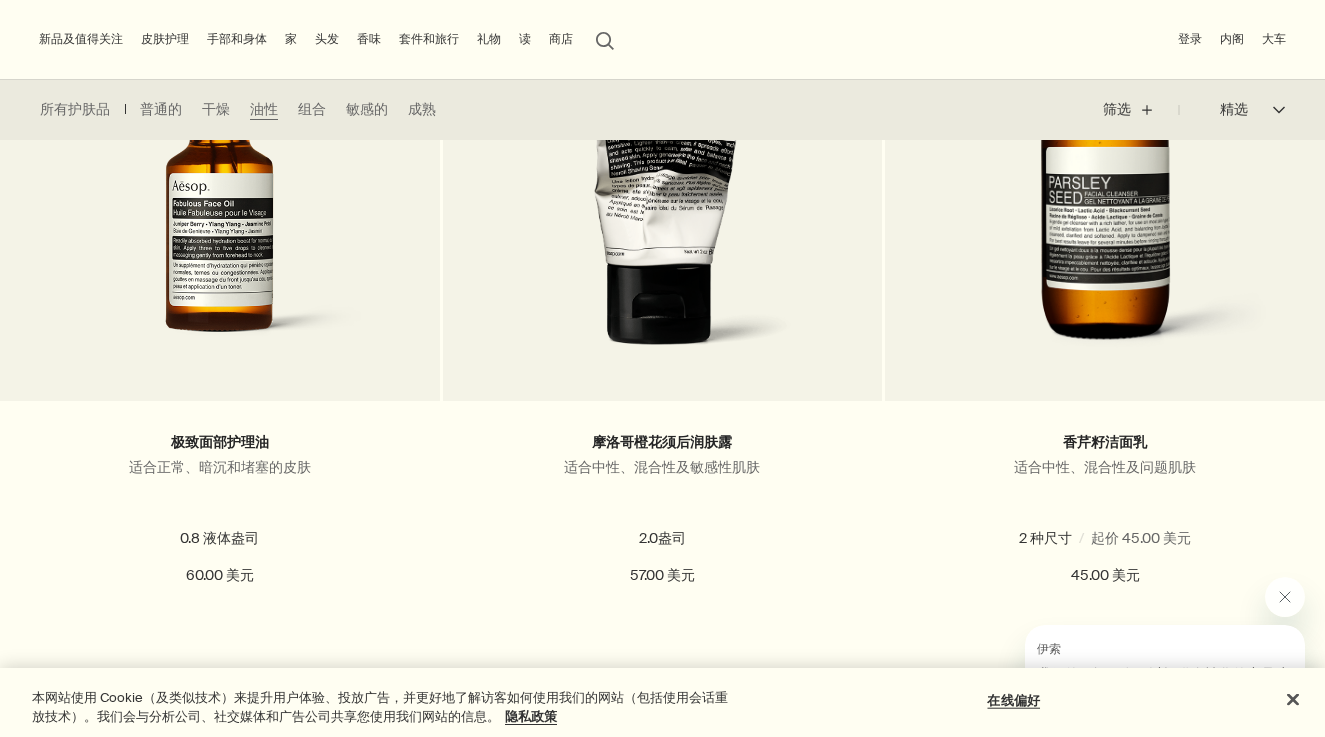 scroll, scrollTop: 138, scrollLeft: 0, axis: vertical 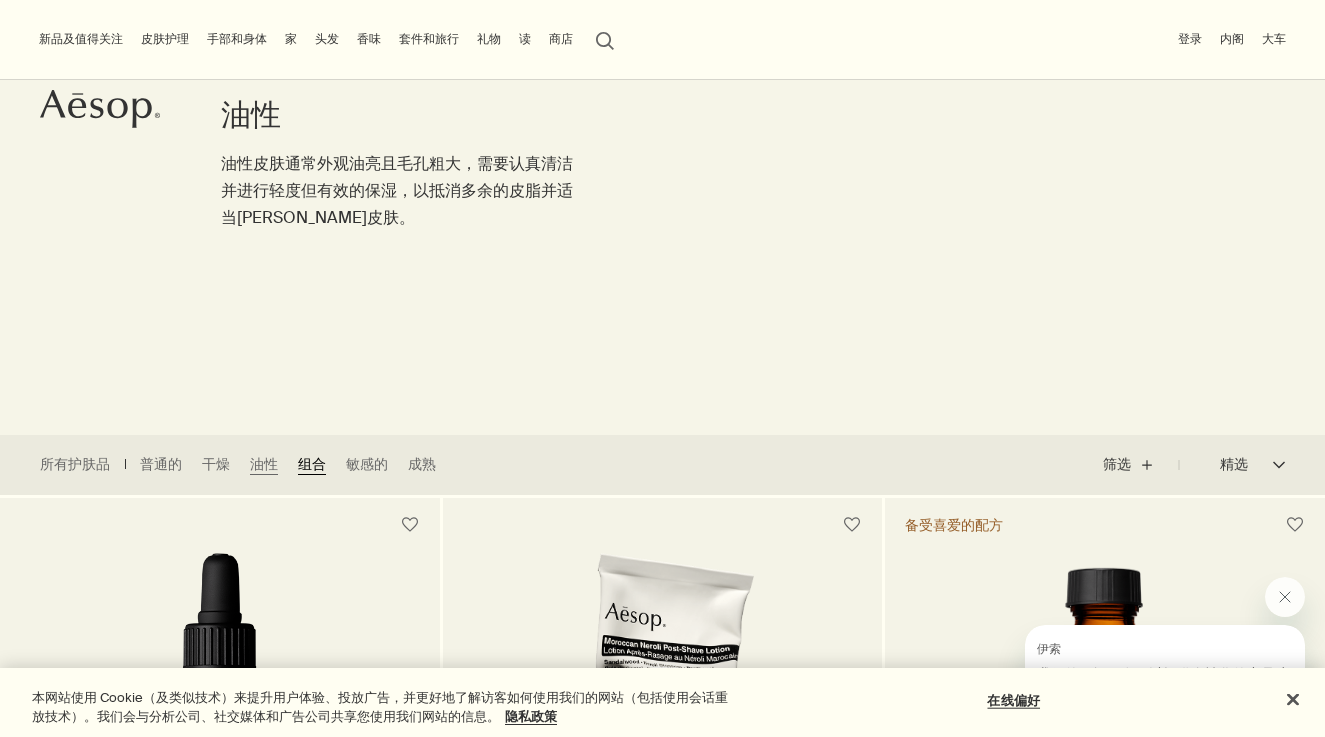 click on "组合" at bounding box center [312, 464] 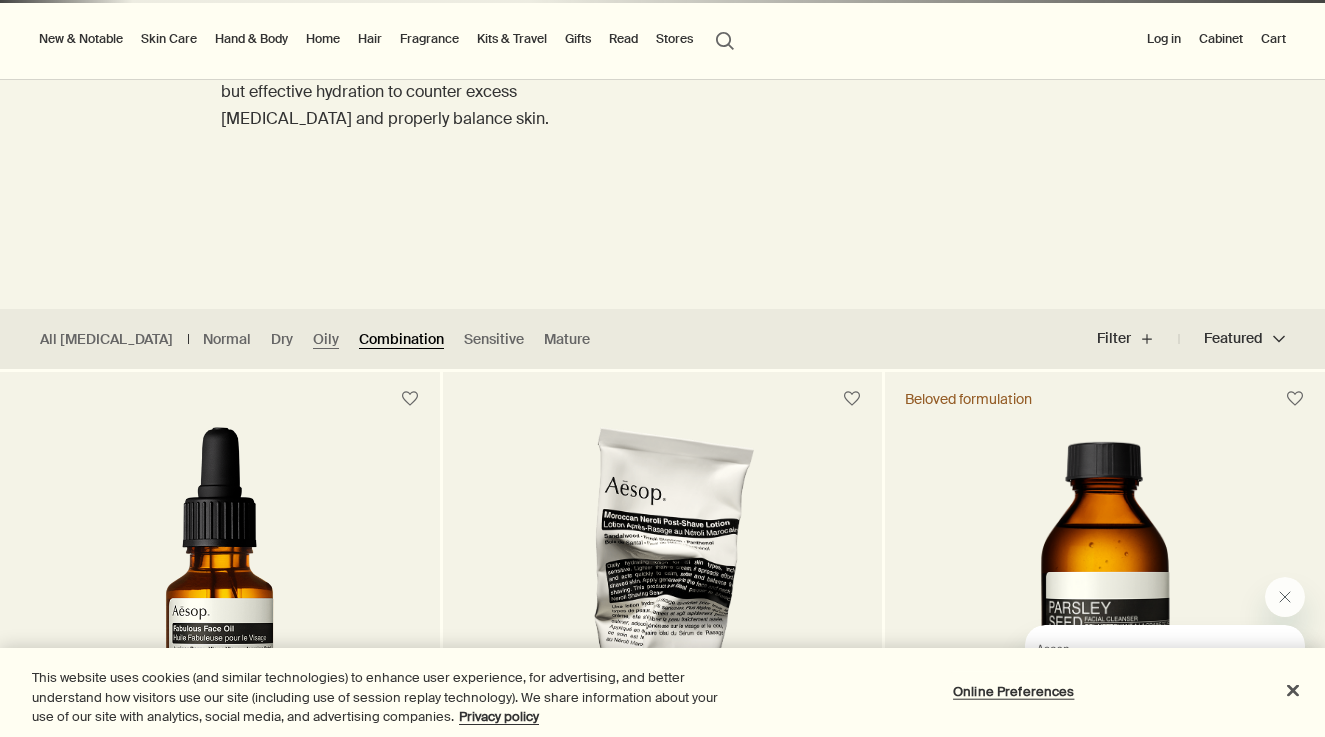 scroll, scrollTop: 251, scrollLeft: 0, axis: vertical 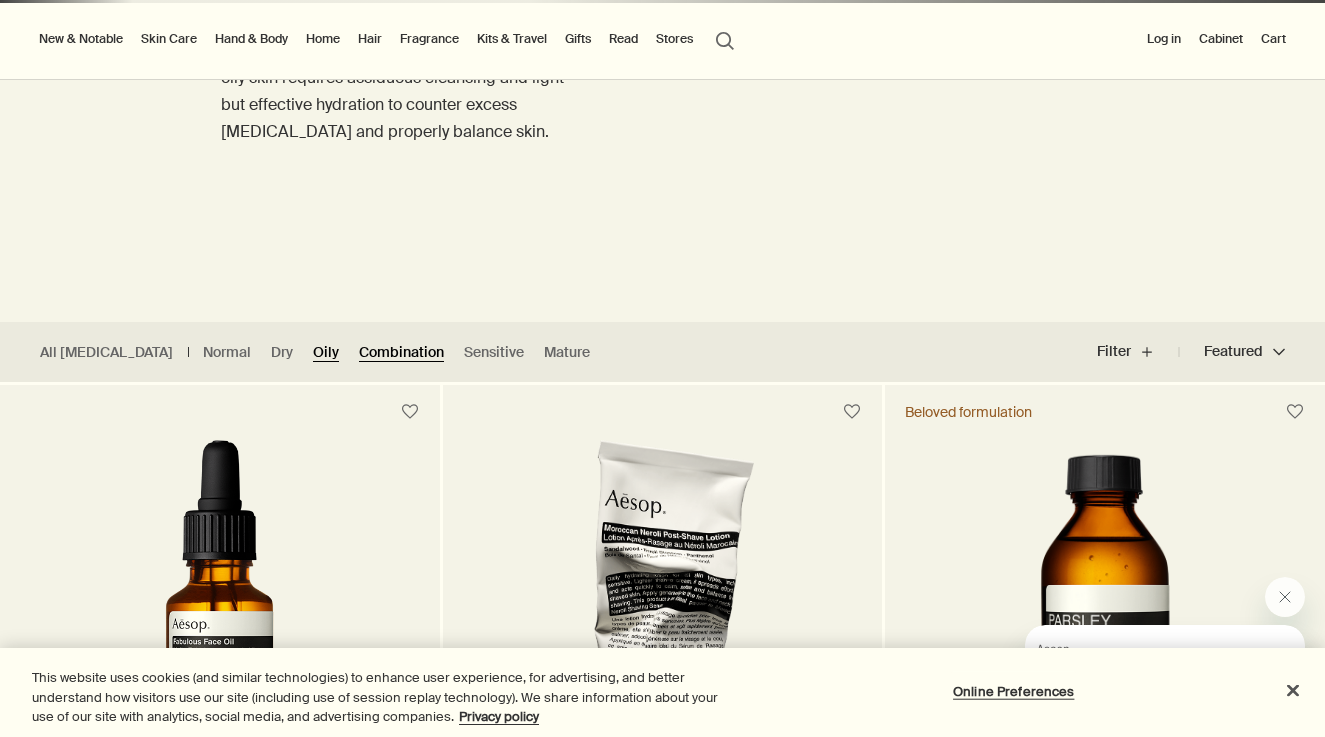 click on "Oily" at bounding box center [326, 352] 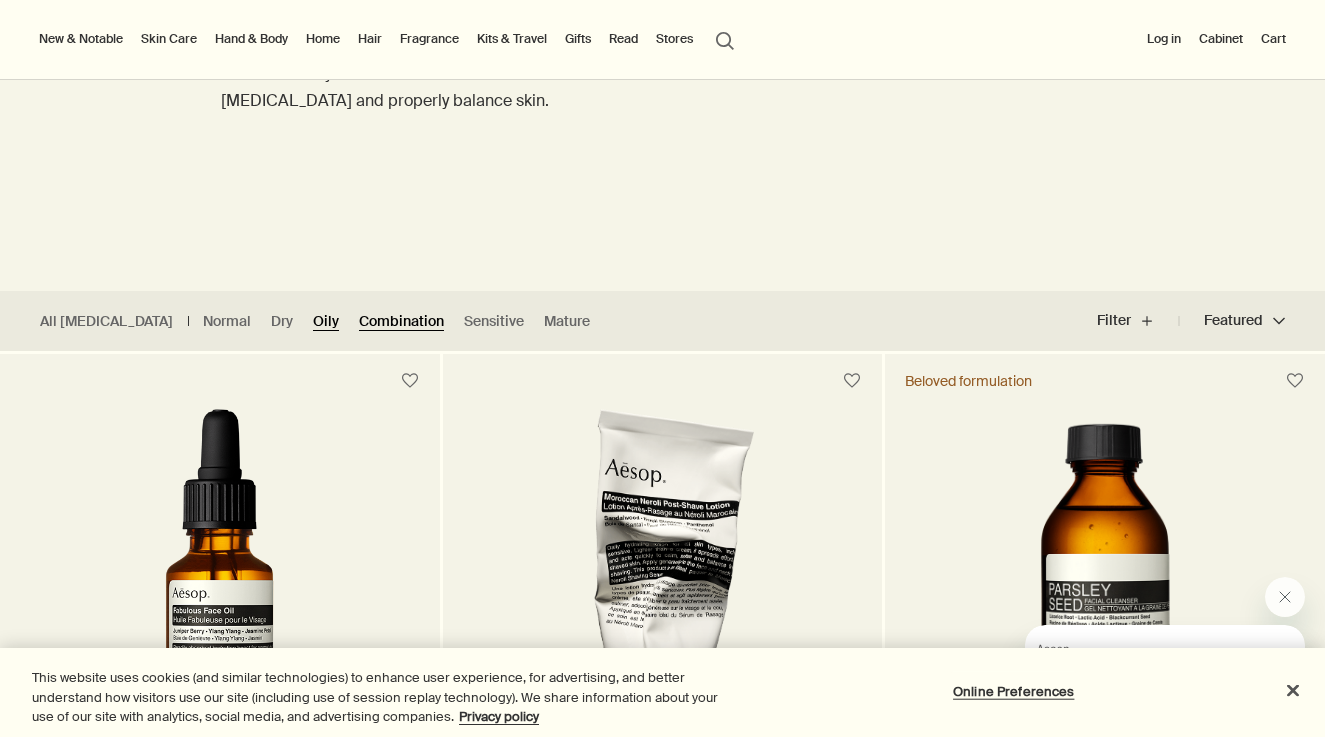 scroll, scrollTop: 51, scrollLeft: 0, axis: vertical 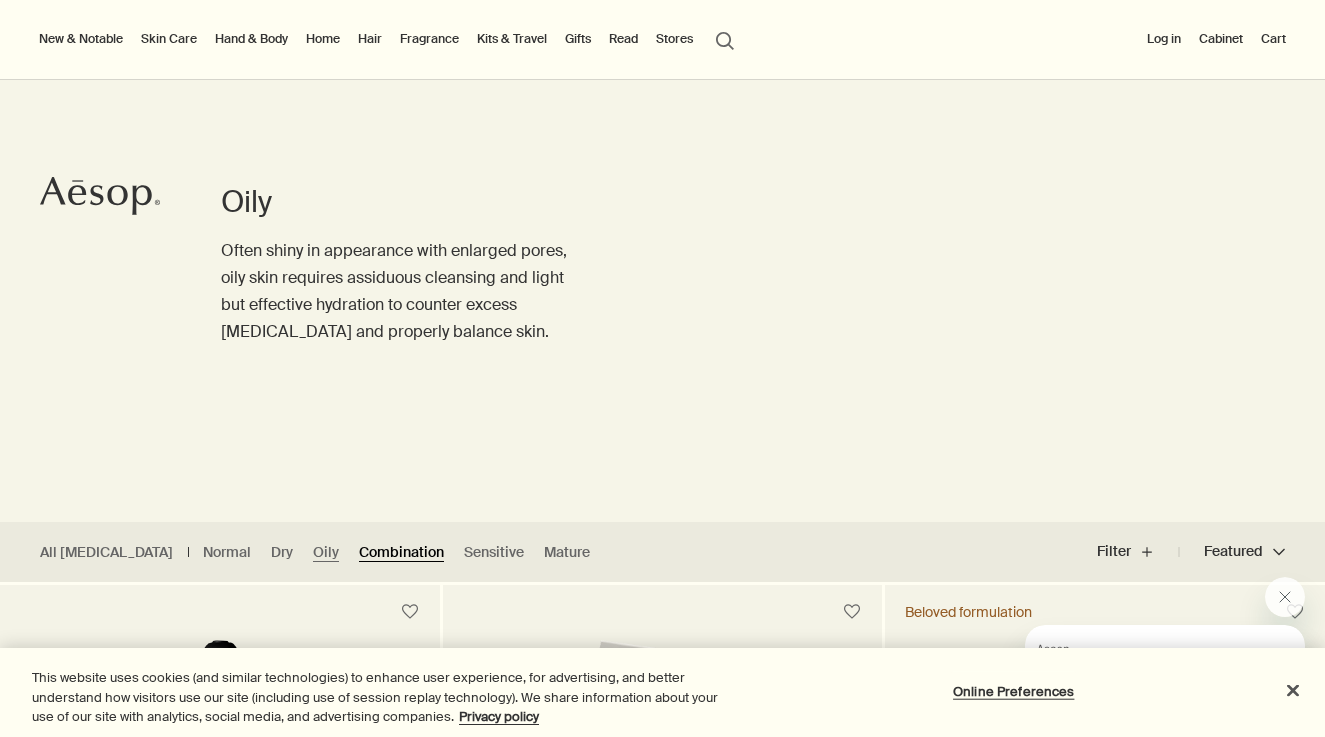 click on "Combination" at bounding box center [401, 552] 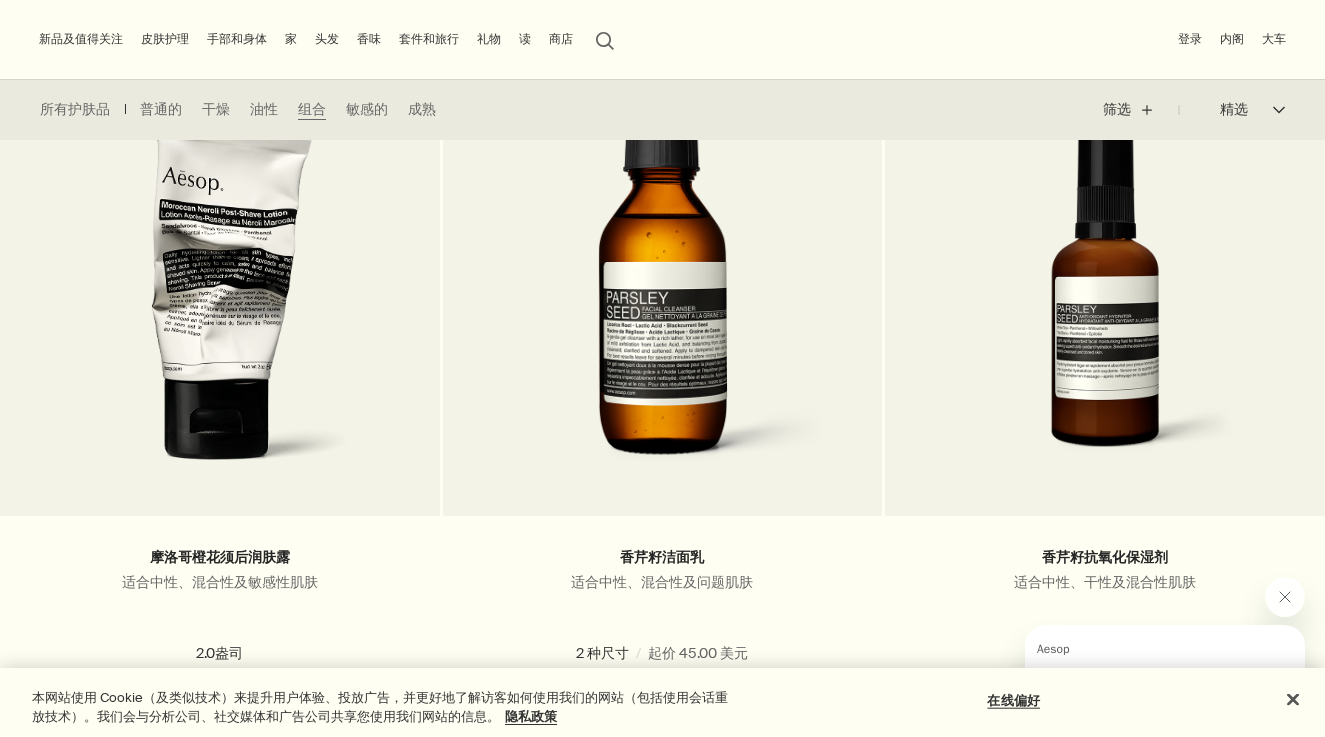 scroll, scrollTop: 1308, scrollLeft: 0, axis: vertical 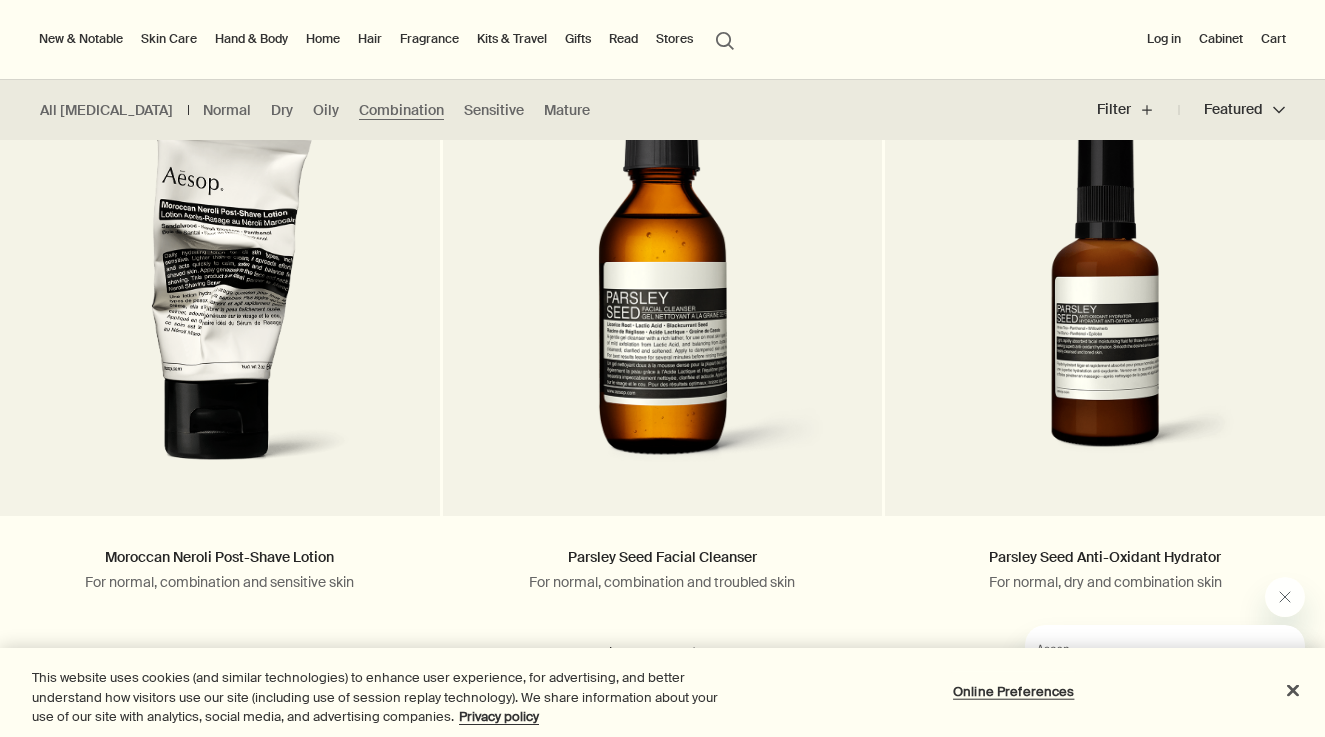click on "Skin Care" at bounding box center (169, 39) 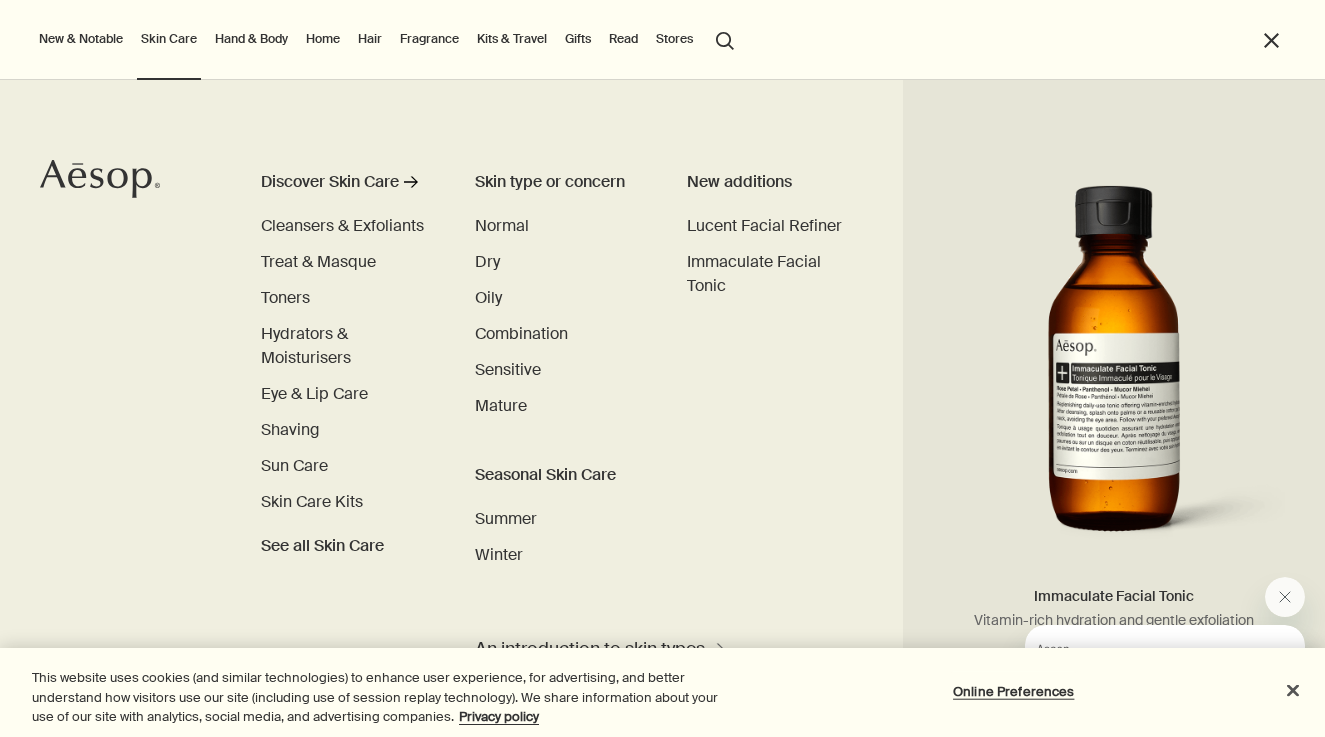 scroll, scrollTop: 1308, scrollLeft: 0, axis: vertical 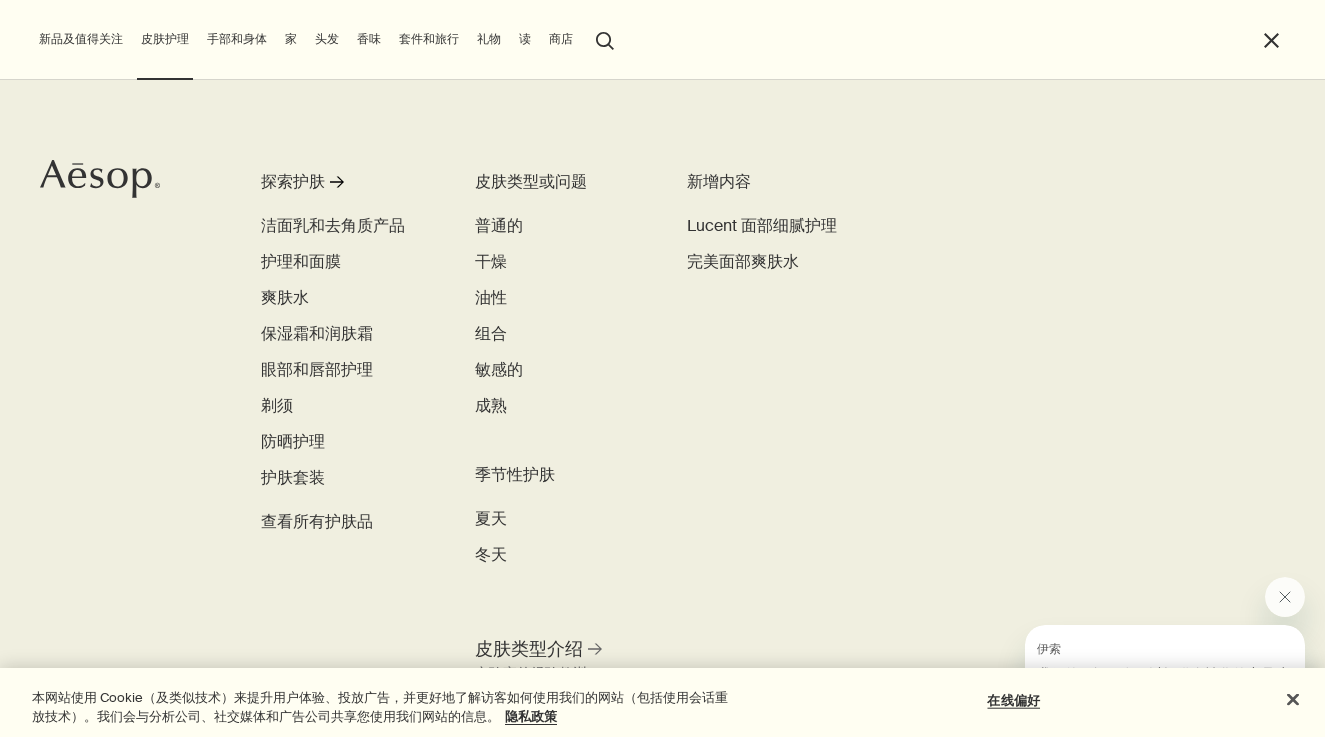click on "皮肤类型或问题 普通的 干燥 油性 组合 敏感的 成熟 季节性护肤 夏天 冬天" at bounding box center (581, 391) 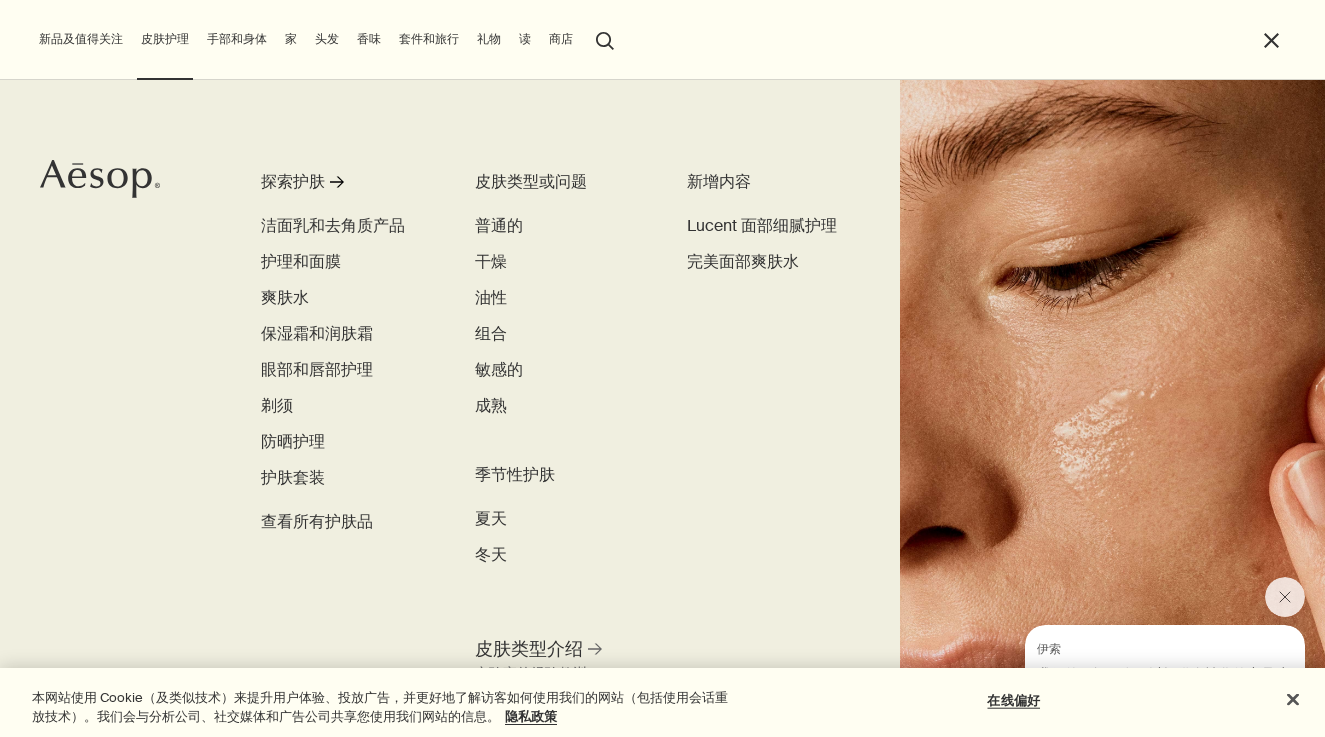click on "探索护肤   rightArrow 洁面乳和去角质产品 护理和面膜 爽肤水 保湿霜和润肤霜 眼部和唇部护理 剃须 防晒护理 护肤套装 查看所有护肤品" at bounding box center [348, 352] 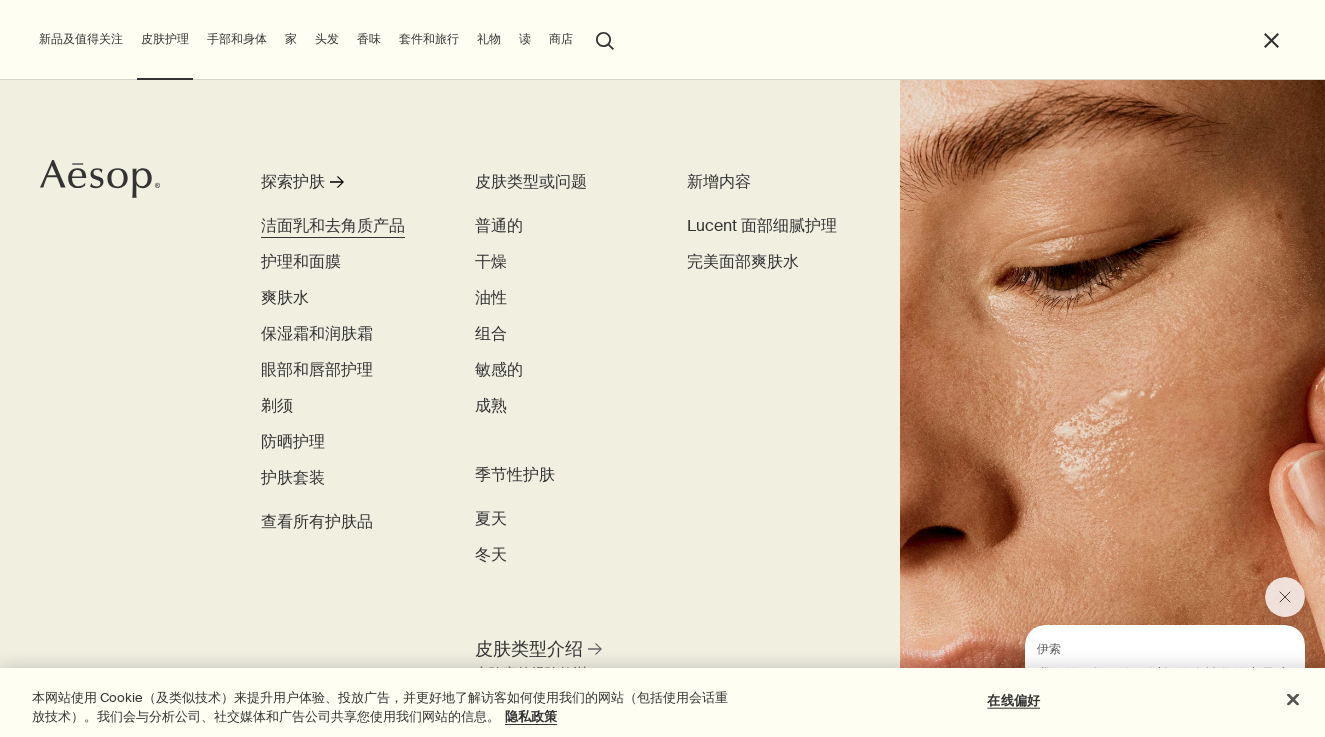 click on "洁面乳和去角质产品" at bounding box center [333, 225] 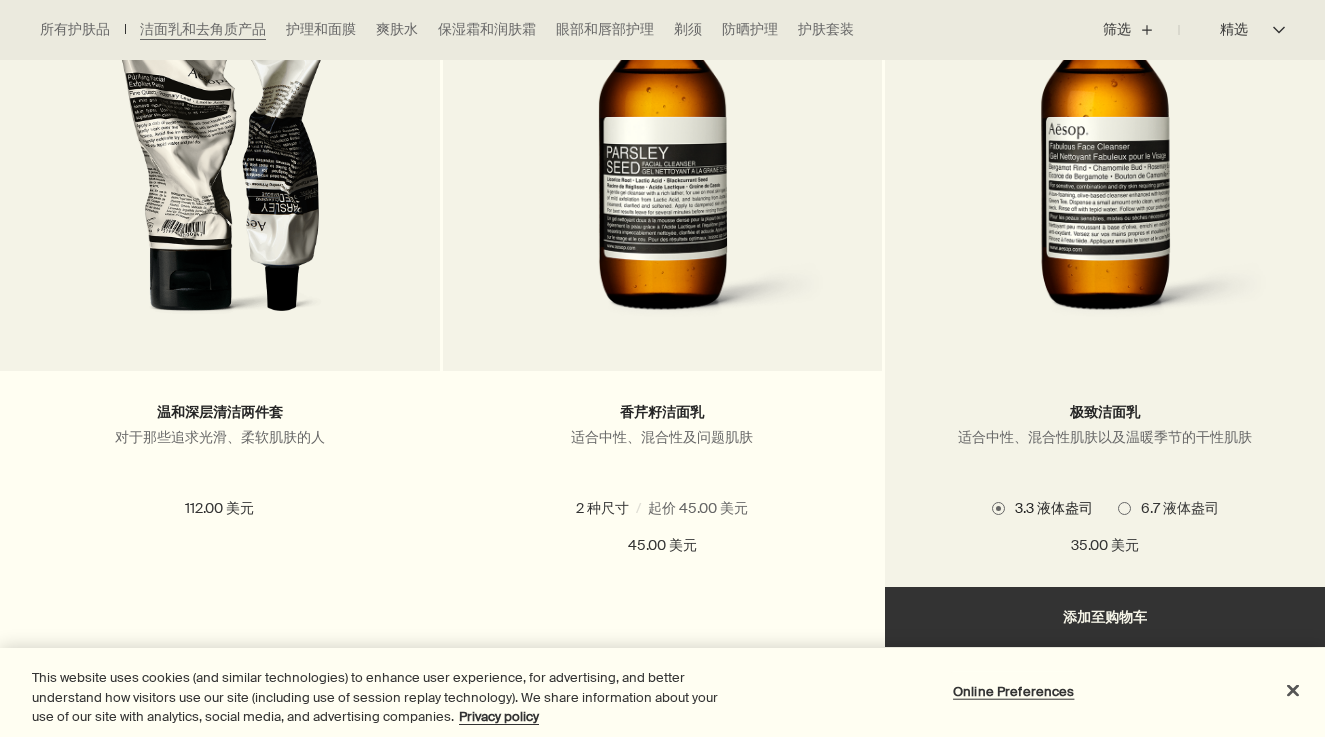 scroll, scrollTop: 719, scrollLeft: 0, axis: vertical 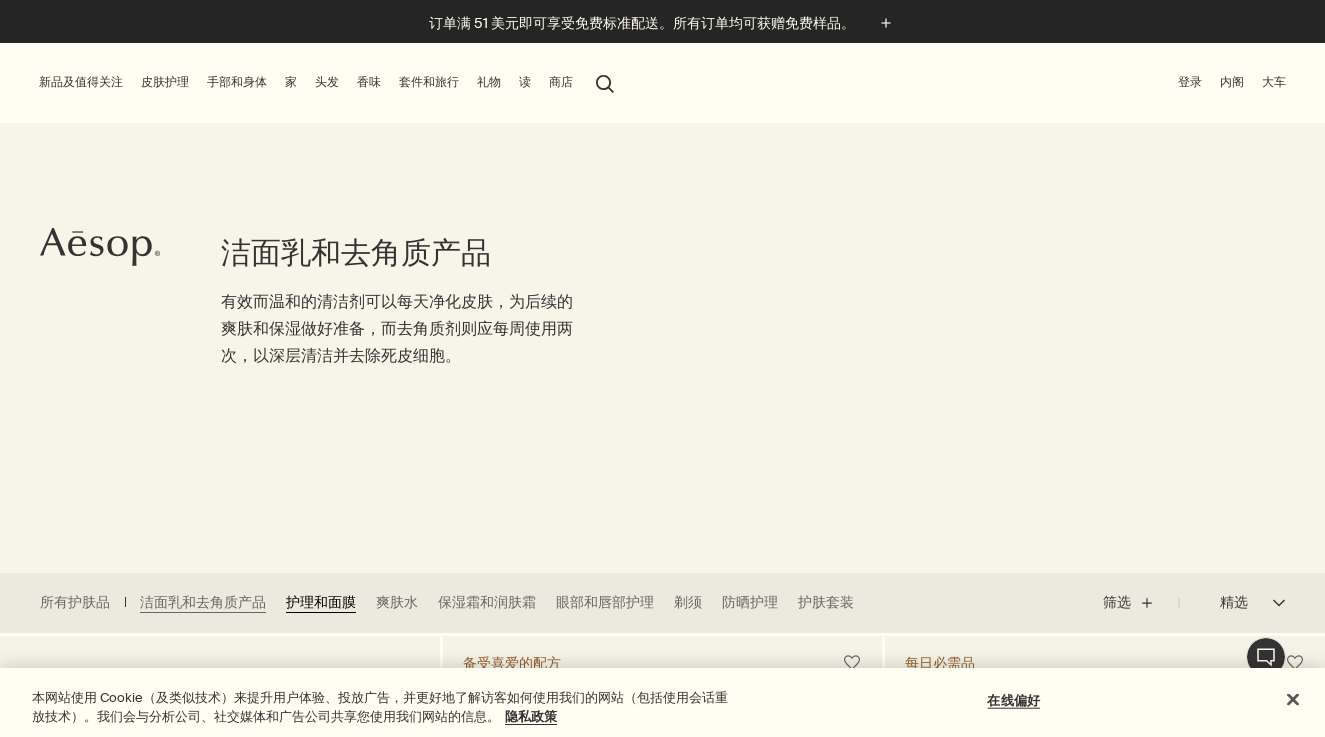 click on "护理和面膜" at bounding box center (321, 602) 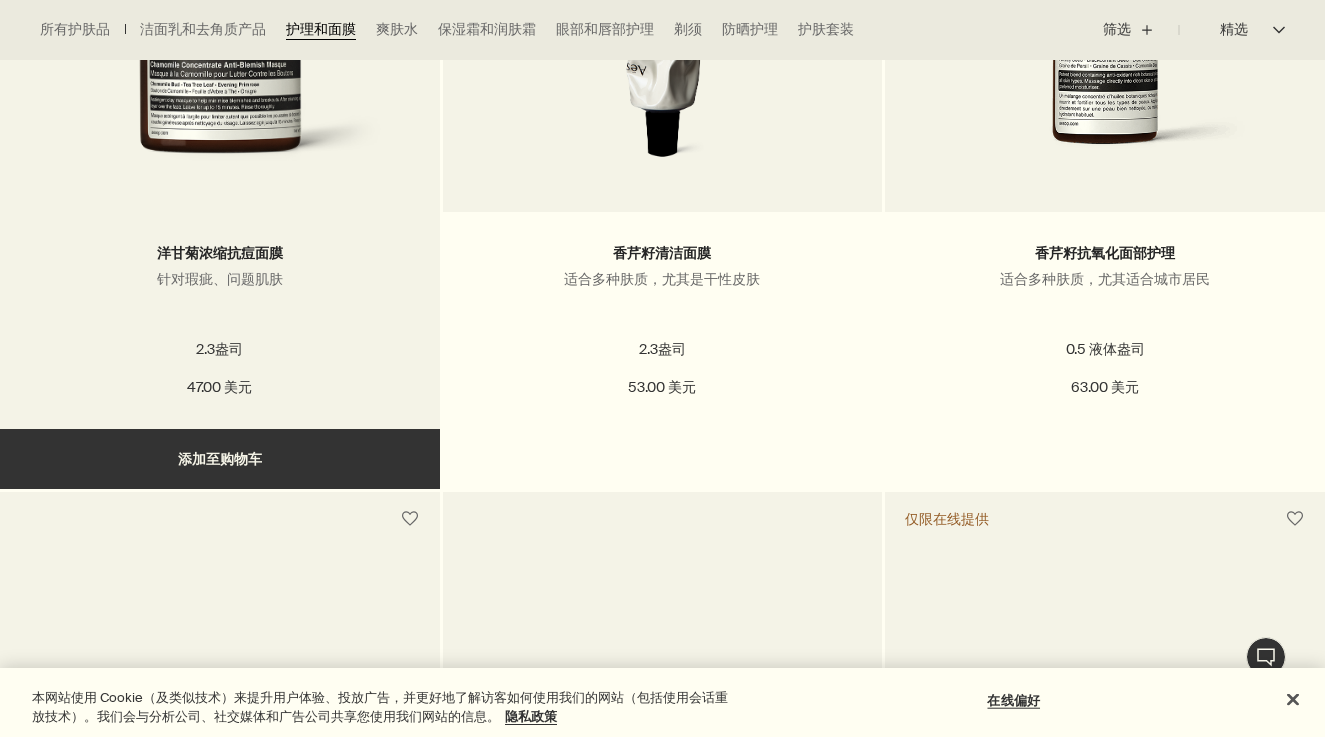 scroll, scrollTop: 2351, scrollLeft: 0, axis: vertical 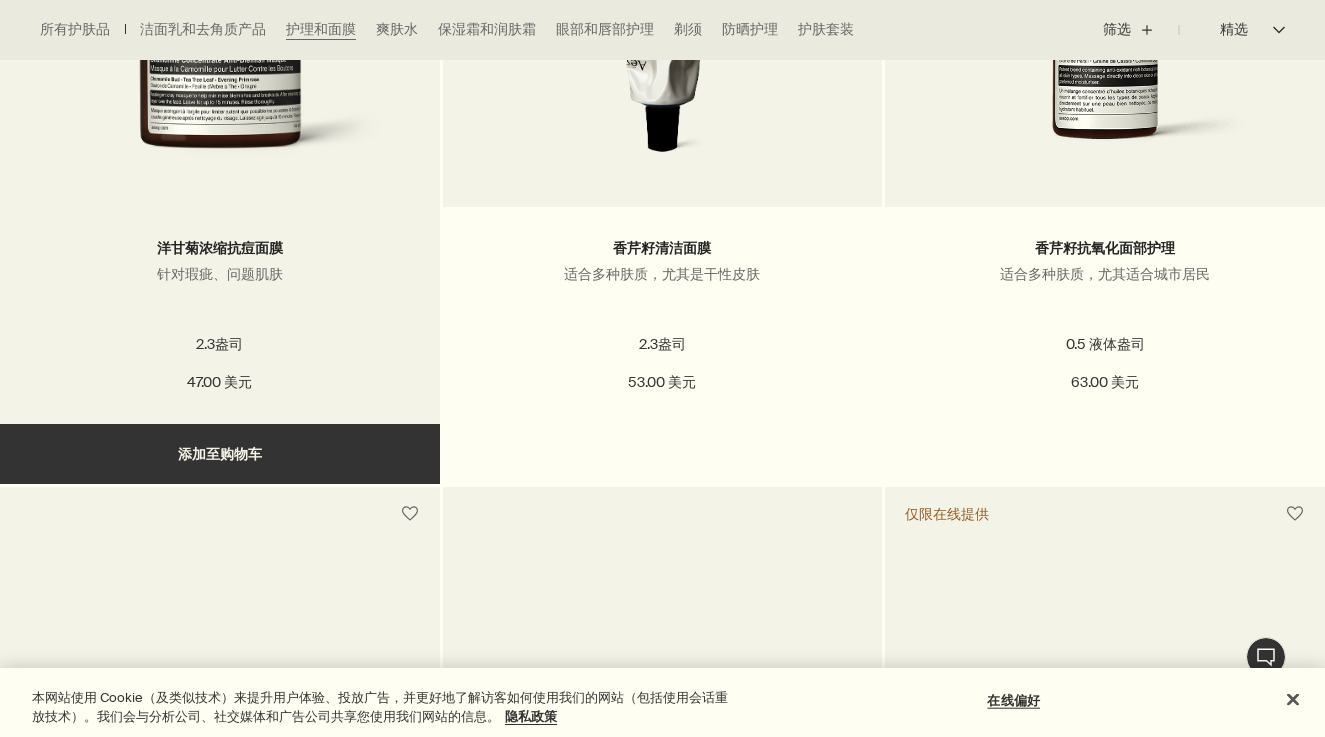 click on "添加 添加至购物车" at bounding box center [220, 454] 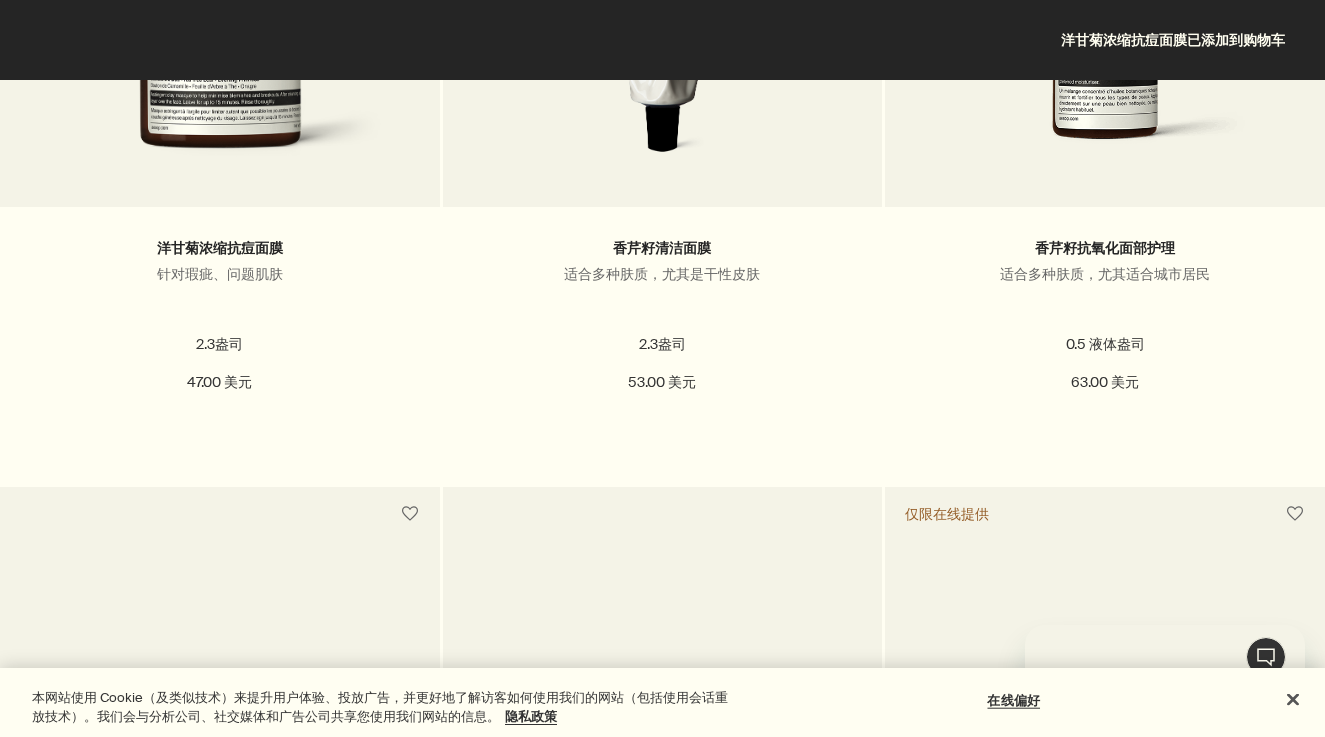 scroll, scrollTop: 0, scrollLeft: 0, axis: both 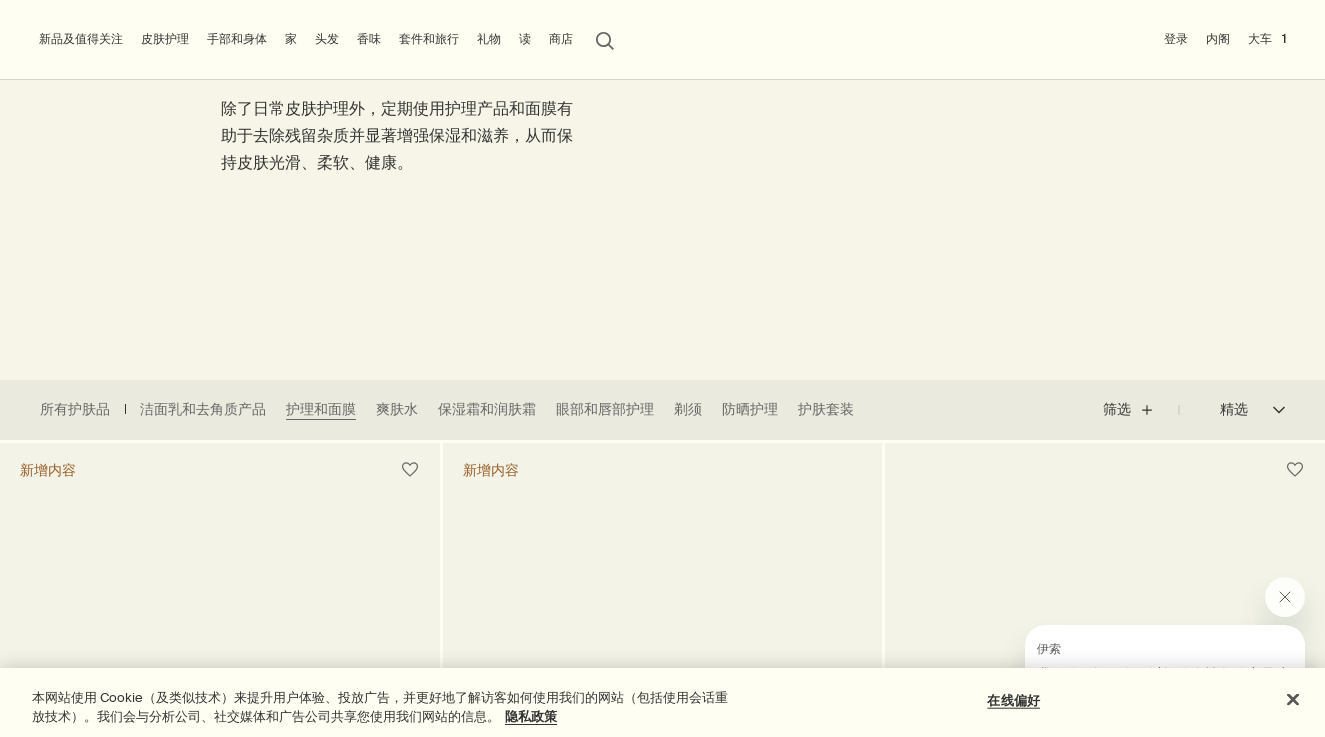 click on "所有护肤品 洁面乳和去角质产品 护理和面膜 爽肤水 保湿霜和润肤霜 眼部和唇部护理 剃须 防晒护理 护肤套装" at bounding box center (452, 410) 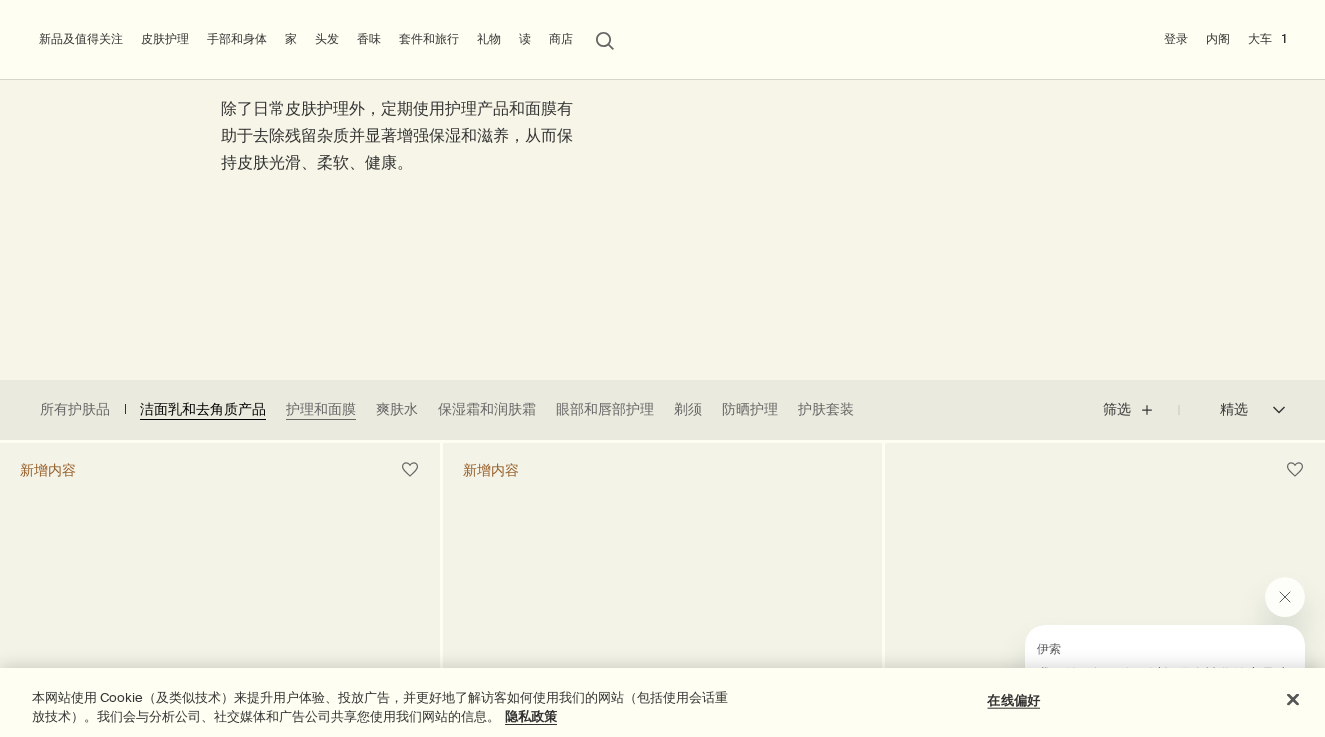 click on "洁面乳和去角质产品" at bounding box center (203, 409) 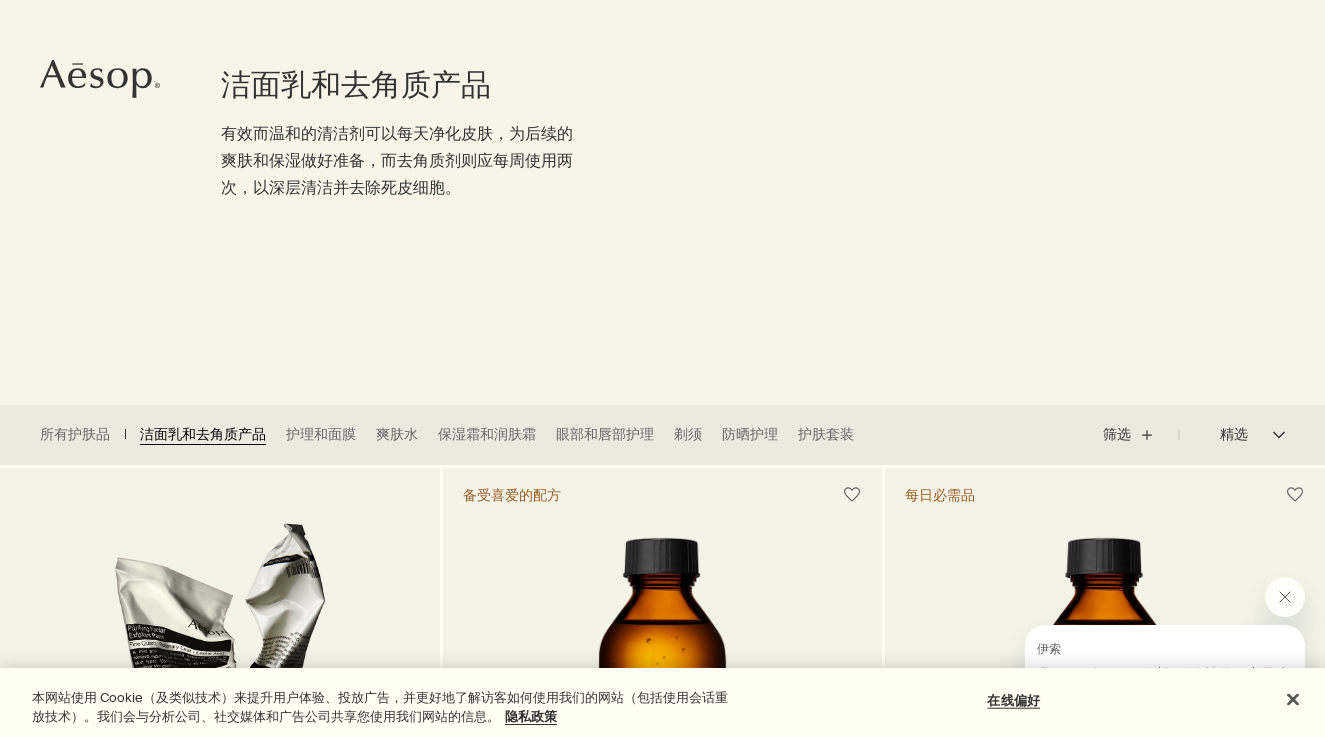 scroll, scrollTop: 0, scrollLeft: 0, axis: both 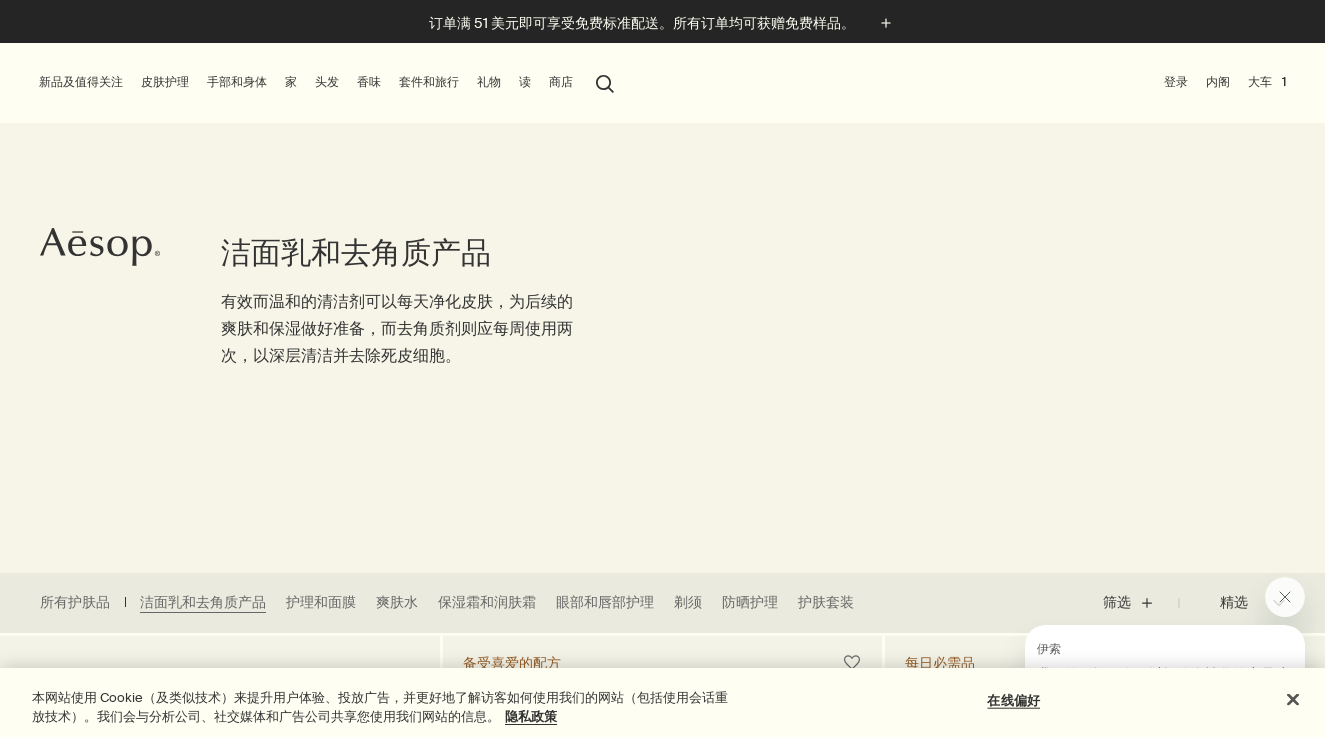 click on "皮肤护理" at bounding box center [165, 82] 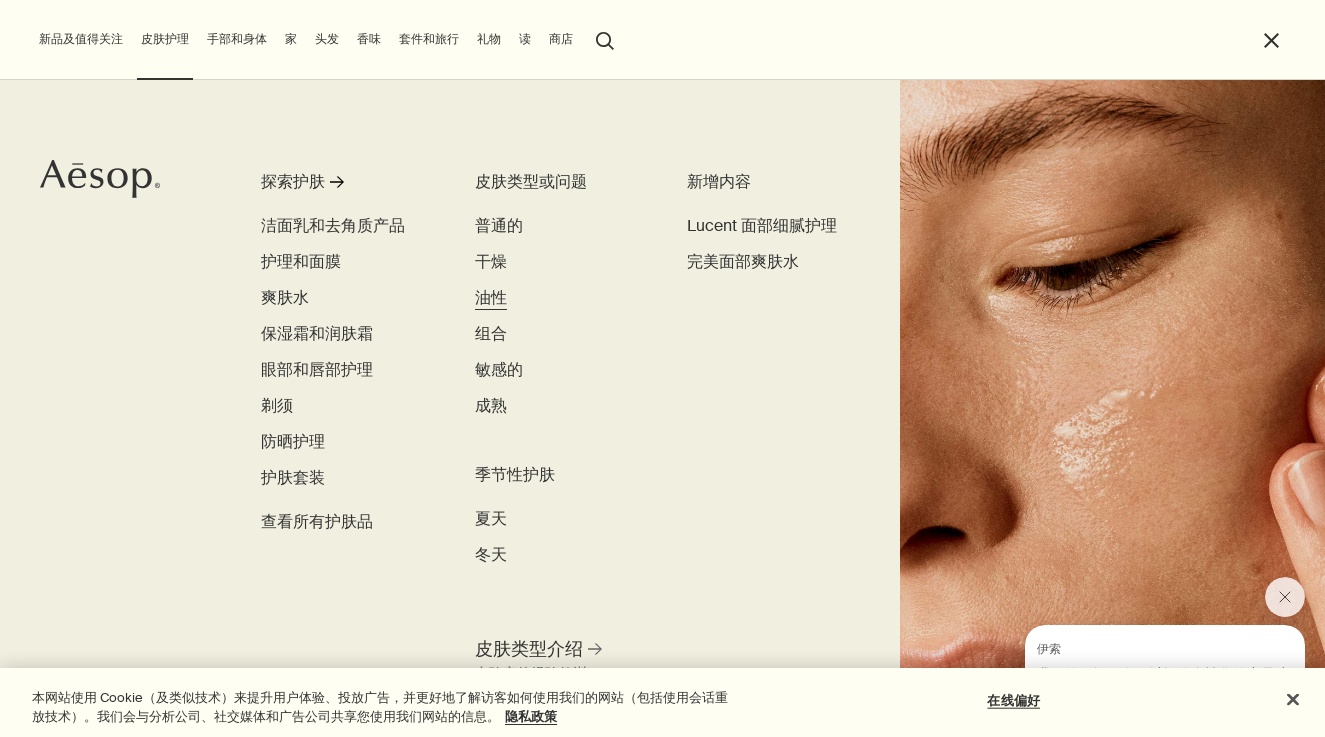 click on "油性" at bounding box center [491, 297] 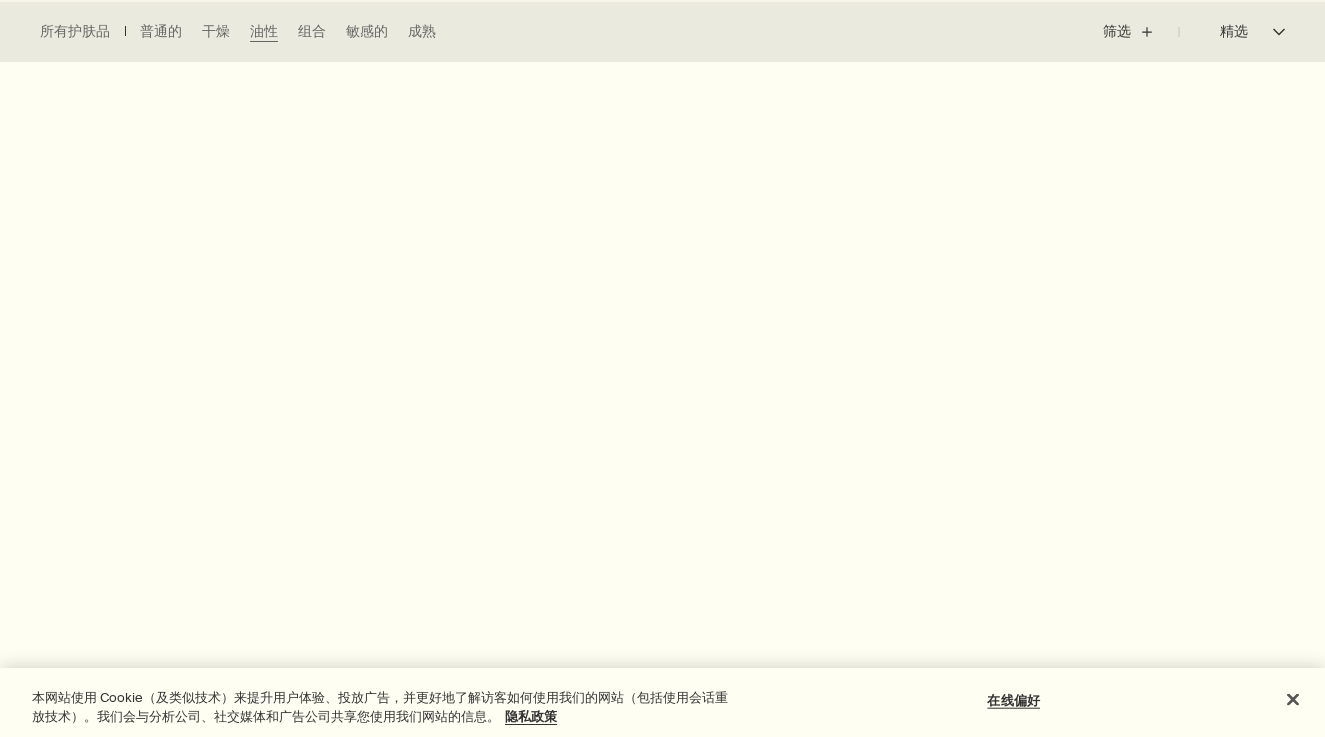 scroll, scrollTop: 571, scrollLeft: 0, axis: vertical 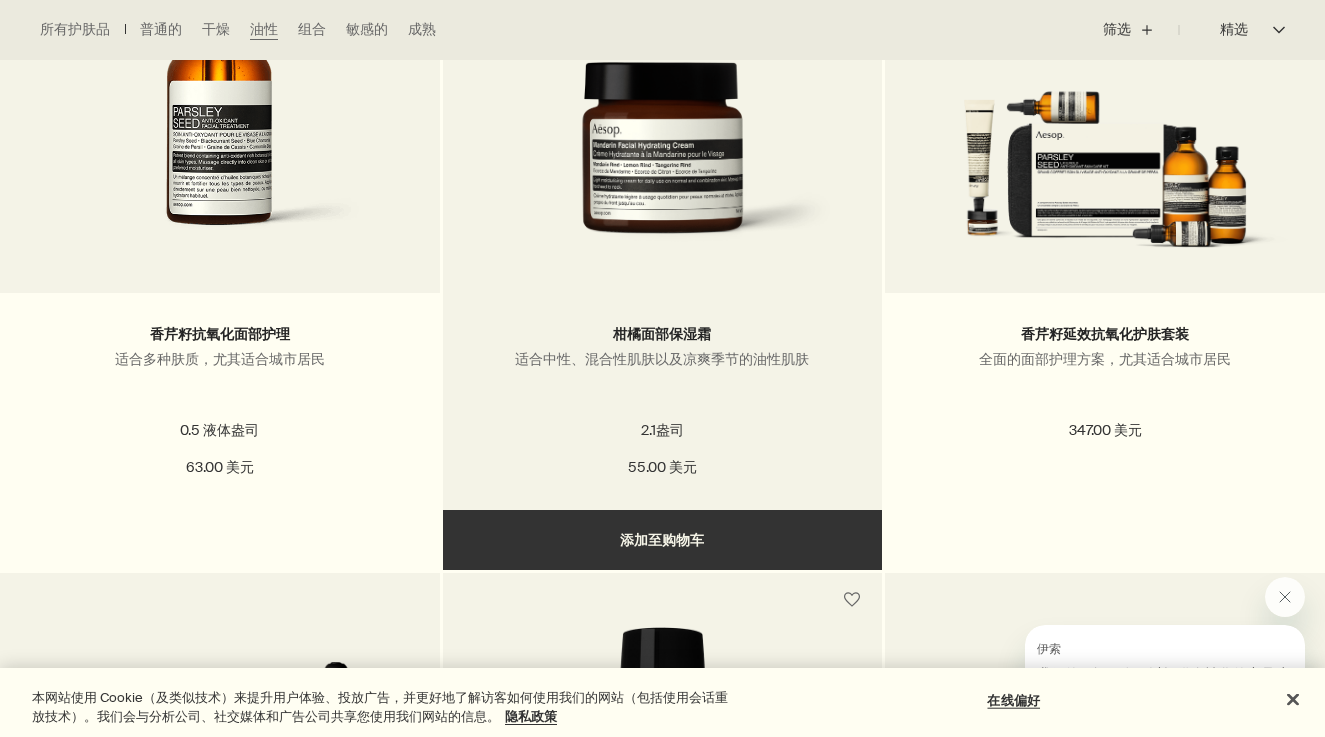 click on "添加 添加至购物车" at bounding box center [663, 540] 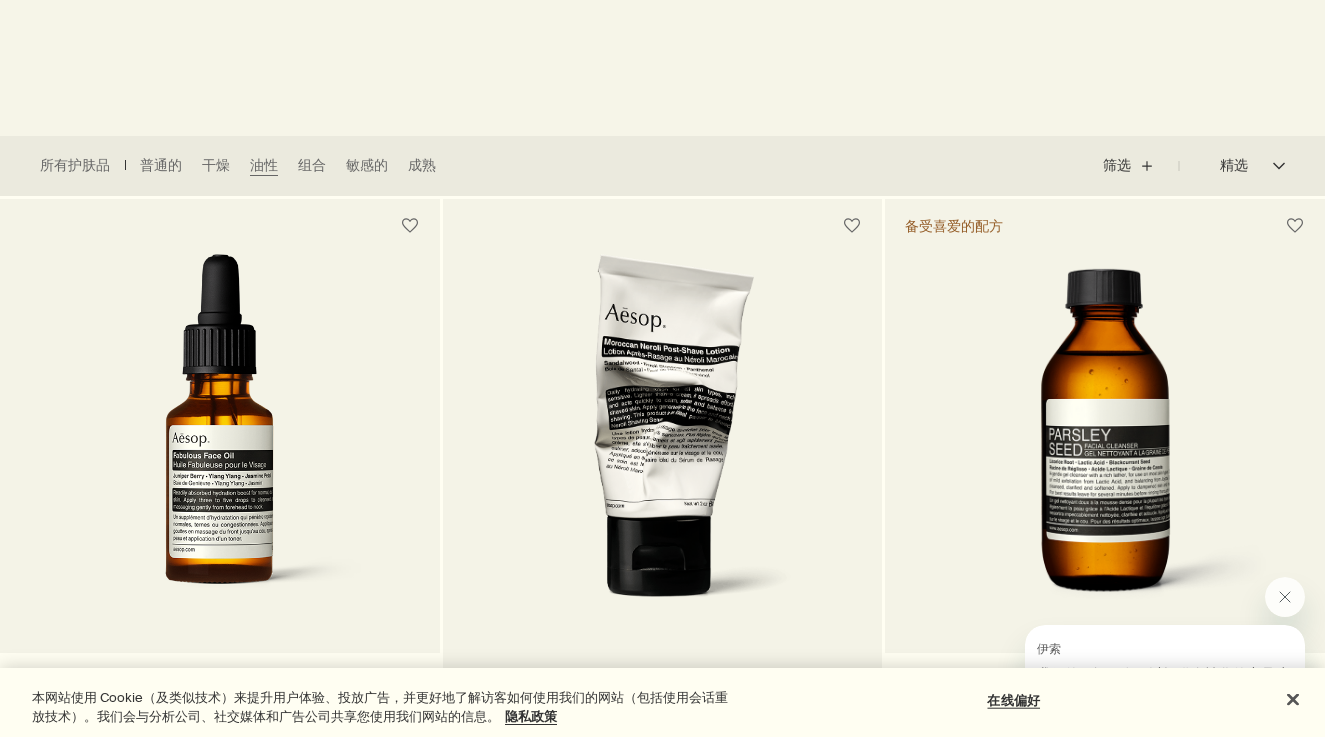 scroll, scrollTop: 0, scrollLeft: 0, axis: both 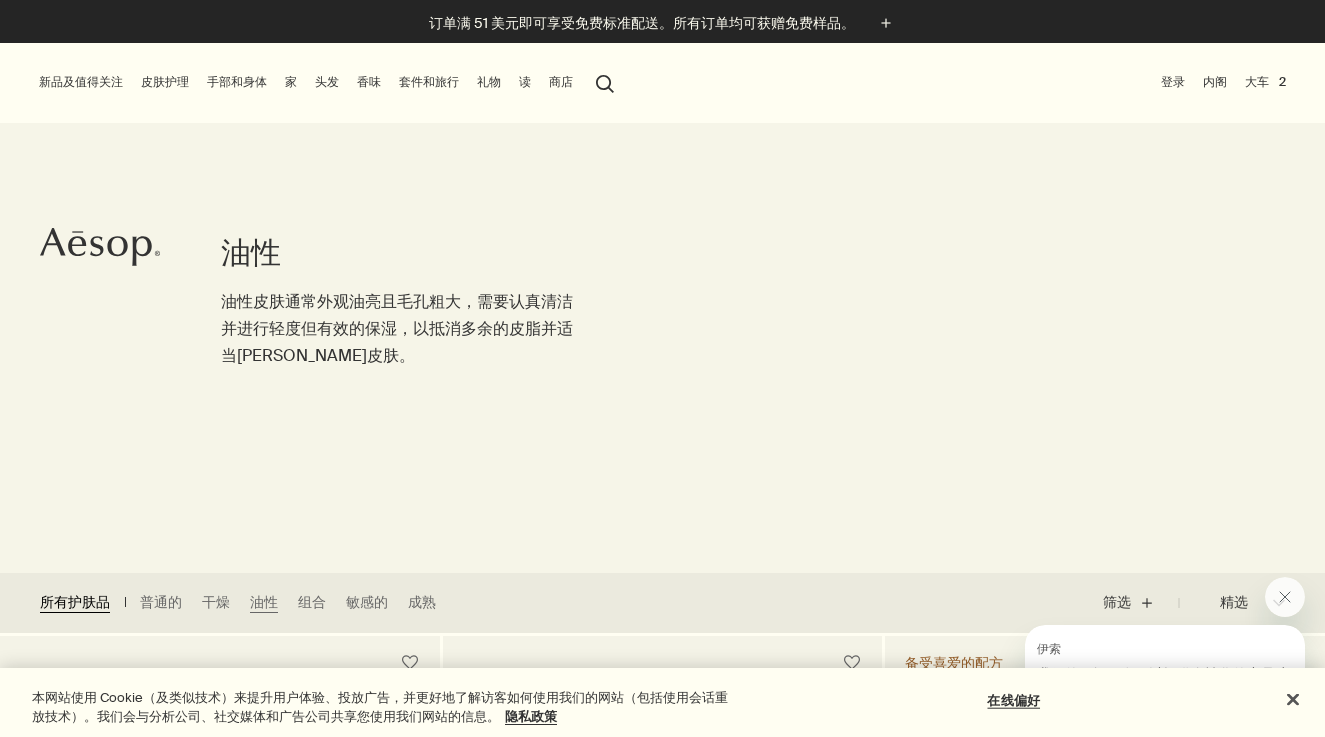 click on "所有护肤品" at bounding box center [75, 602] 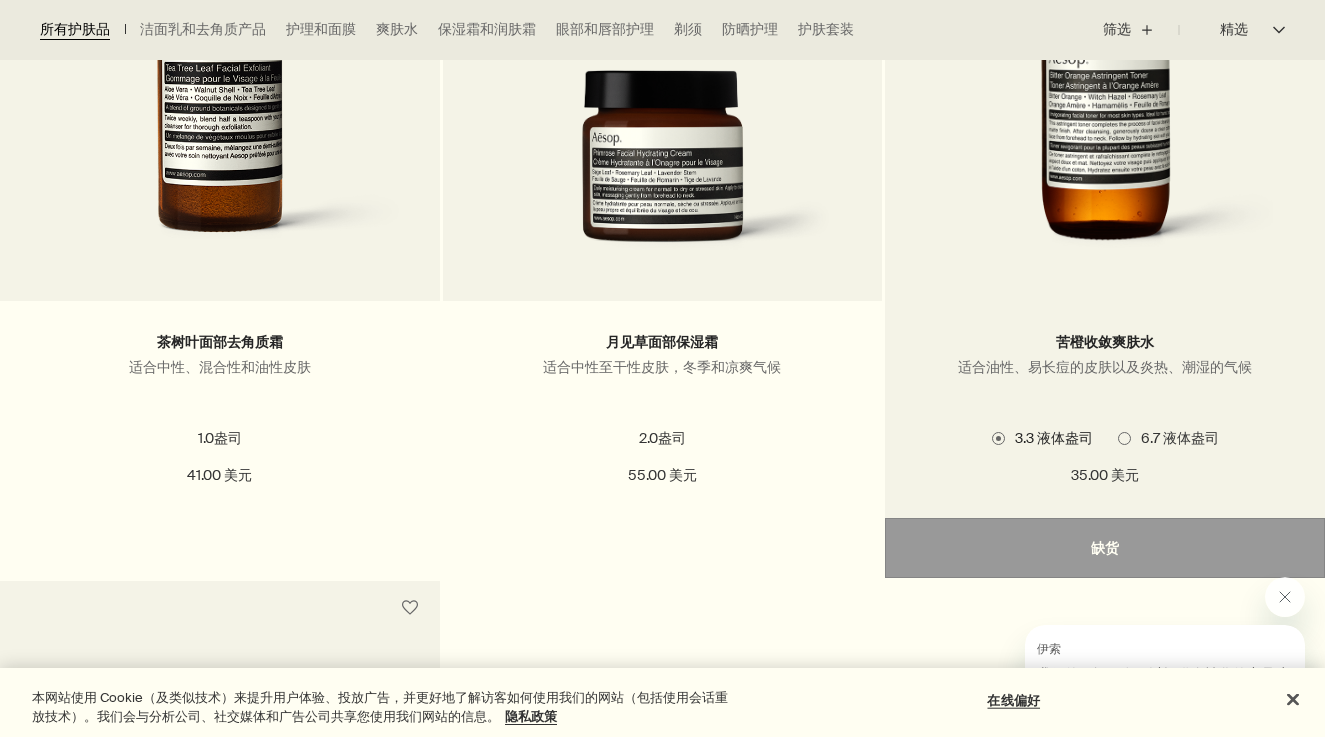 scroll, scrollTop: 11069, scrollLeft: 0, axis: vertical 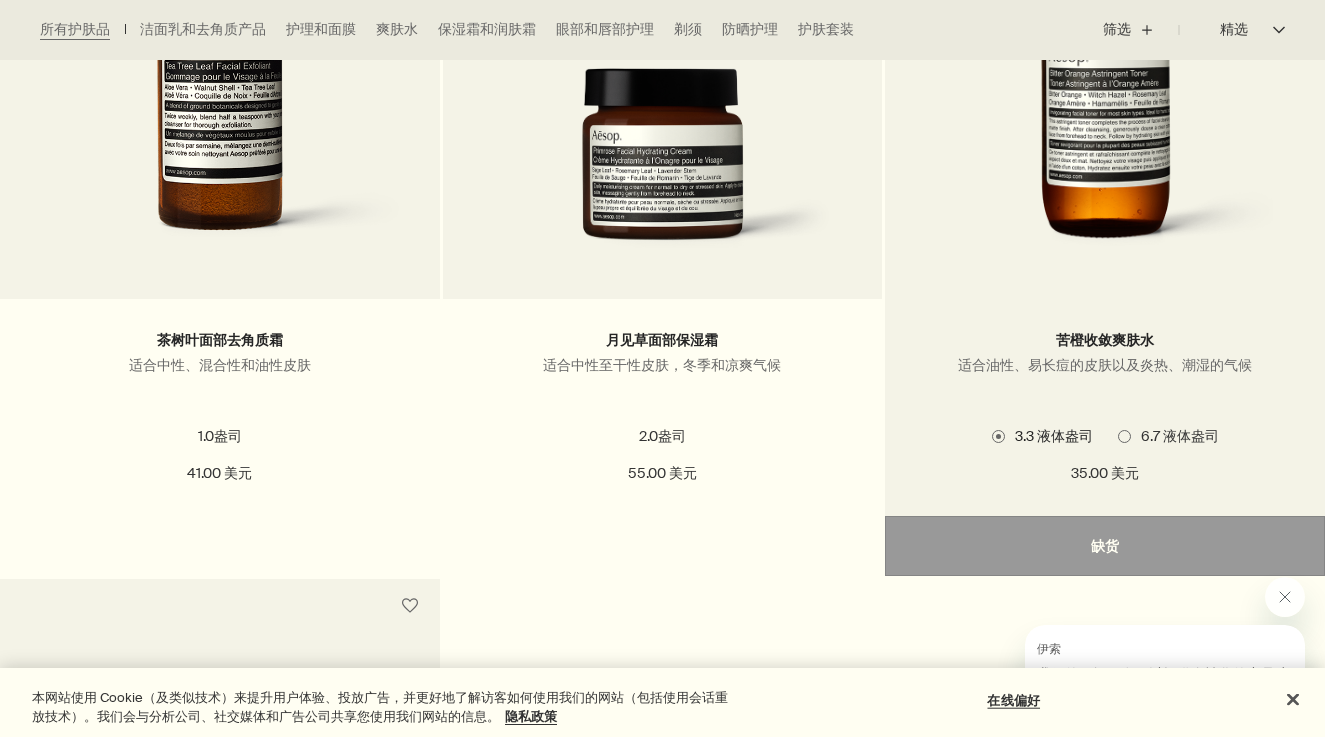 click at bounding box center [1124, 436] 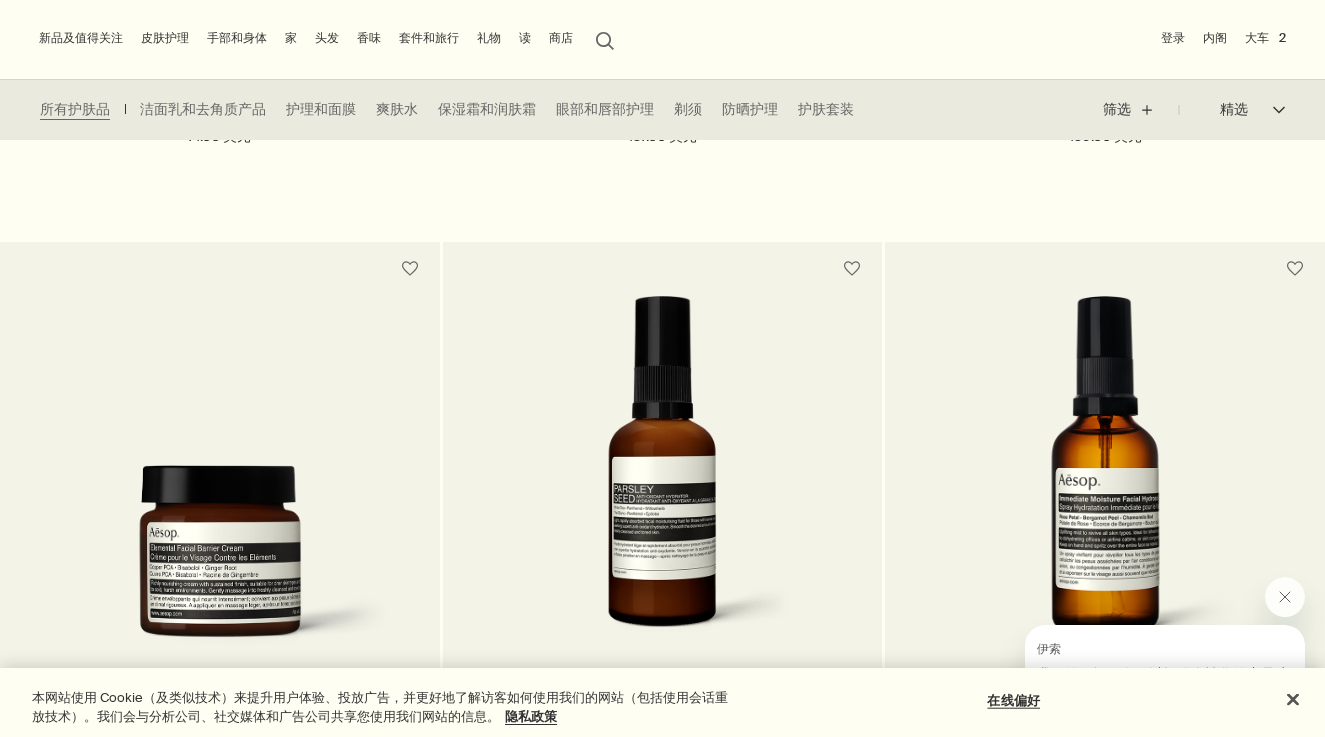 scroll, scrollTop: 5786, scrollLeft: 0, axis: vertical 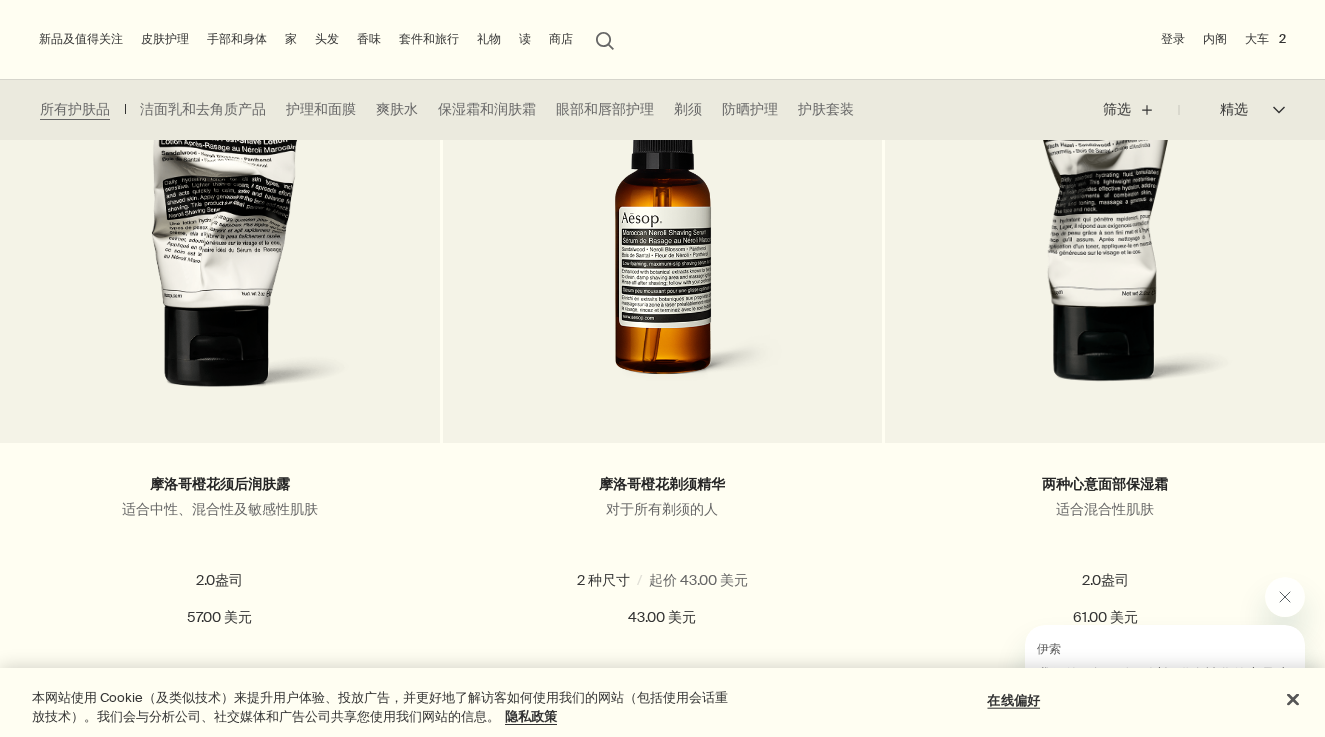 click on "所有护肤品 洁面乳和去角质产品 护理和面膜 爽肤水 保湿霜和润肤霜 眼部和唇部护理 剃须 防晒护理 护肤套装" at bounding box center [452, 110] 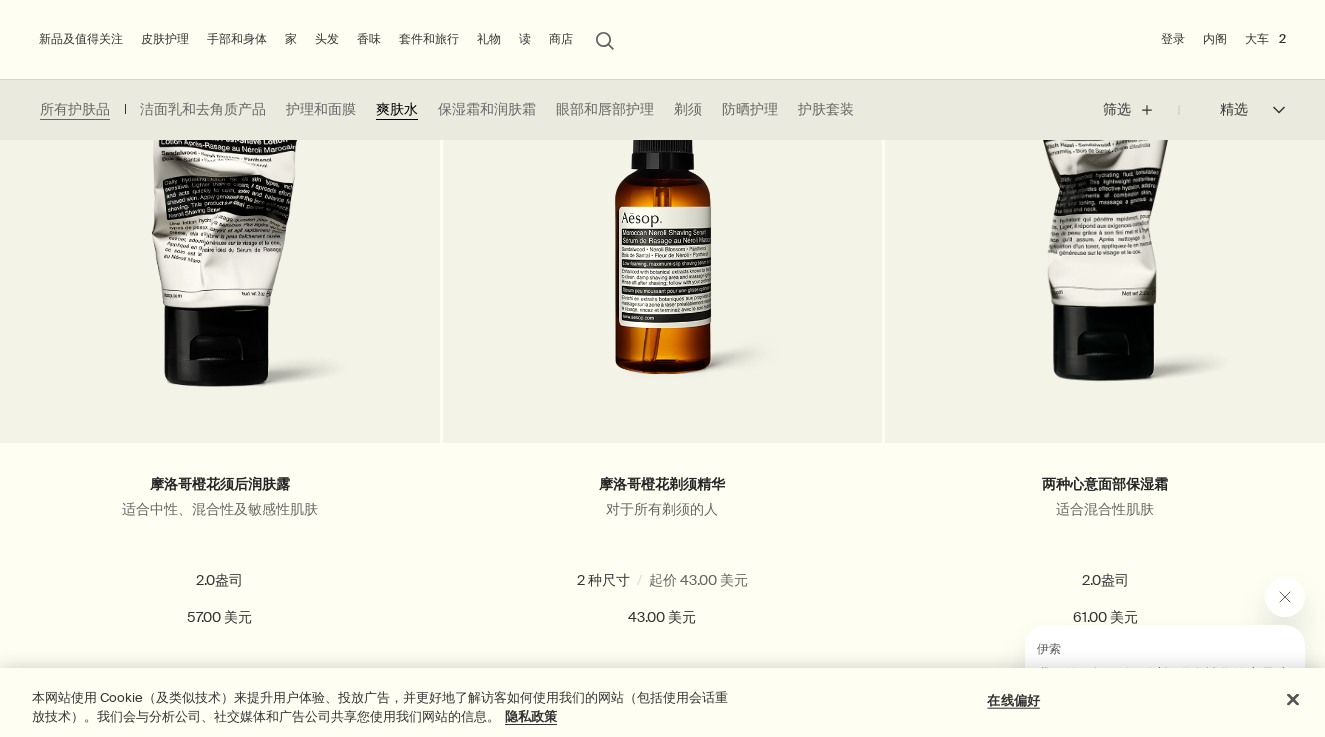 click on "爽肤水" at bounding box center (397, 109) 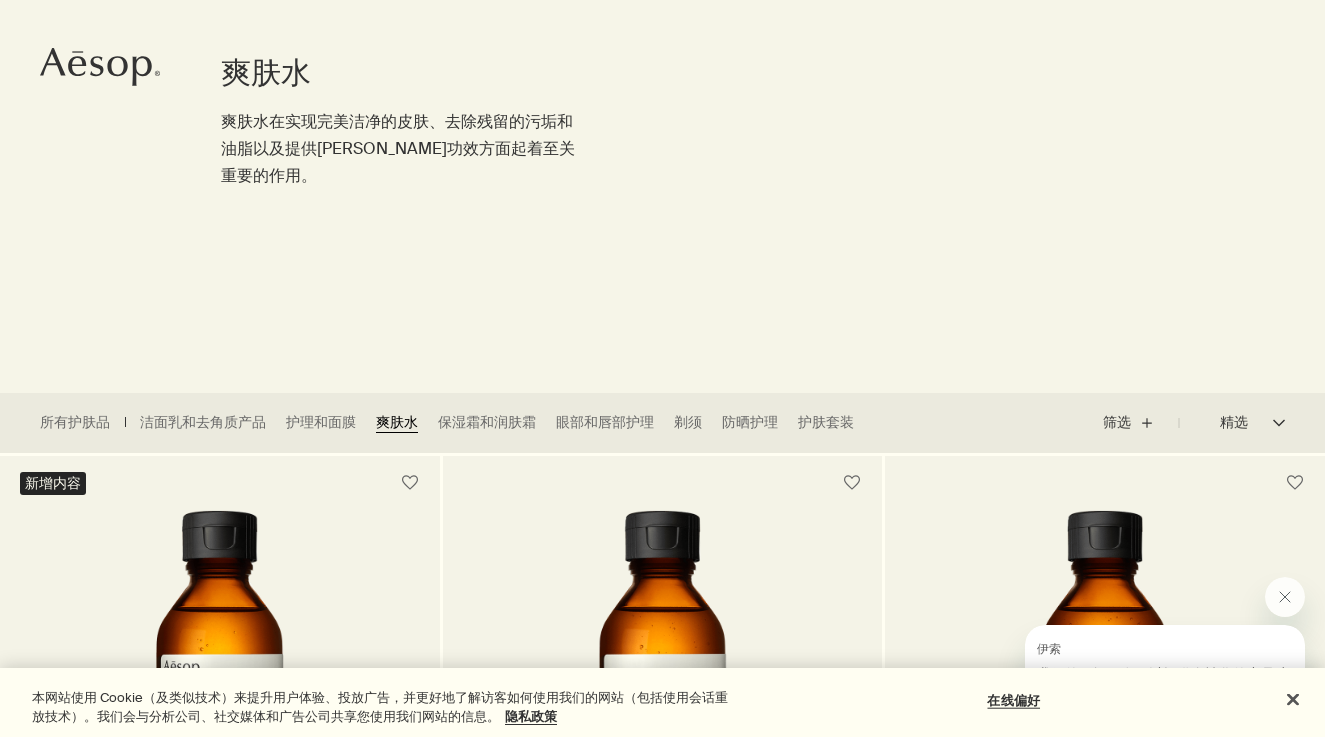 scroll, scrollTop: 741, scrollLeft: 0, axis: vertical 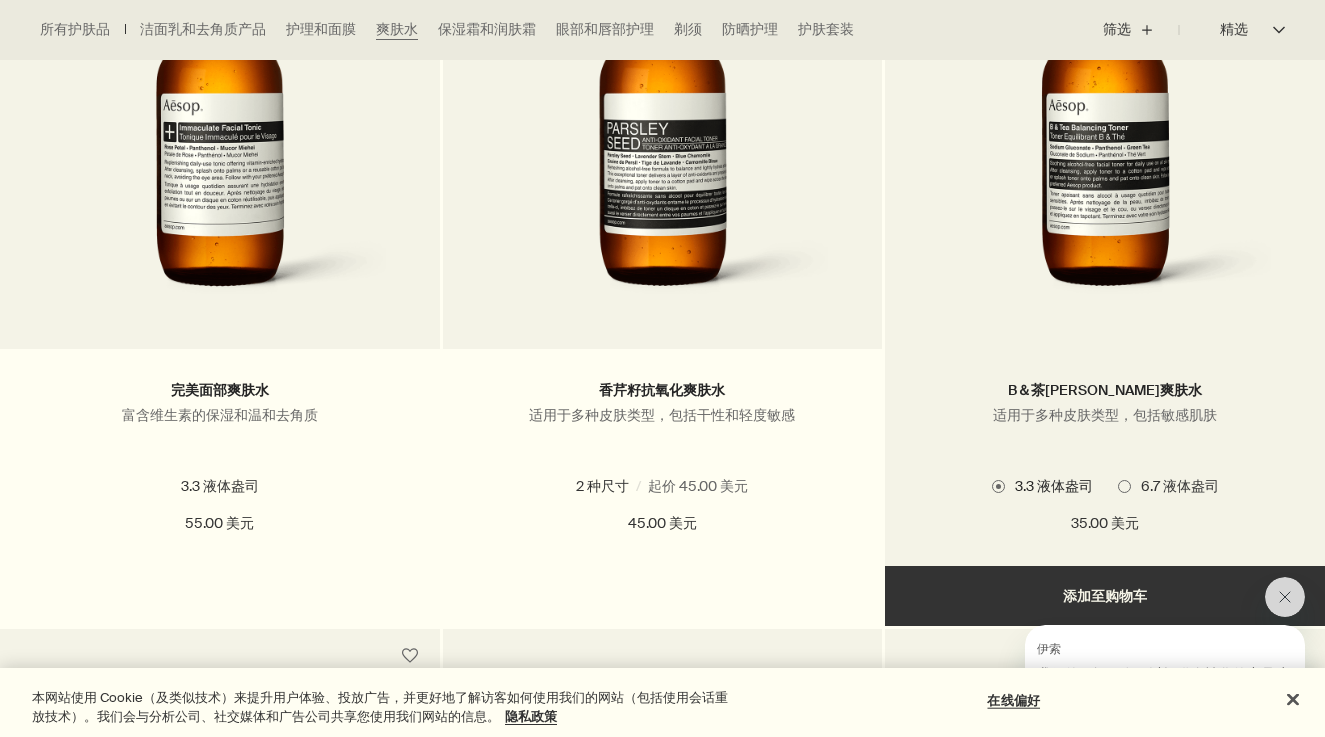 click at bounding box center [1124, 486] 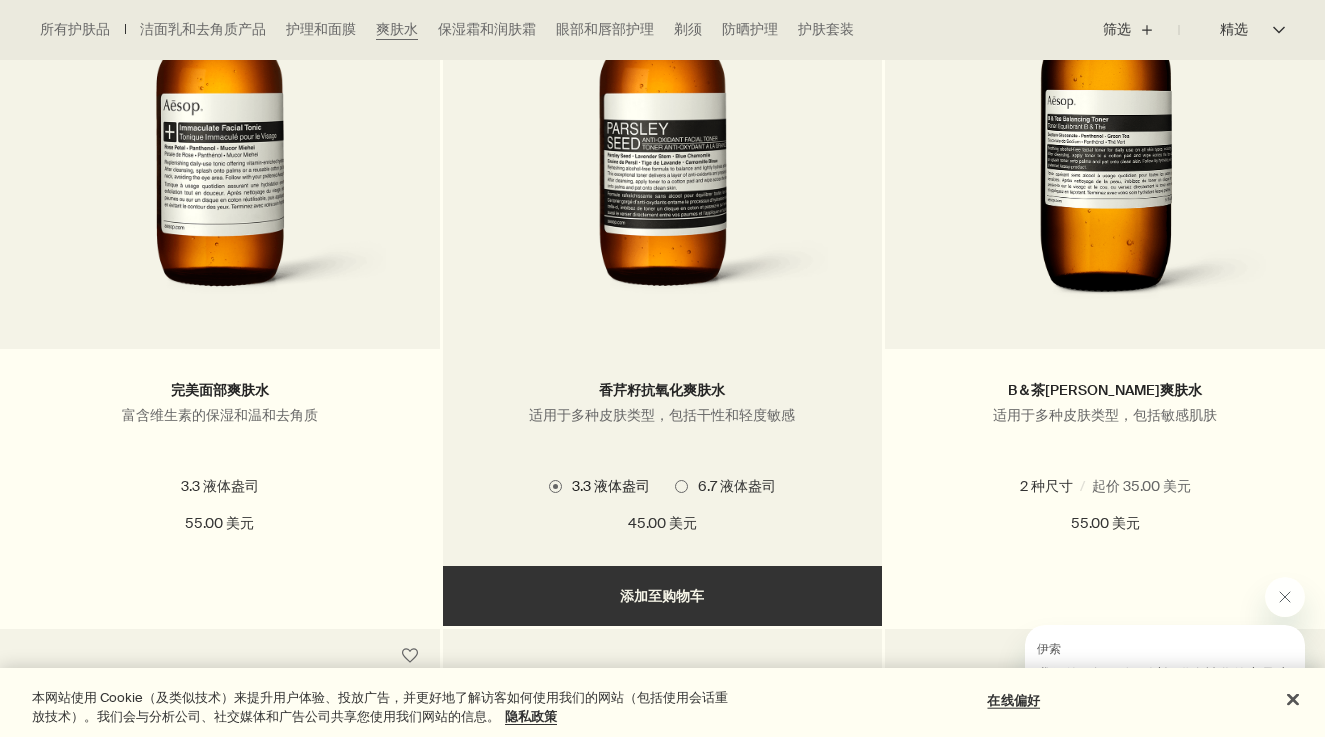 click at bounding box center (681, 486) 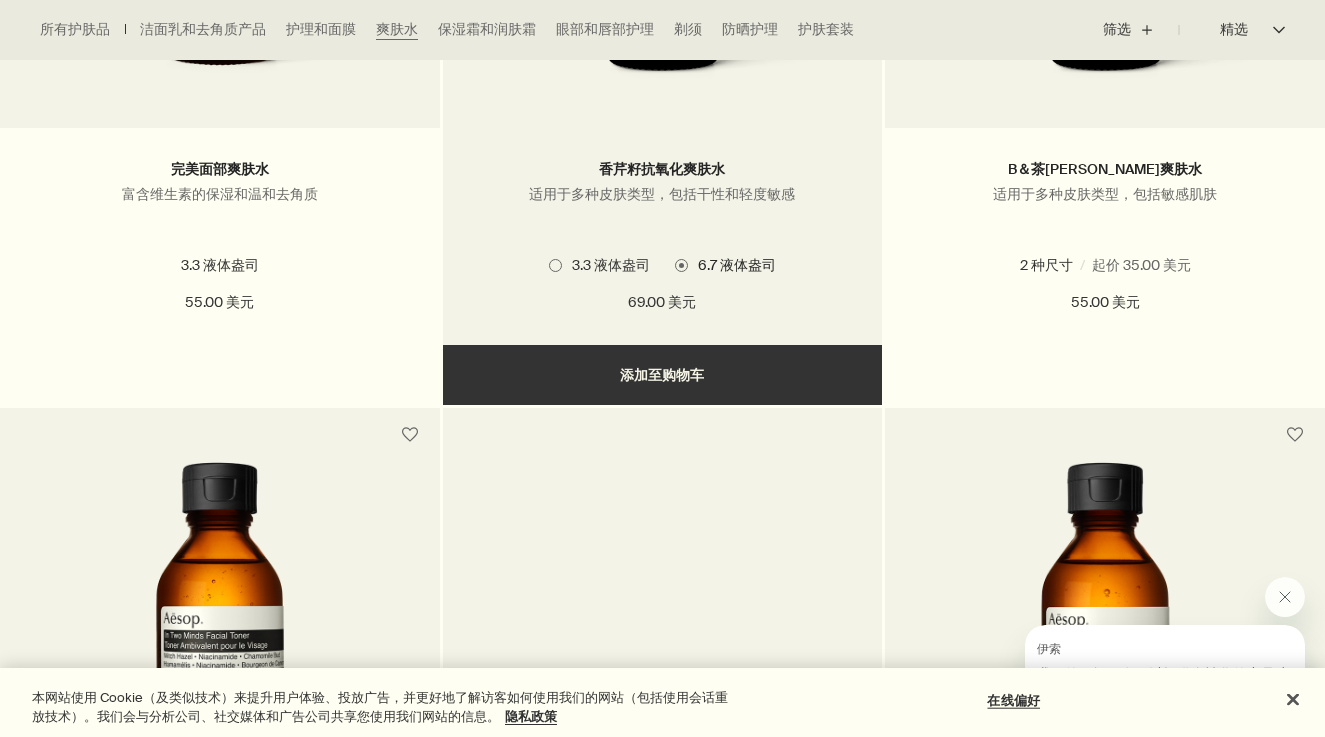 scroll, scrollTop: 1398, scrollLeft: 0, axis: vertical 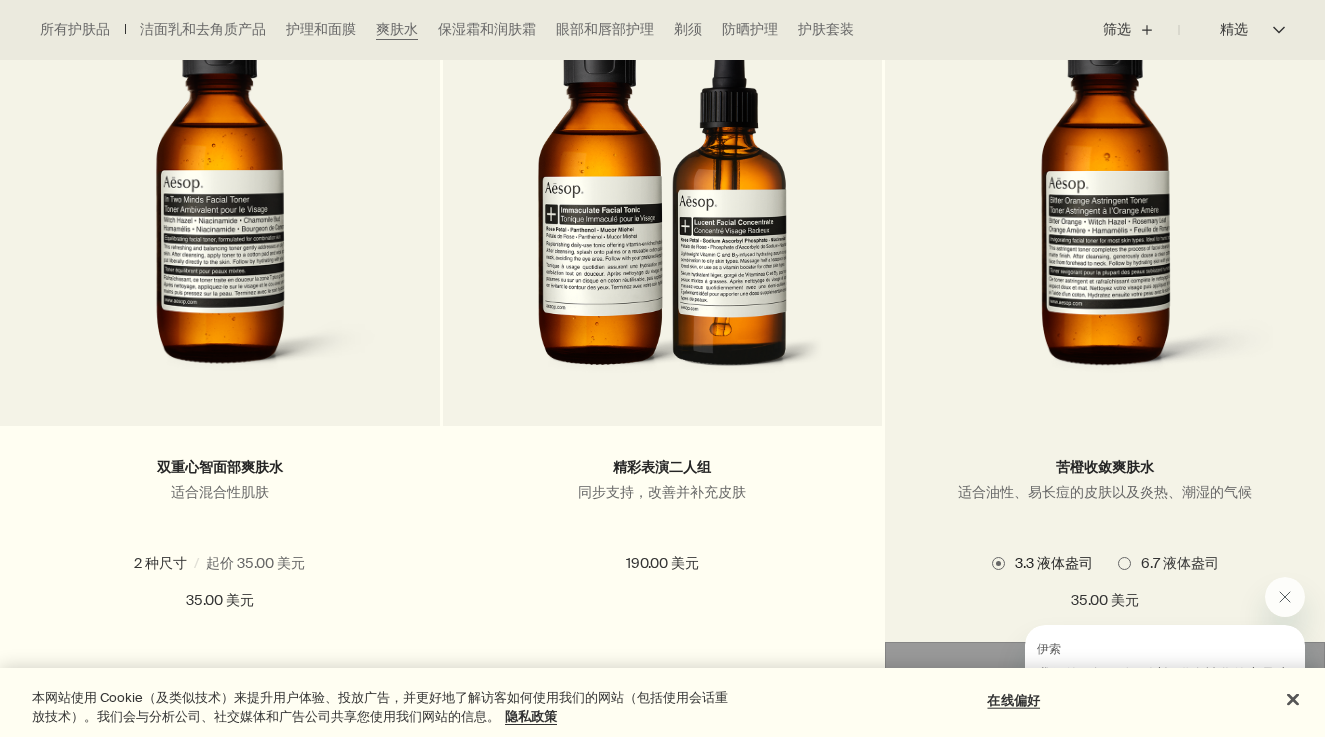 click at bounding box center (1124, 563) 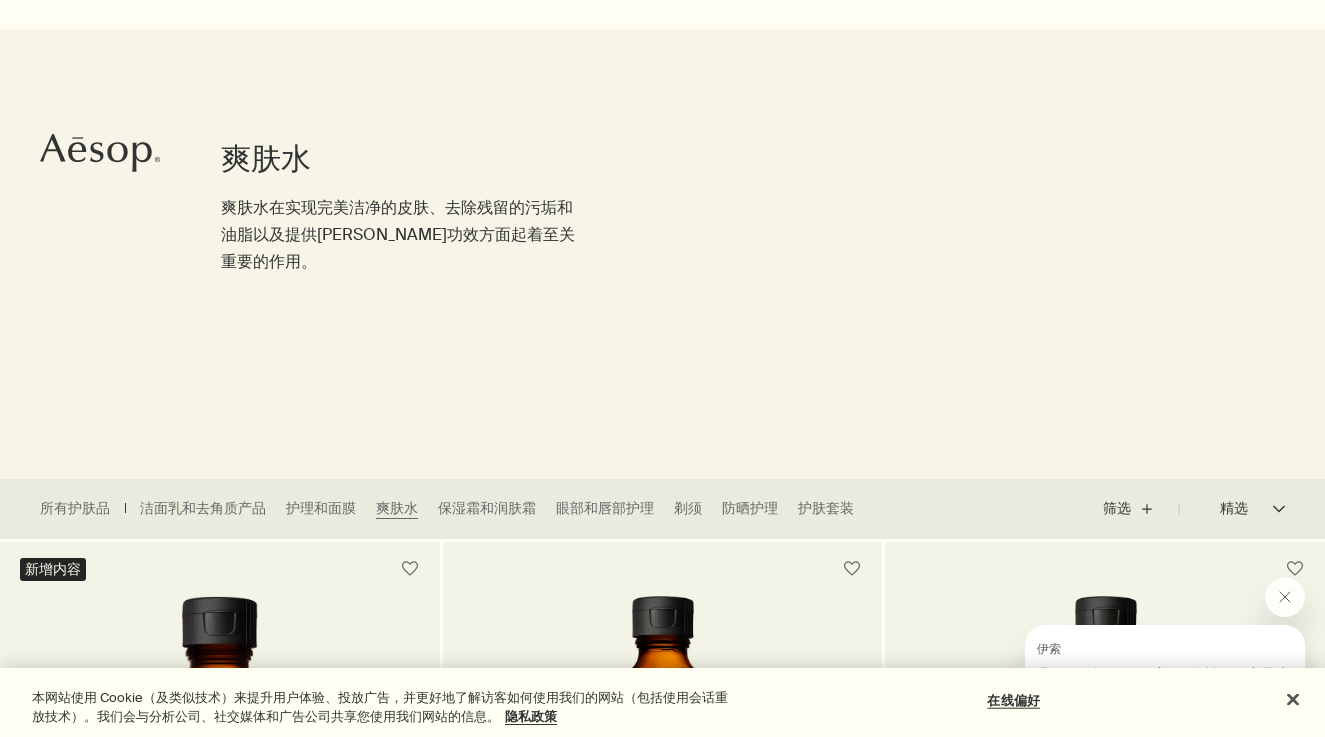 scroll, scrollTop: 0, scrollLeft: 0, axis: both 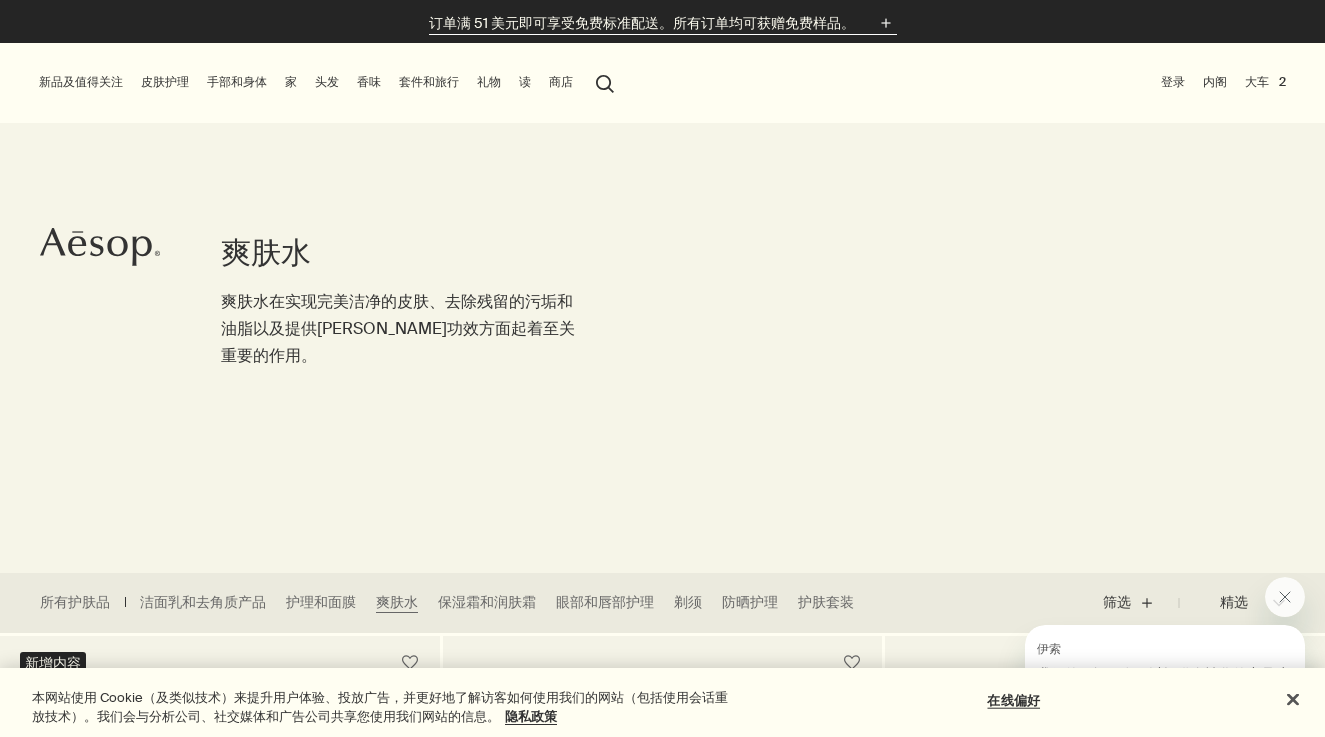 click on "订单满 51 美元即可享受免费标准配送。所有订单均可获赠免费样品。" at bounding box center [642, 23] 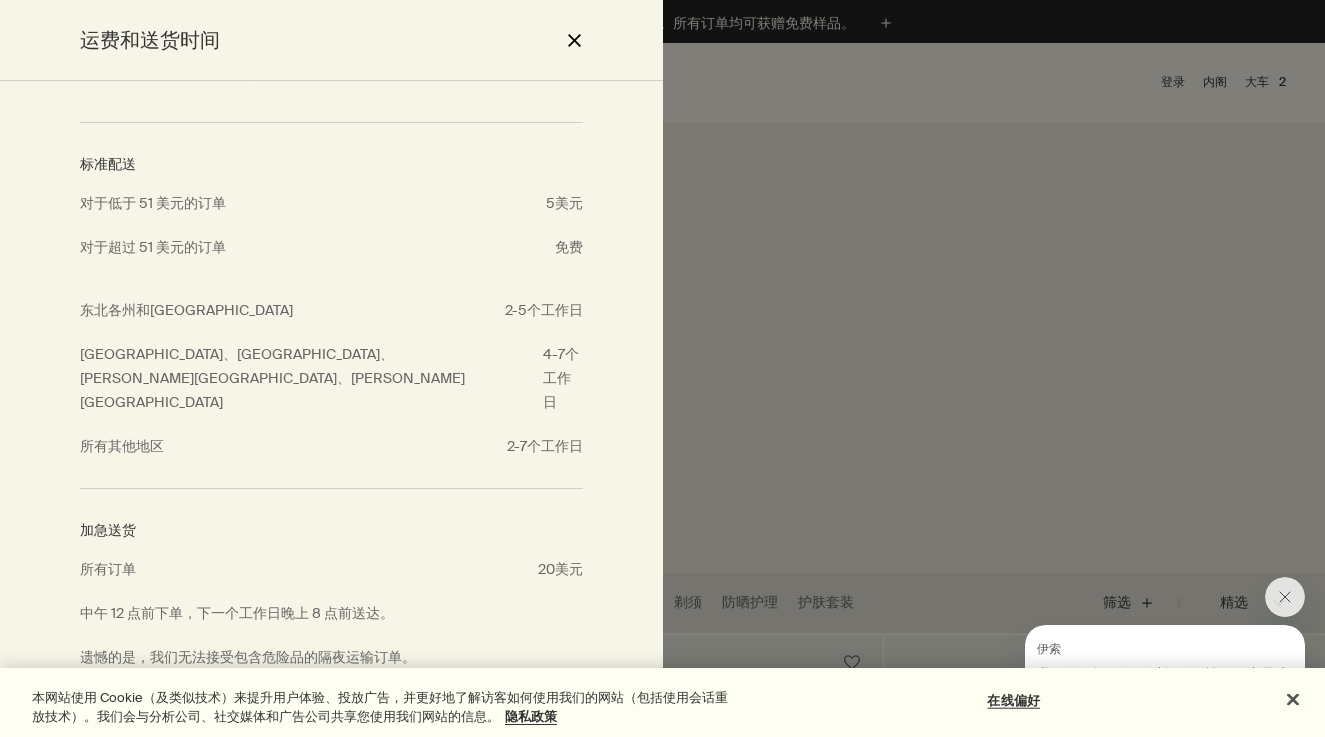 scroll, scrollTop: 0, scrollLeft: 0, axis: both 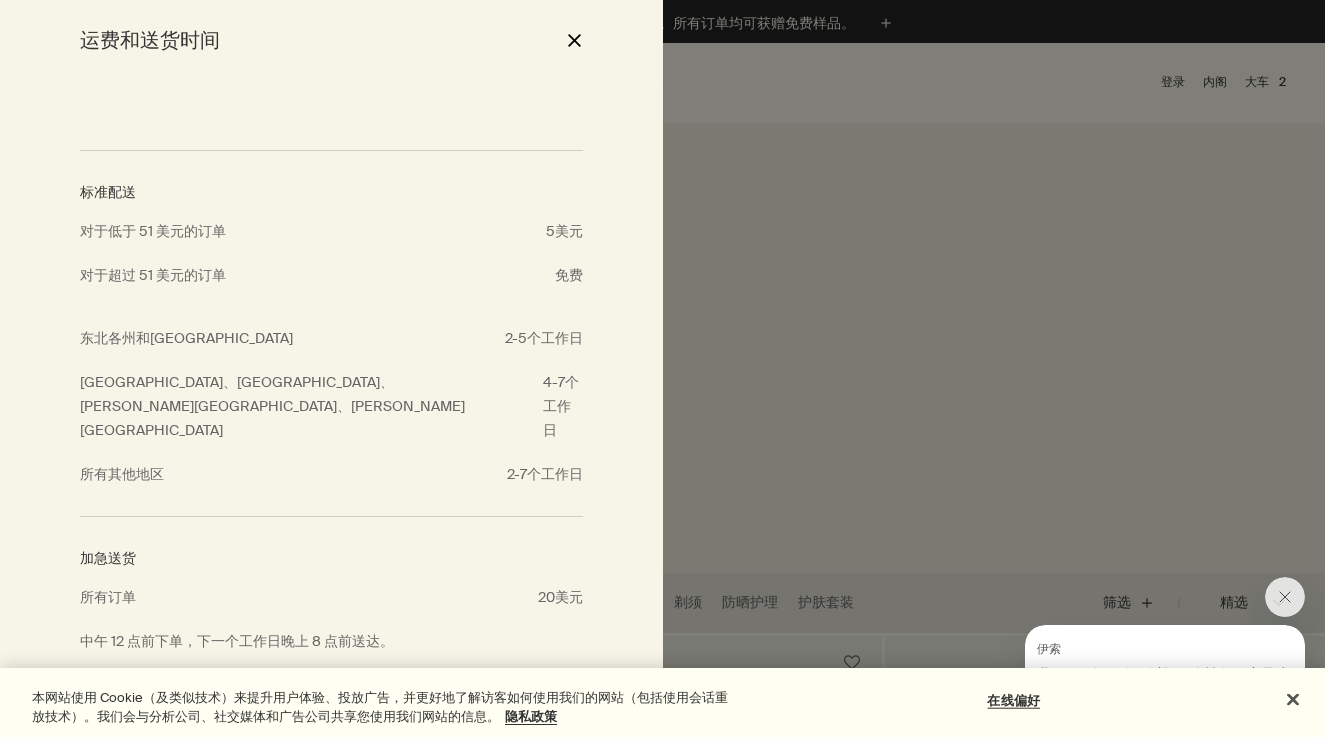 click on "close" at bounding box center [574, 40] 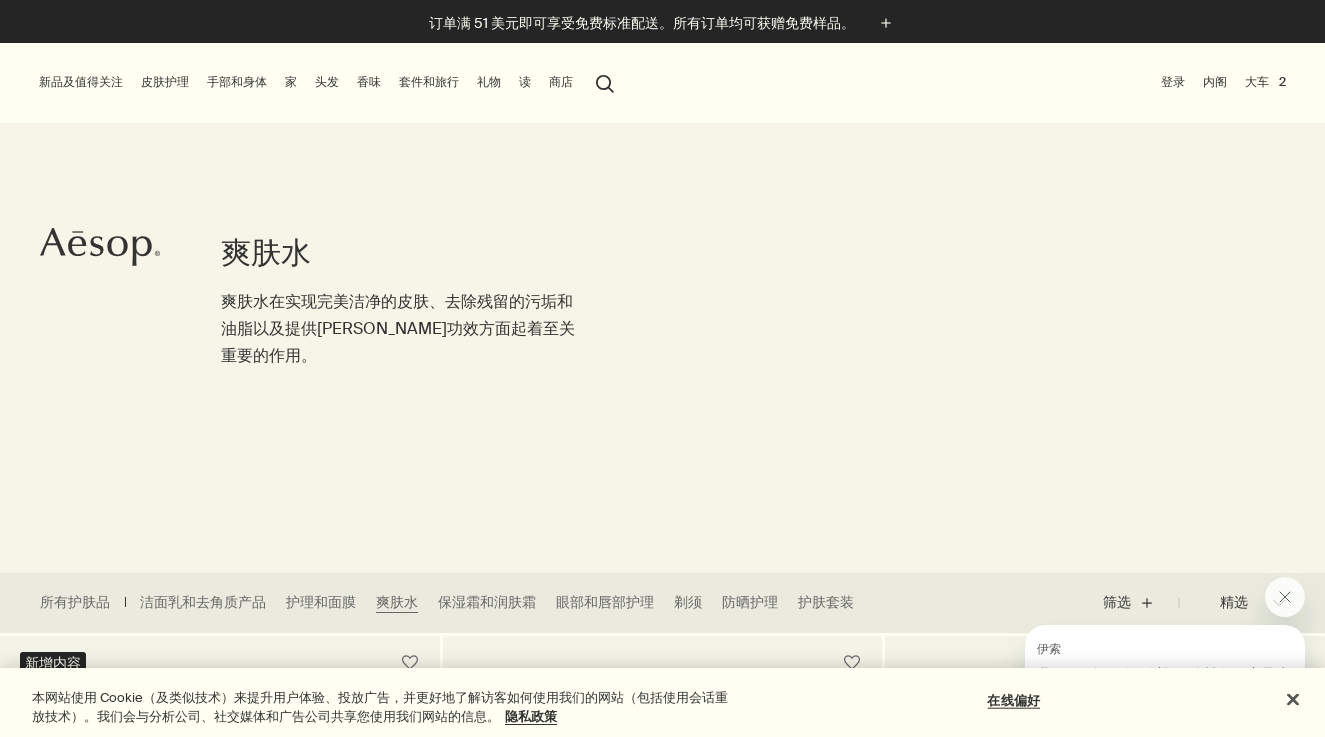 click on "大车 2" at bounding box center (1265, 82) 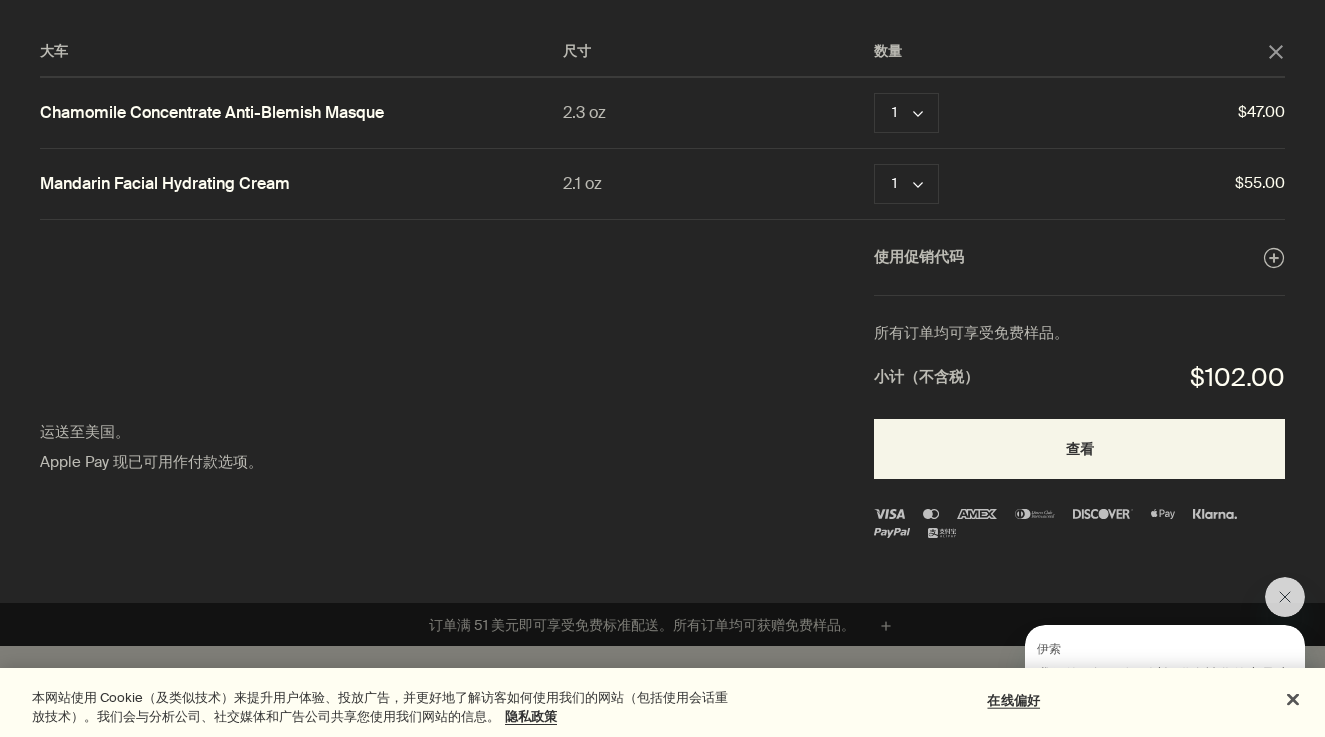 click at bounding box center [662, 368] 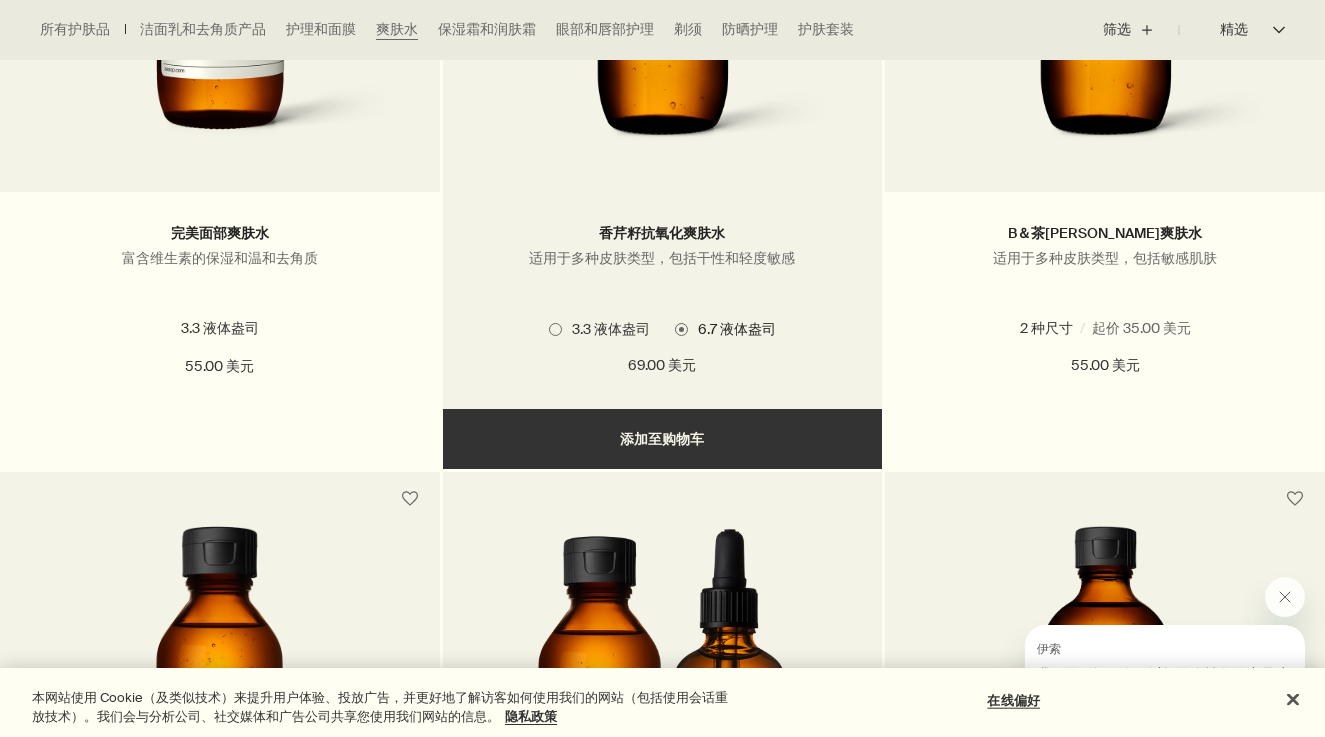 scroll, scrollTop: 900, scrollLeft: 0, axis: vertical 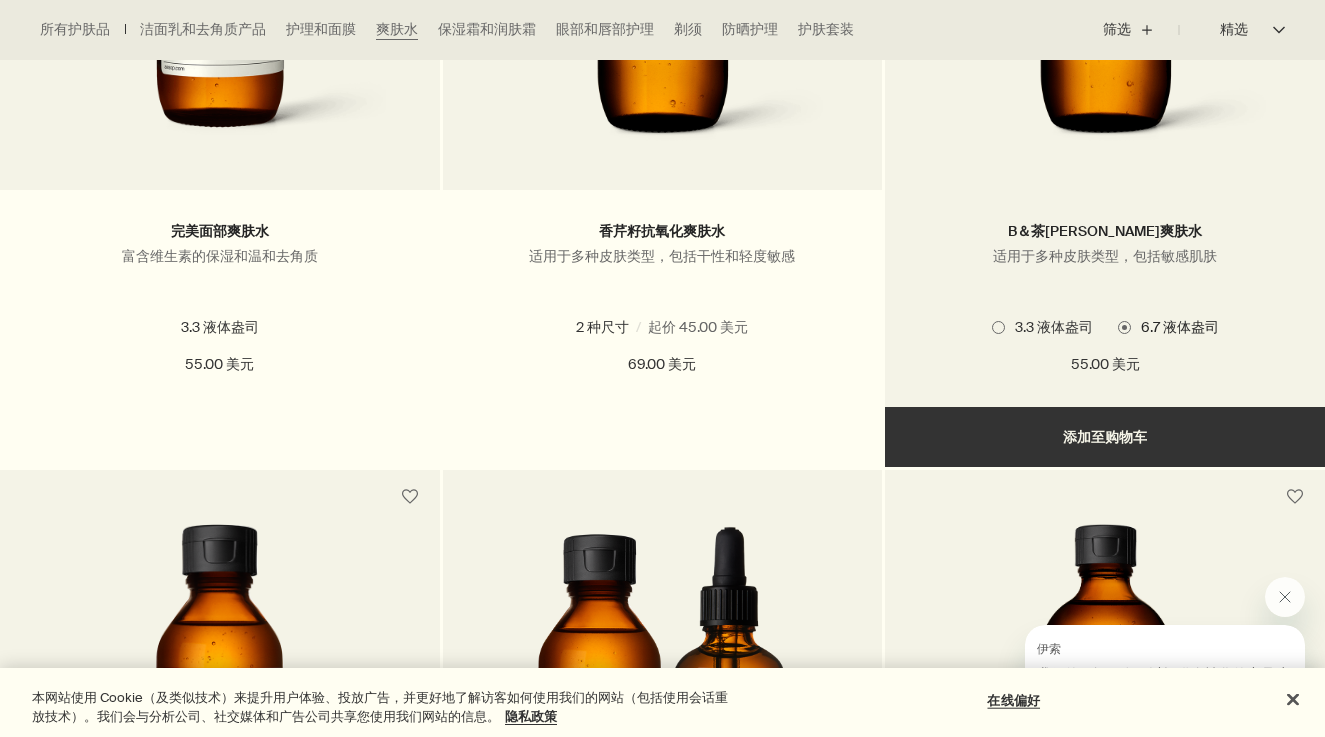 click on "添加 添加至购物车" at bounding box center (1105, 437) 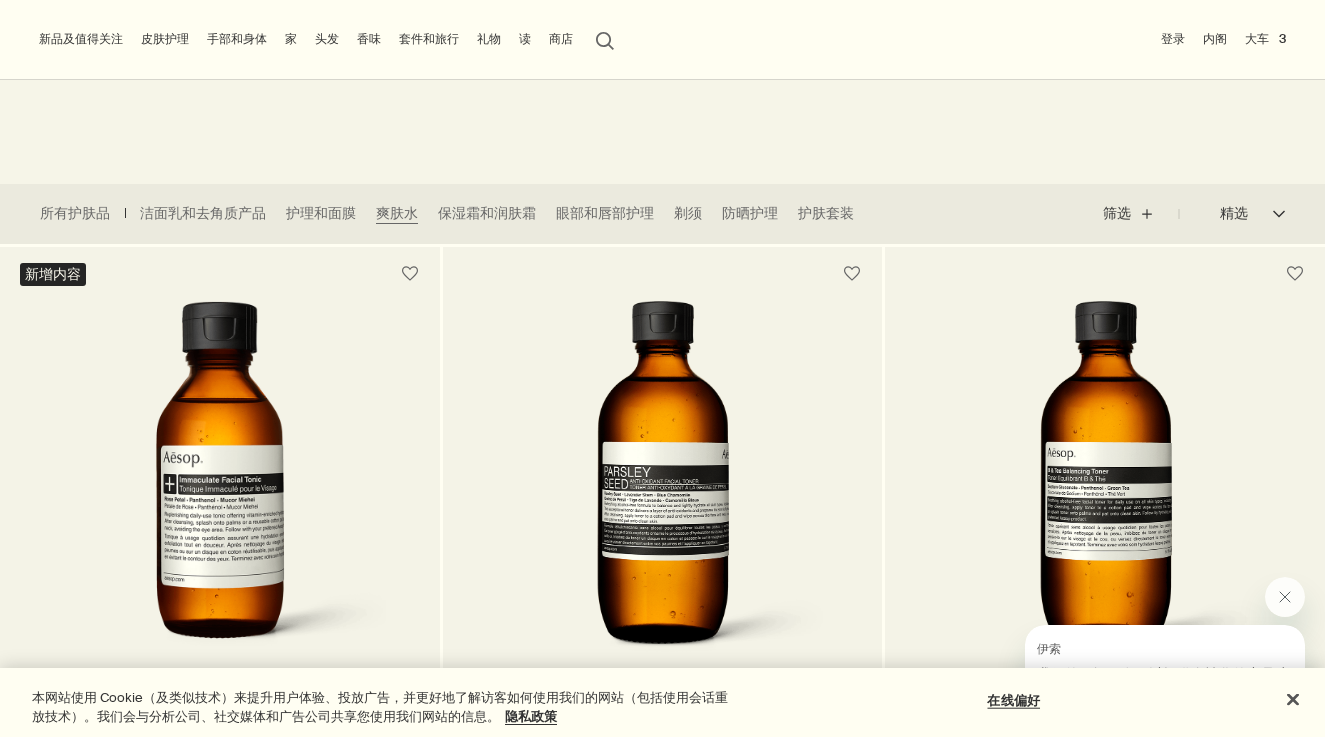 scroll, scrollTop: 341, scrollLeft: 0, axis: vertical 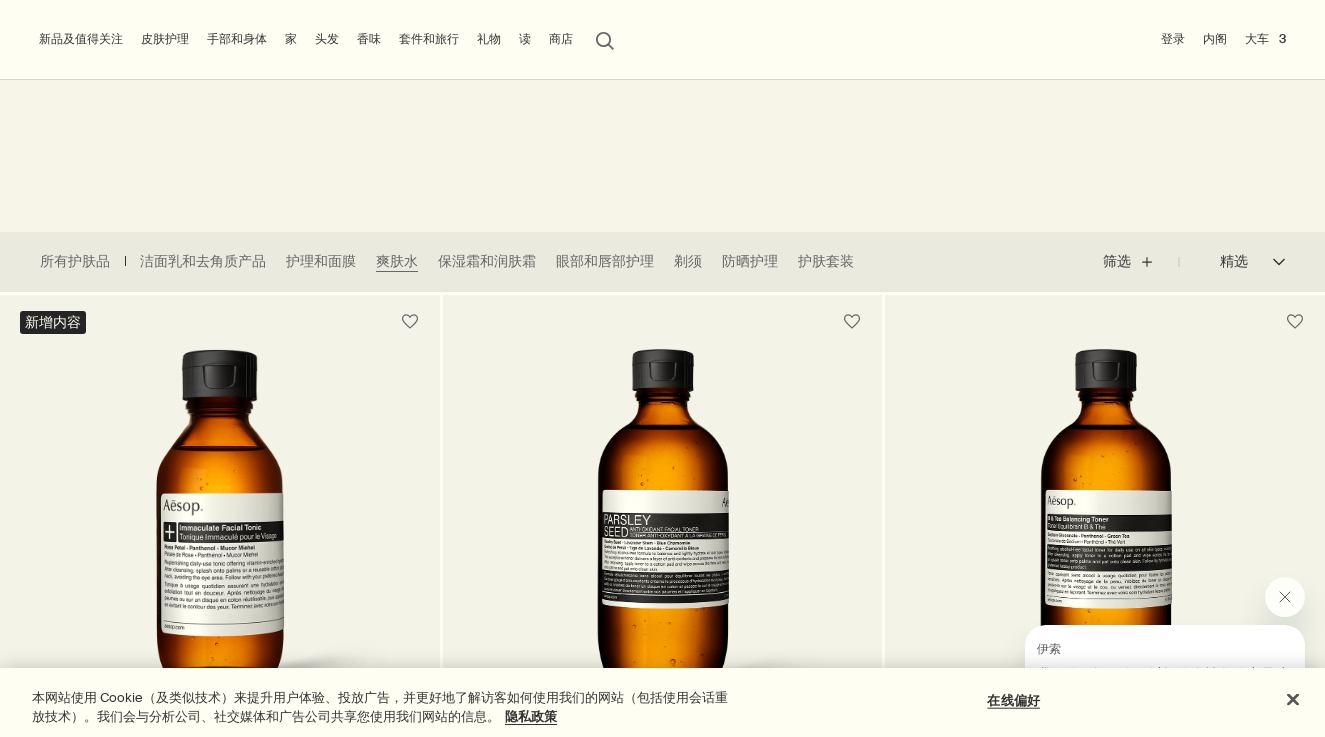 click on "家" at bounding box center [291, 39] 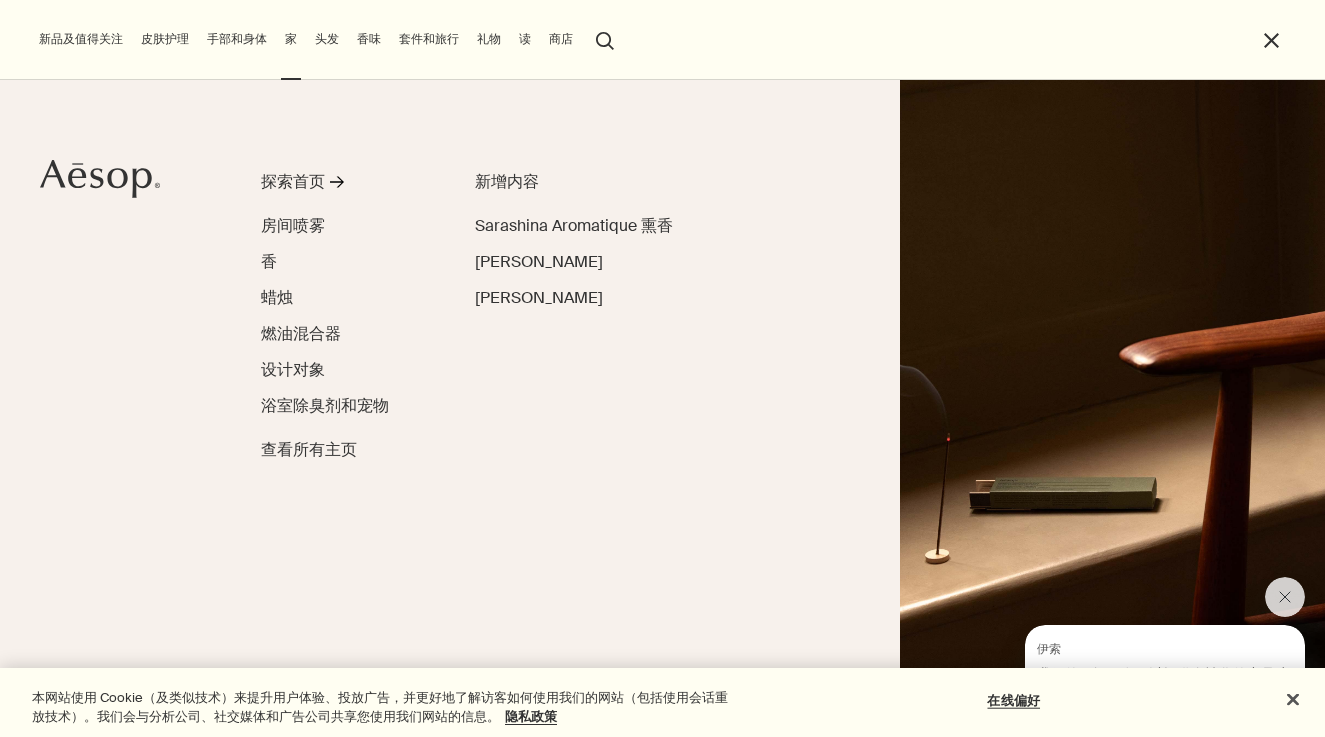 click on "皮肤护理" at bounding box center [165, 39] 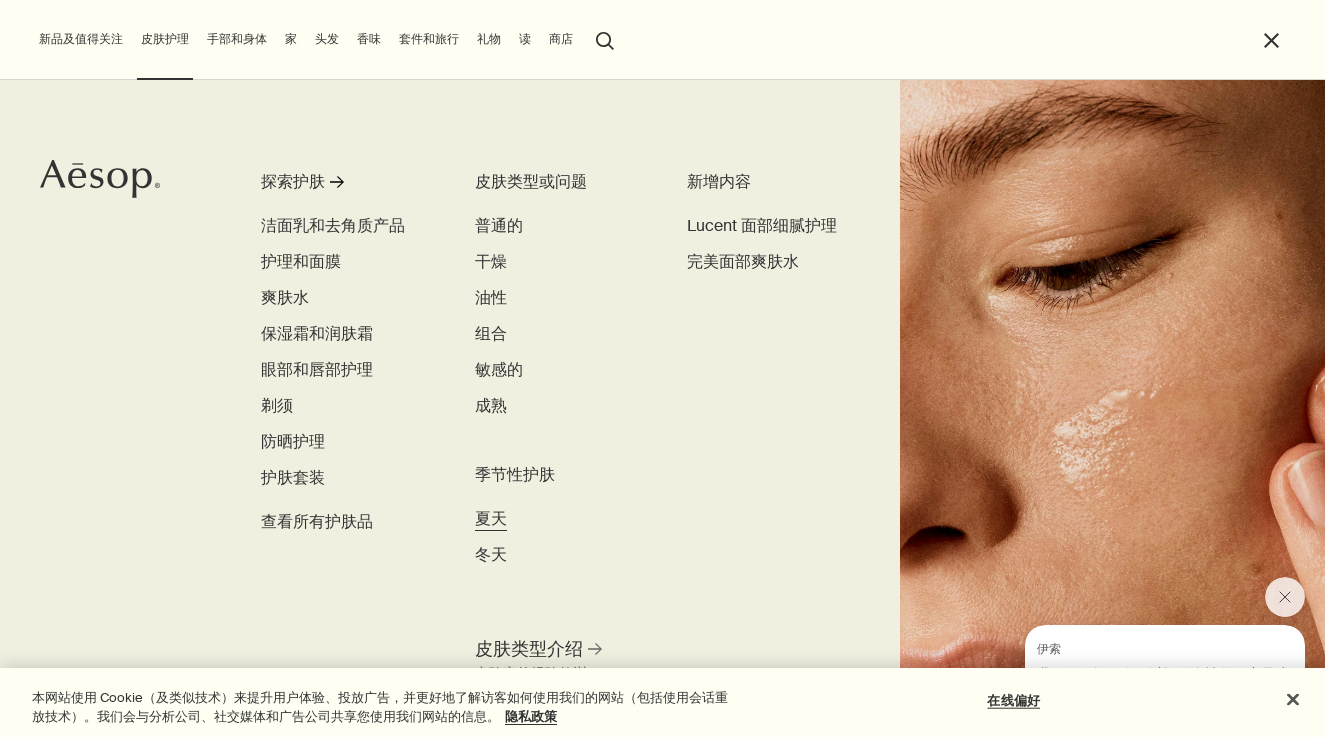 click on "夏天" at bounding box center (491, 518) 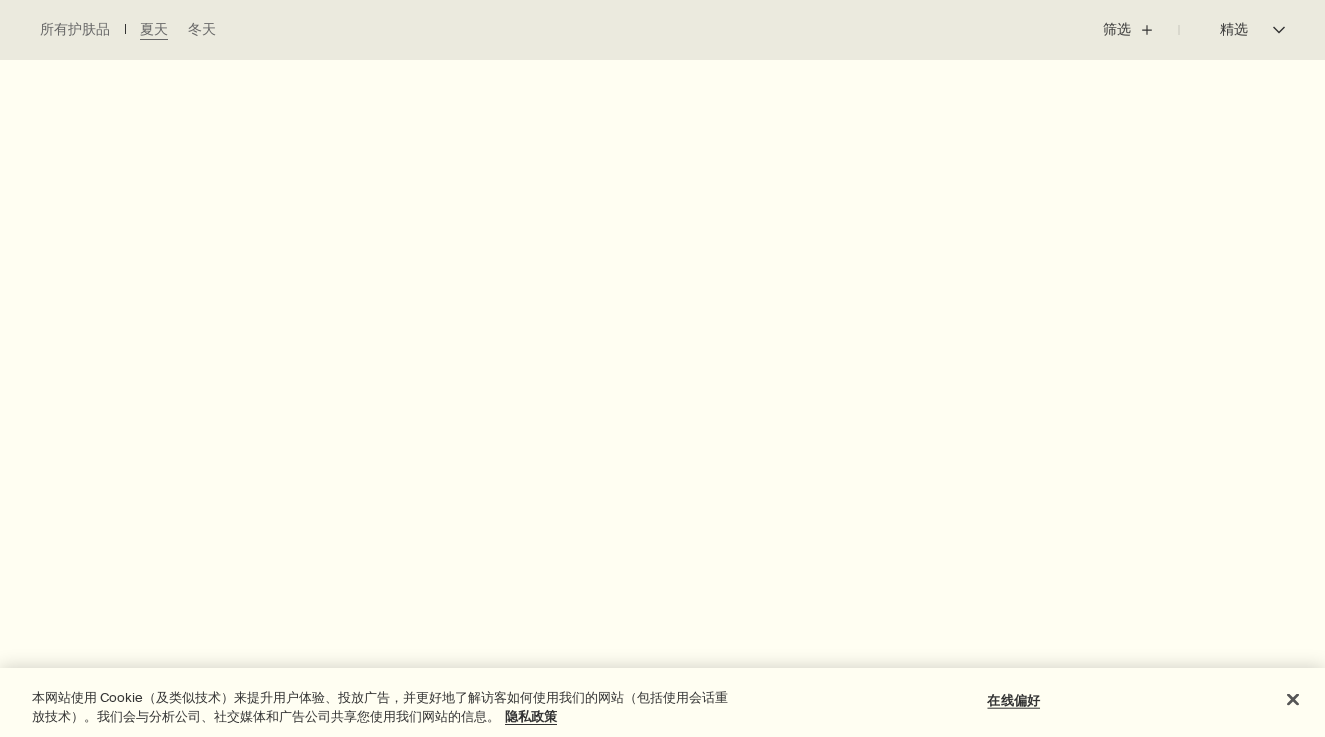 scroll, scrollTop: 644, scrollLeft: 0, axis: vertical 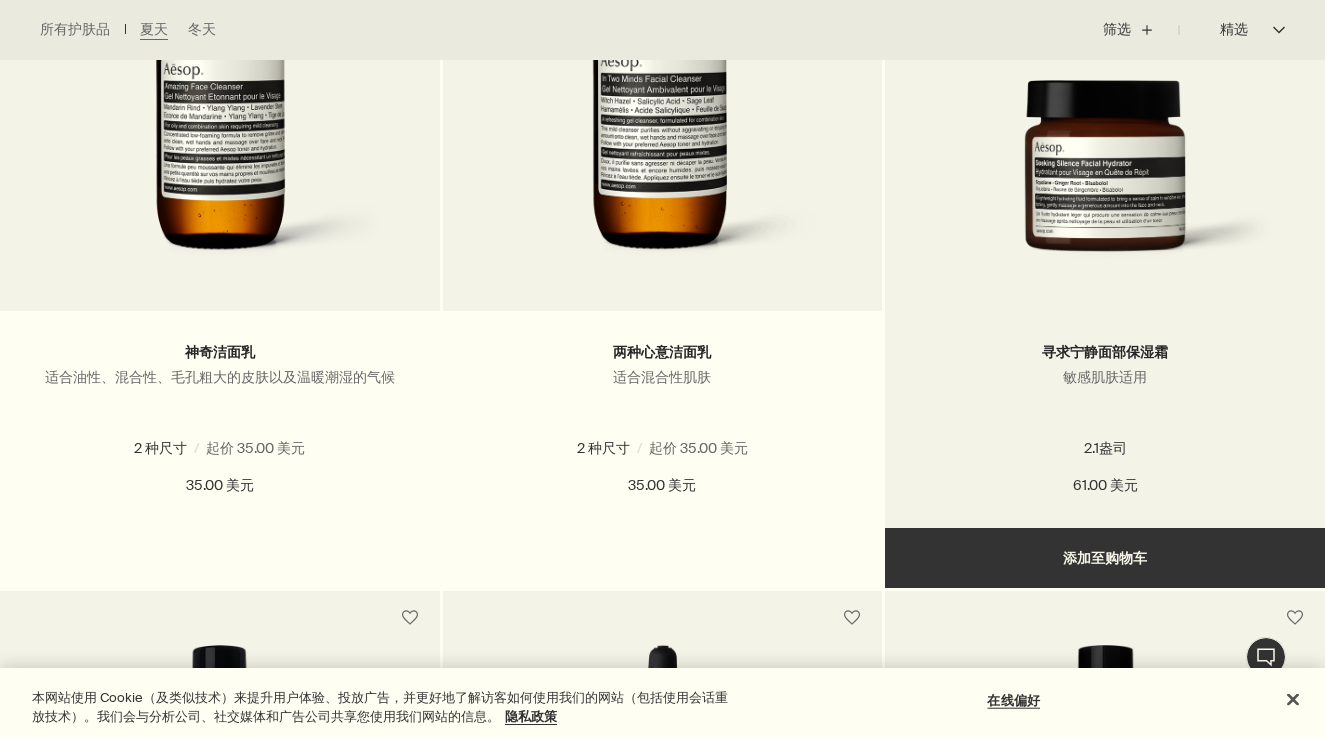 click on "添加 添加至购物车" at bounding box center (1105, 558) 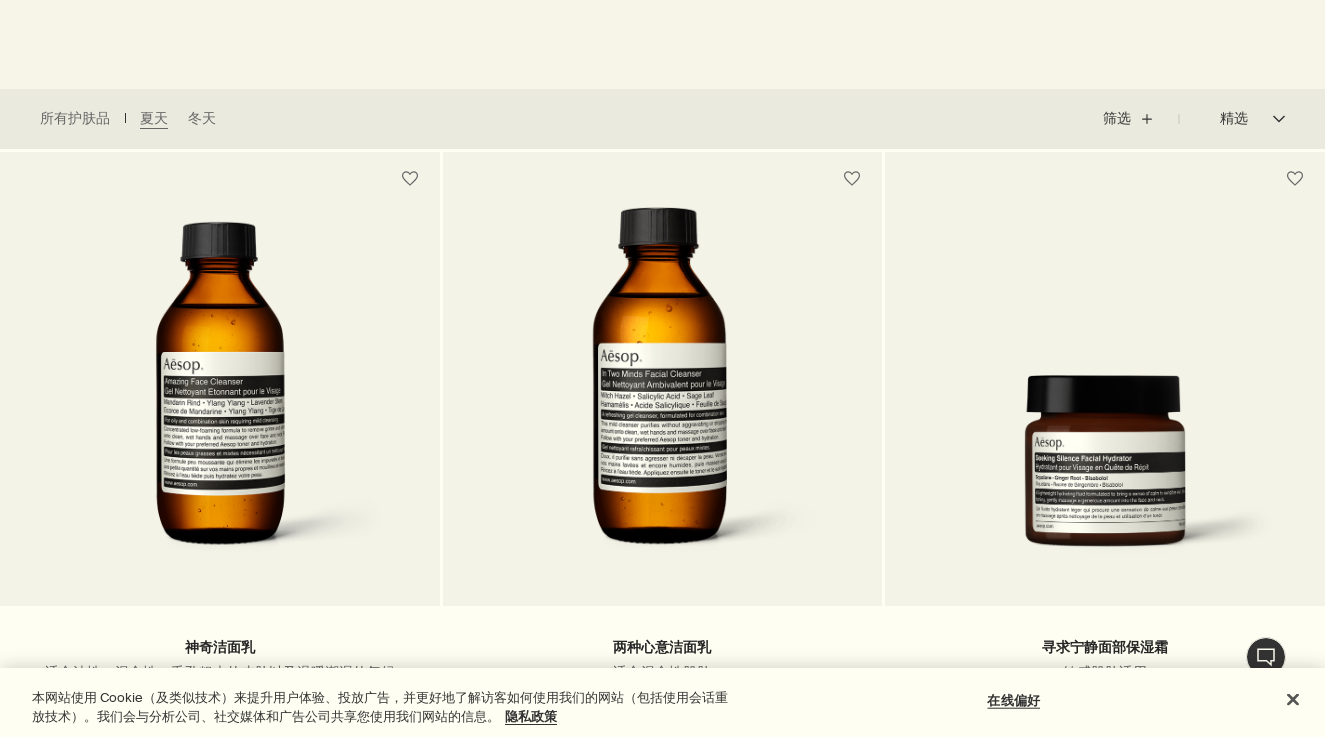scroll, scrollTop: 0, scrollLeft: 0, axis: both 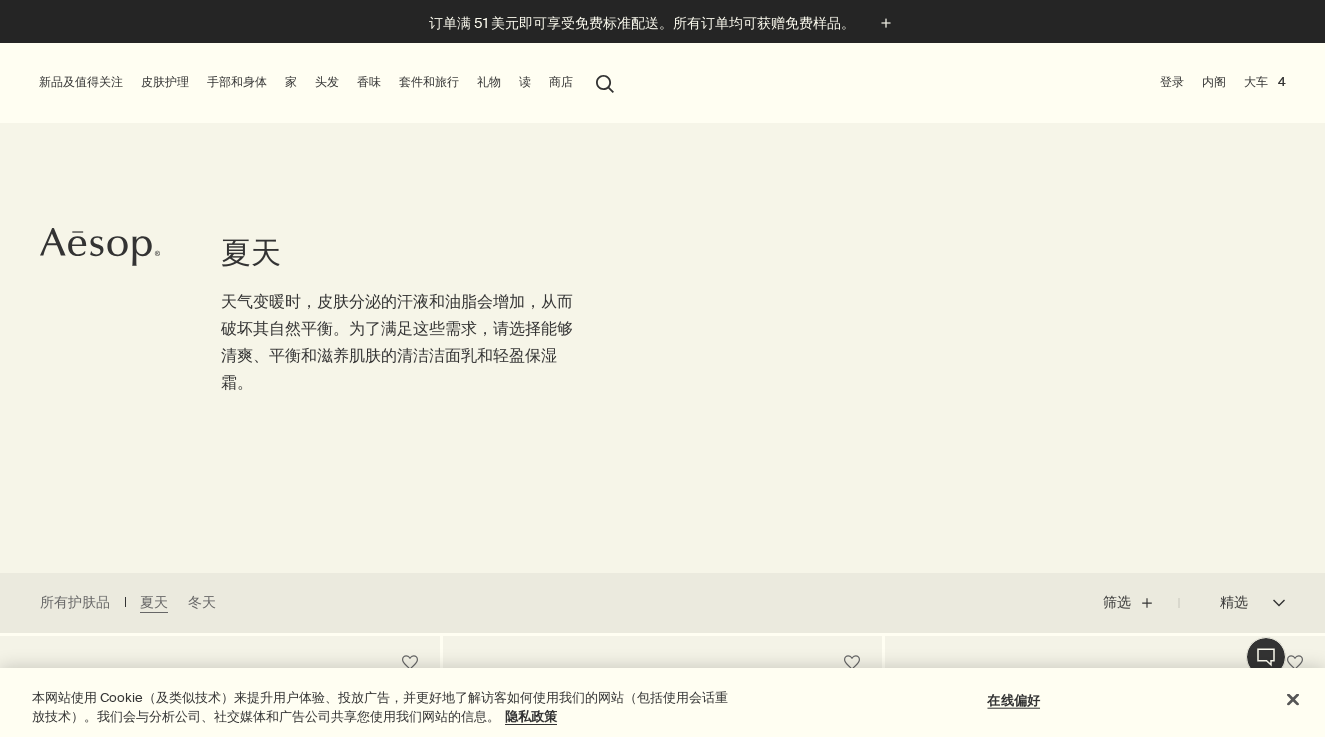click on "大车 4" at bounding box center (1265, 82) 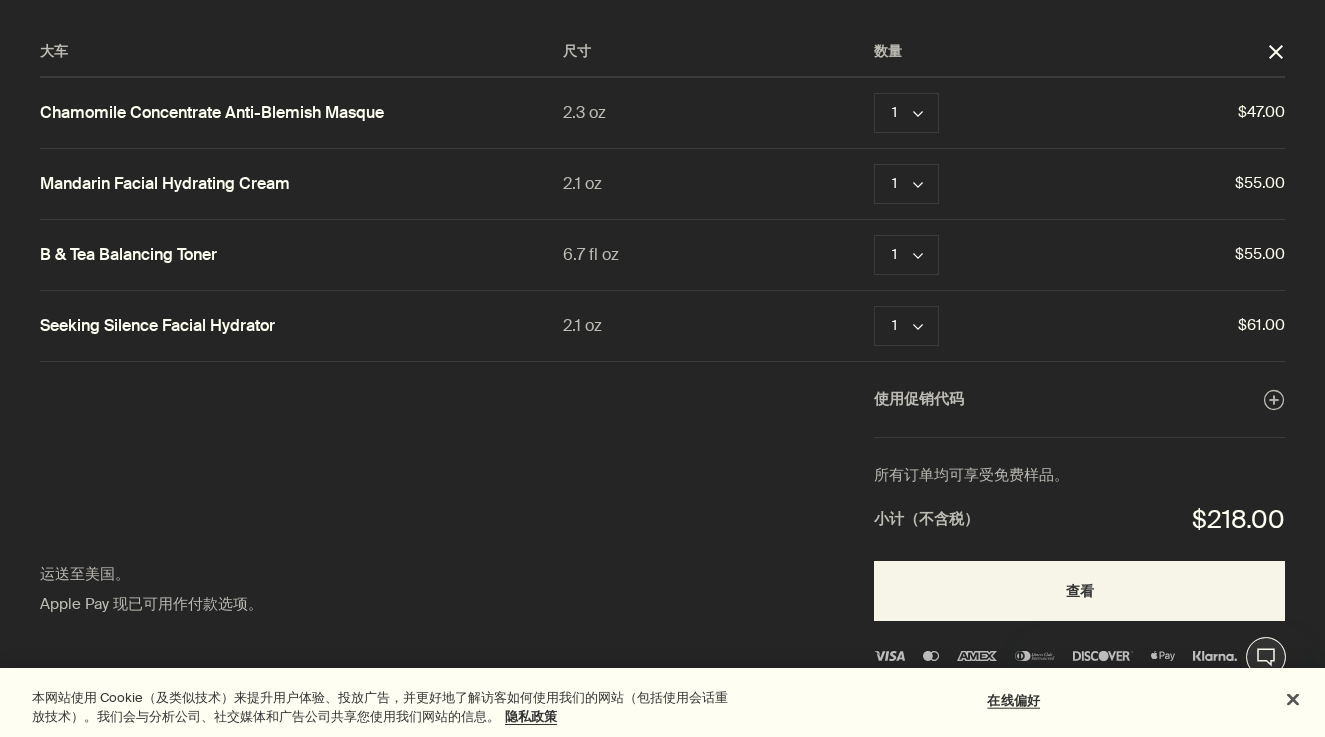 scroll, scrollTop: 0, scrollLeft: 0, axis: both 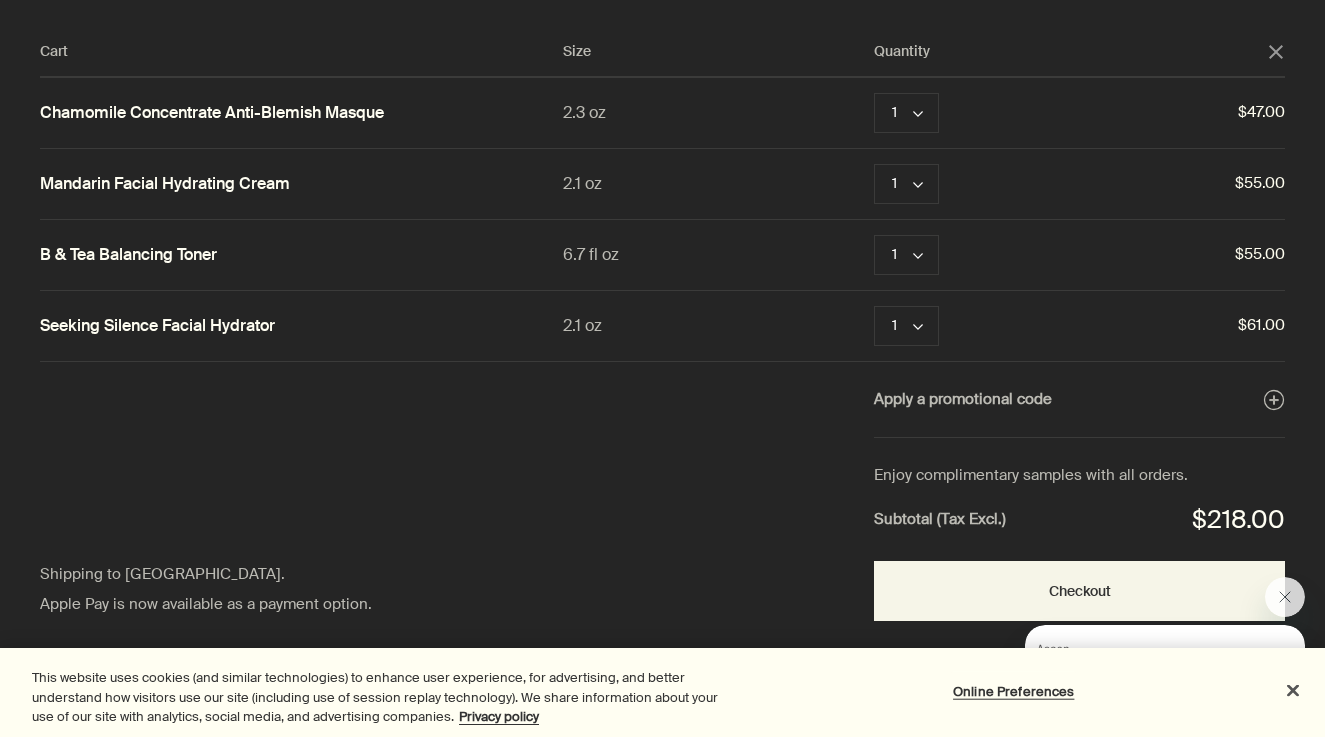 click on "Cart Size Quantity close Chamomile Concentrate Anti-Blemish Masque  2.3 oz 1 chevron Remove $47.00 Mandarin Facial Hydrating Cream  2.1 oz 1 chevron Remove $55.00 B & Tea Balancing Toner  6.7 fl oz 1 chevron Remove $55.00 Seeking Silence Facial Hydrator  2.1 oz 1 chevron Remove $61.00 Apply a promotional code plusAndCloseWithCircle Shipping to the [GEOGRAPHIC_DATA]. Apple Pay is now available as a payment option. Enjoy complimentary samples with all orders. Subtotal (Tax Excl.) $218.00 Checkout" at bounding box center [682, 368] 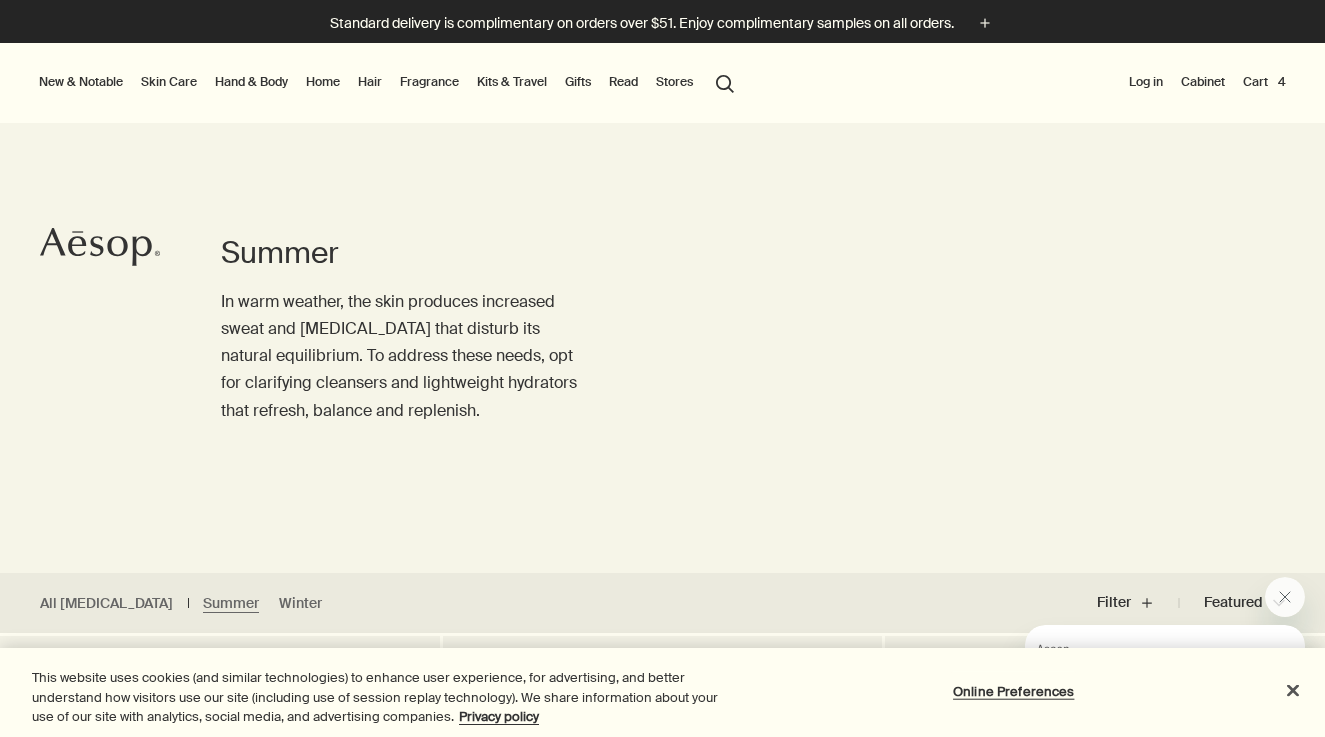 click on "Gifts" at bounding box center [578, 82] 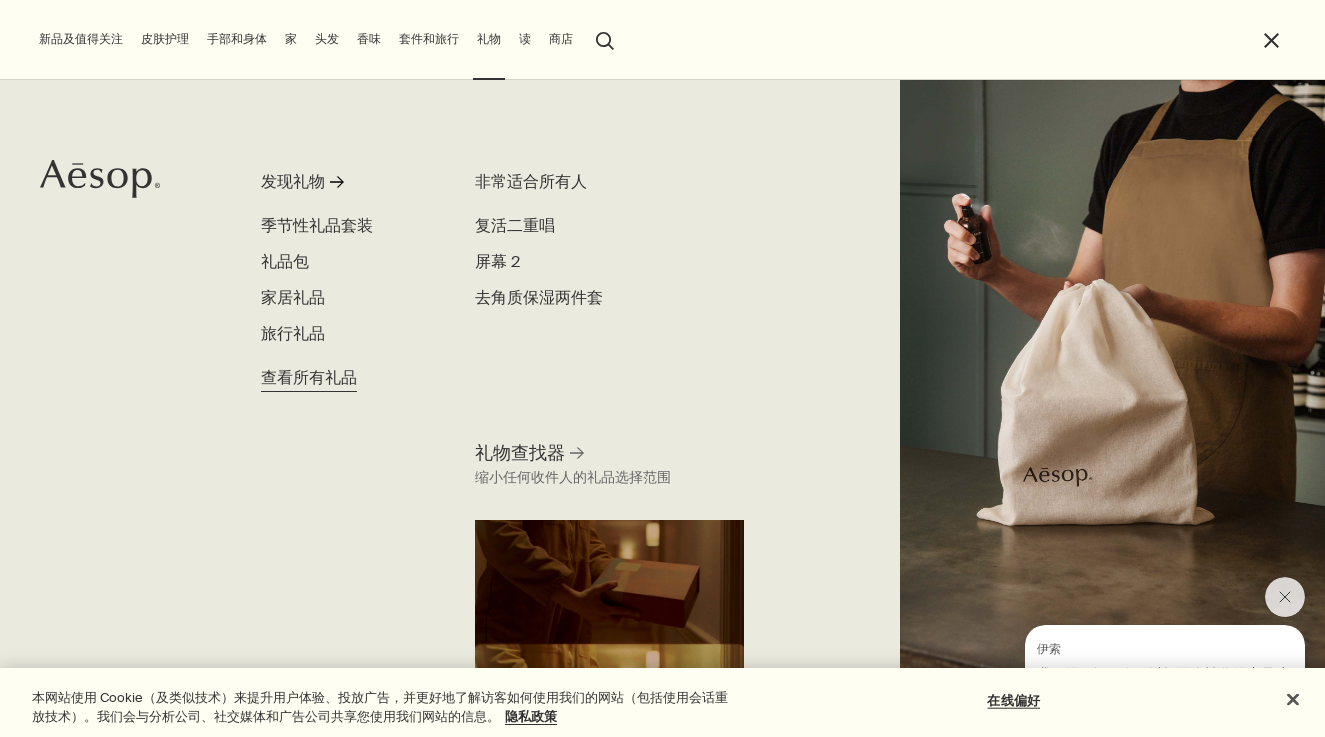 click on "查看所有礼品" at bounding box center [309, 377] 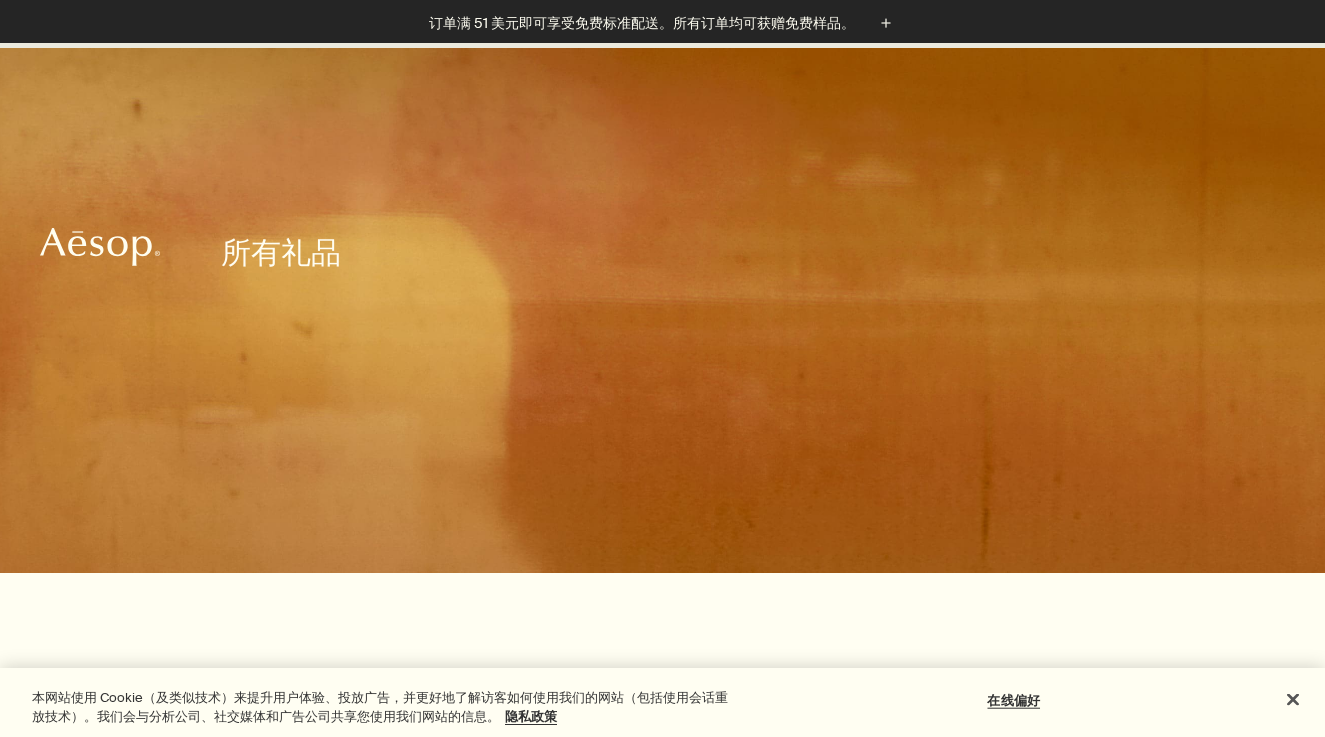 scroll, scrollTop: 655, scrollLeft: 0, axis: vertical 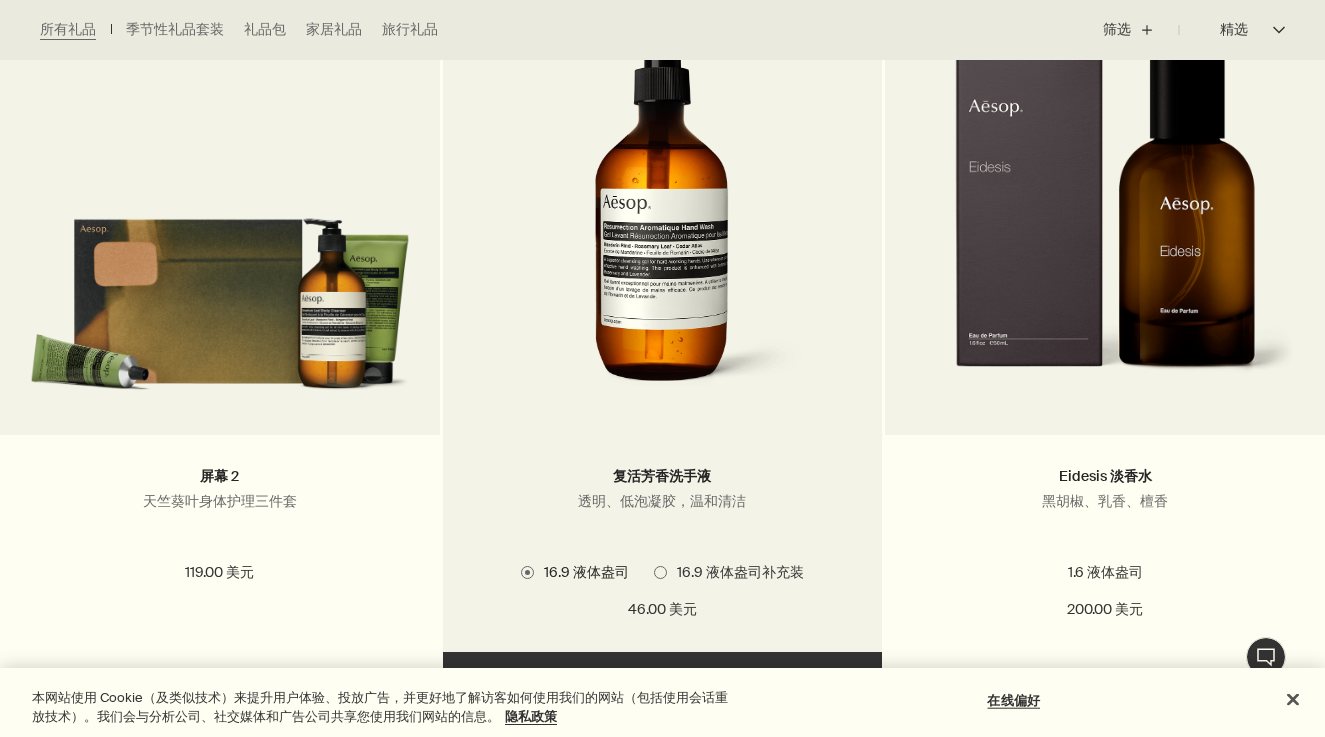 click at bounding box center (660, 572) 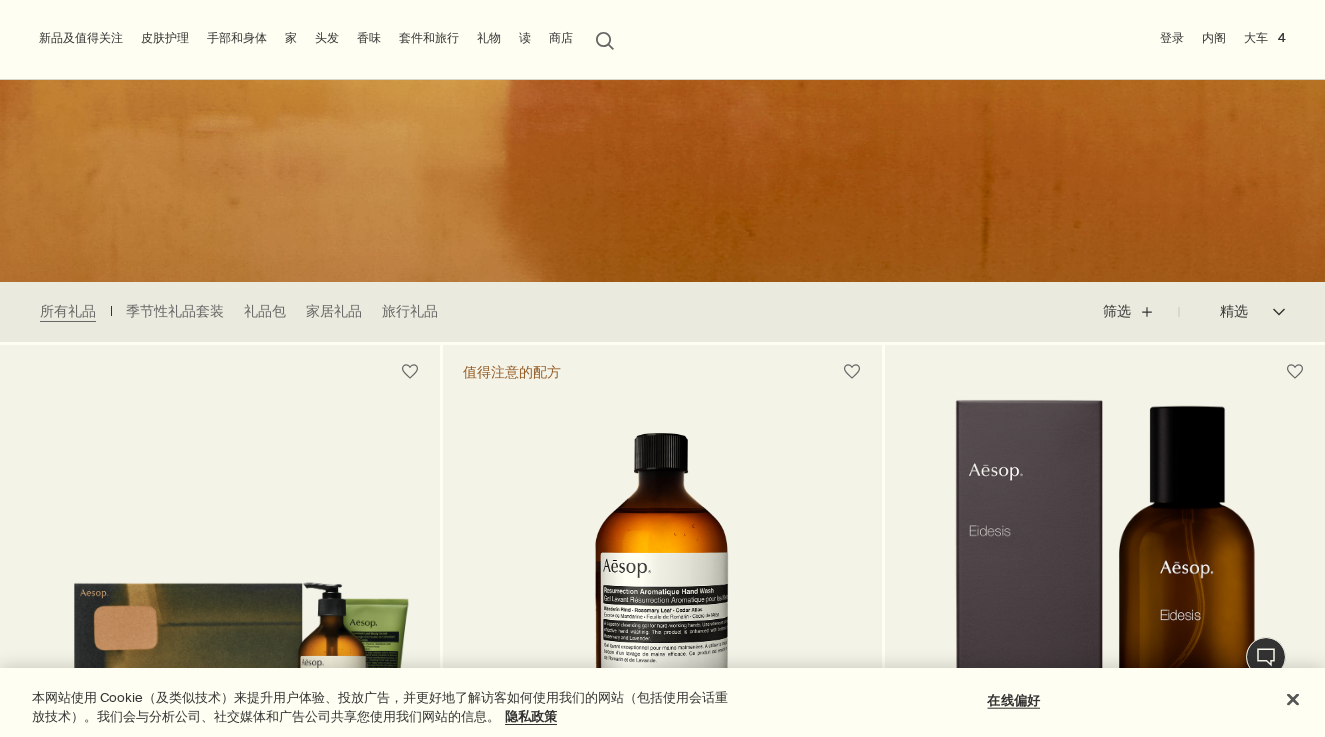 scroll, scrollTop: 0, scrollLeft: 0, axis: both 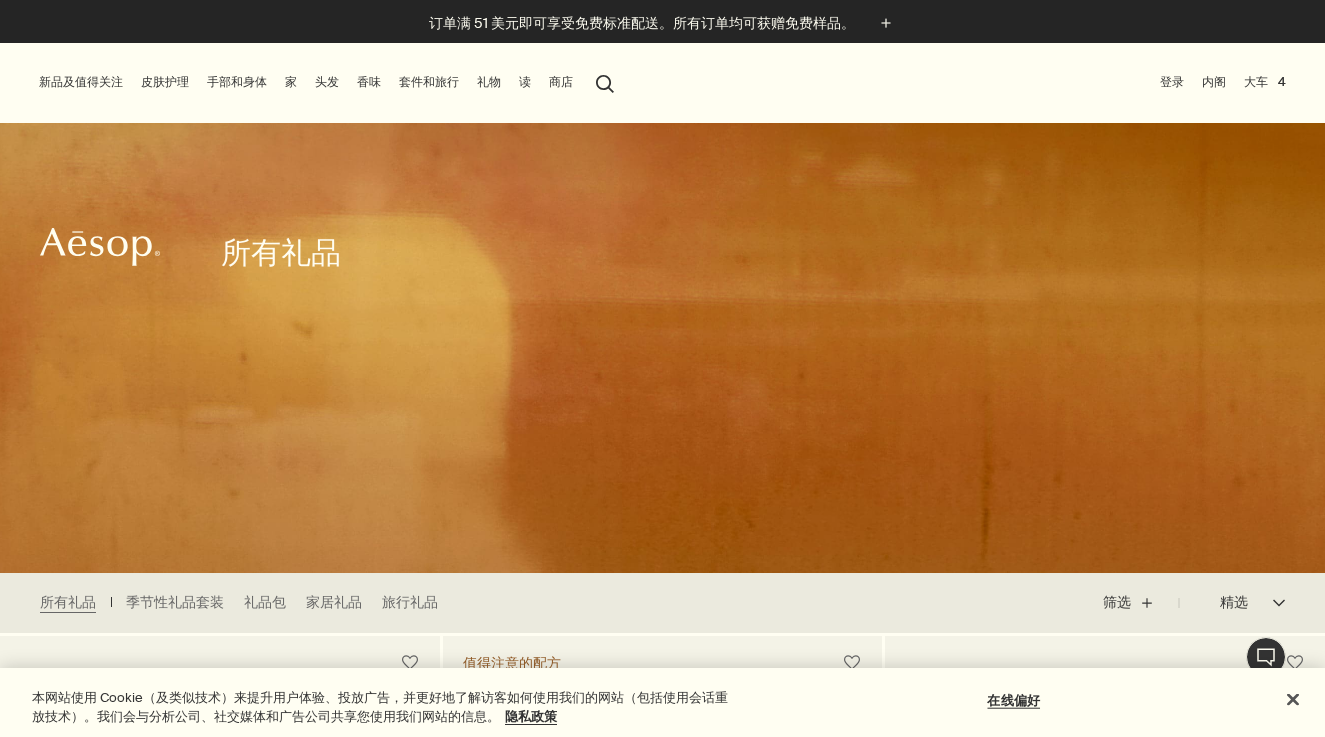 click on "皮肤护理" at bounding box center [165, 82] 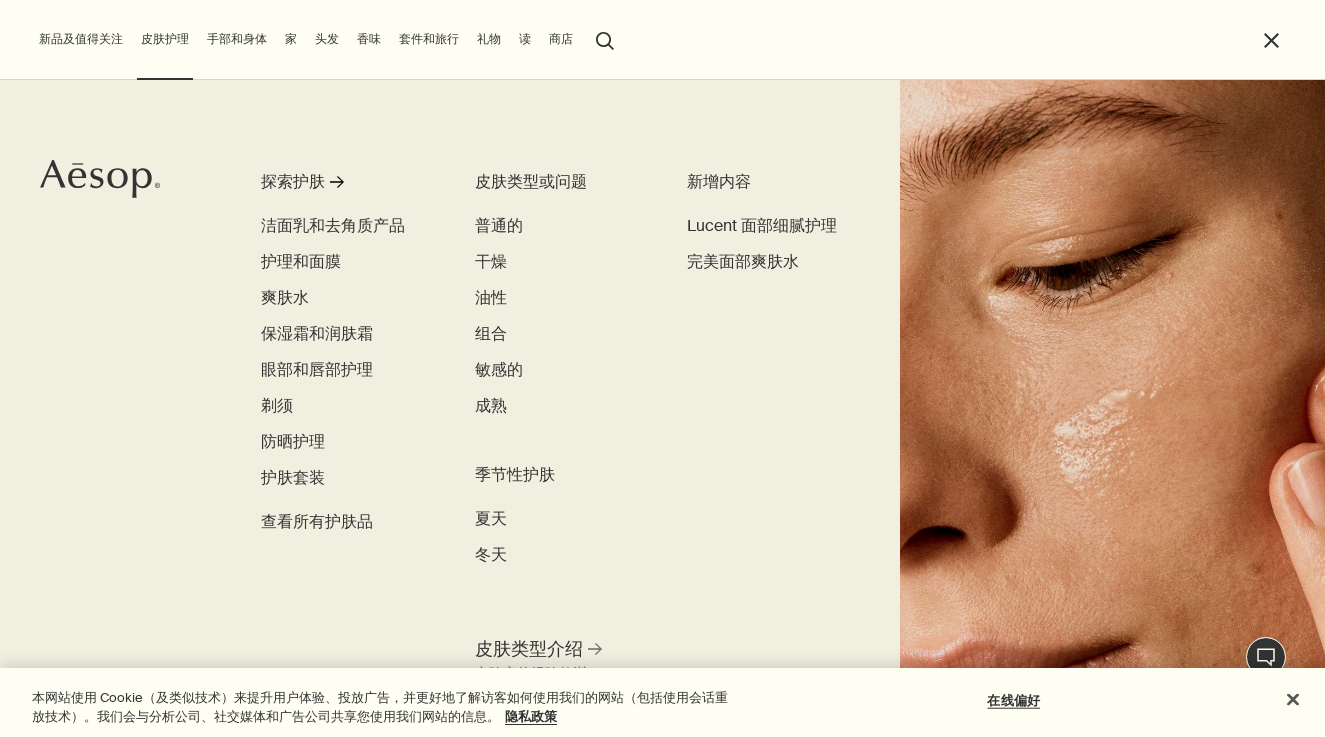 click on "新品及值得关注" at bounding box center (81, 39) 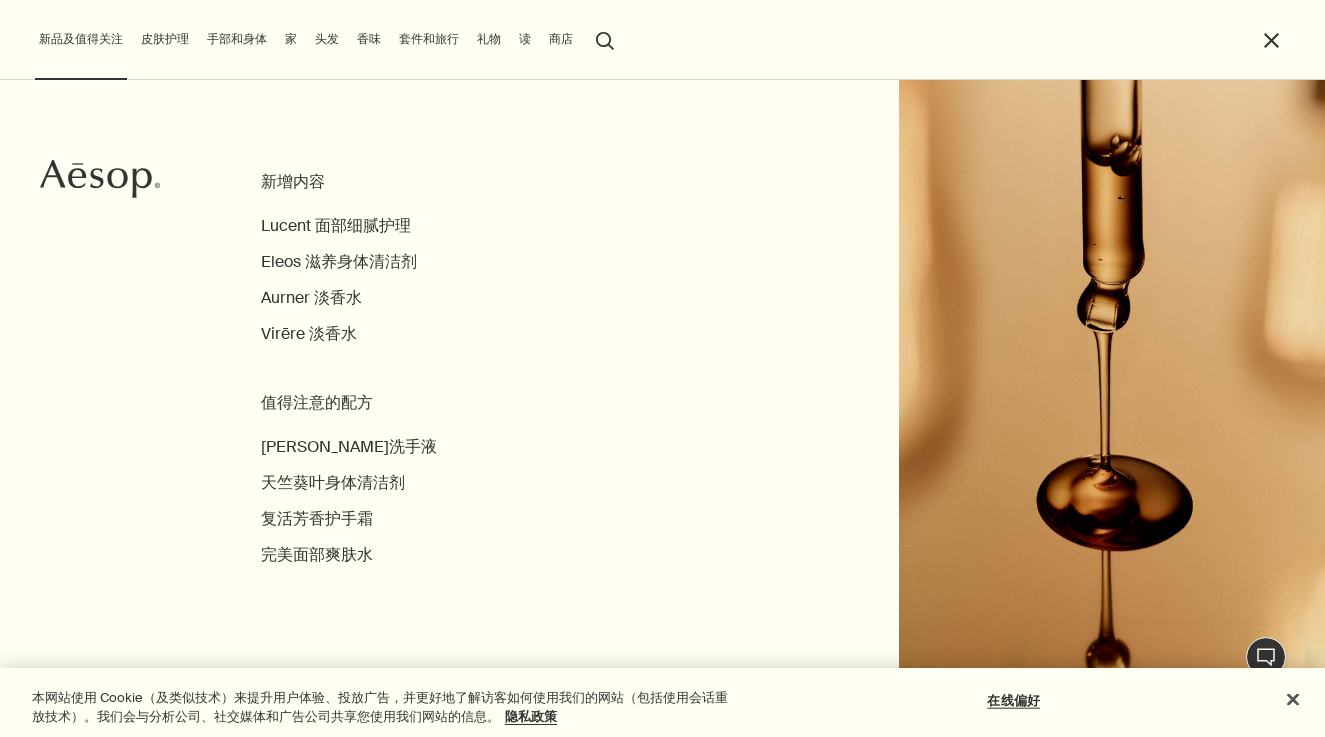 scroll, scrollTop: 0, scrollLeft: 0, axis: both 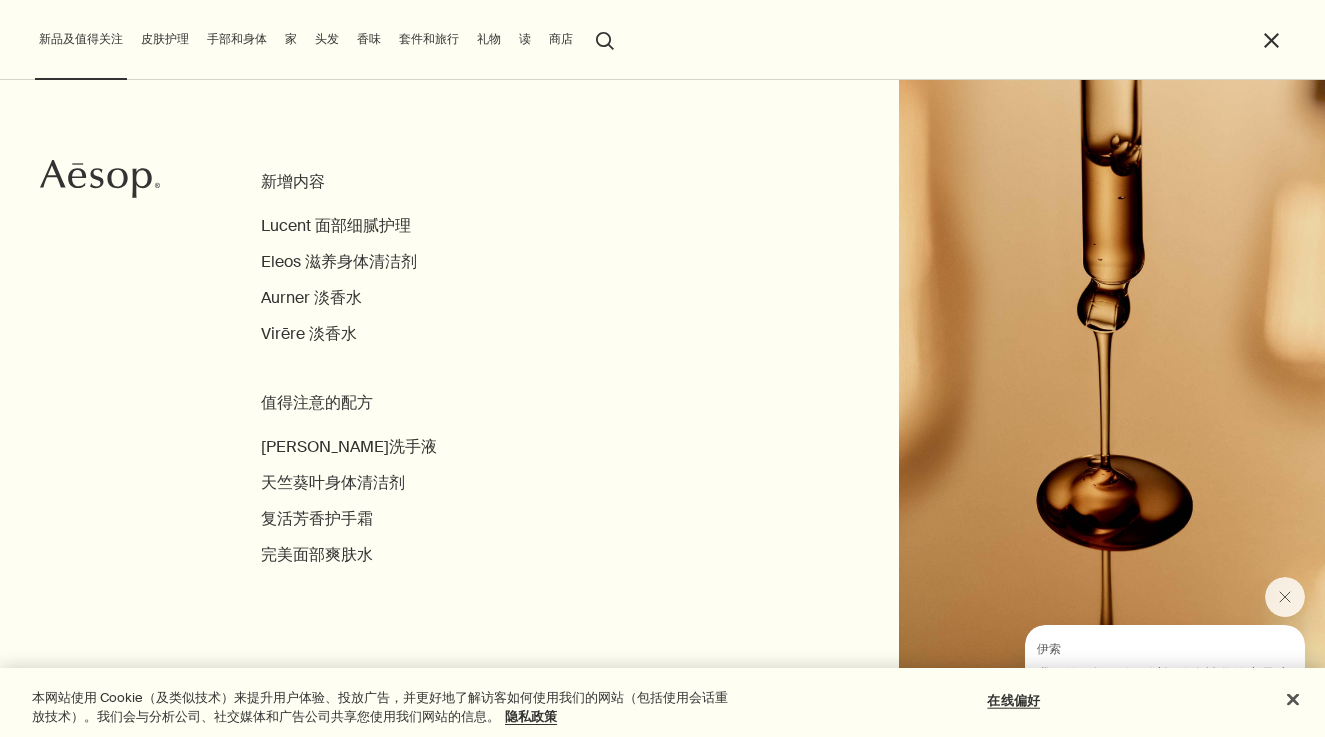 click on "皮肤护理" at bounding box center [165, 39] 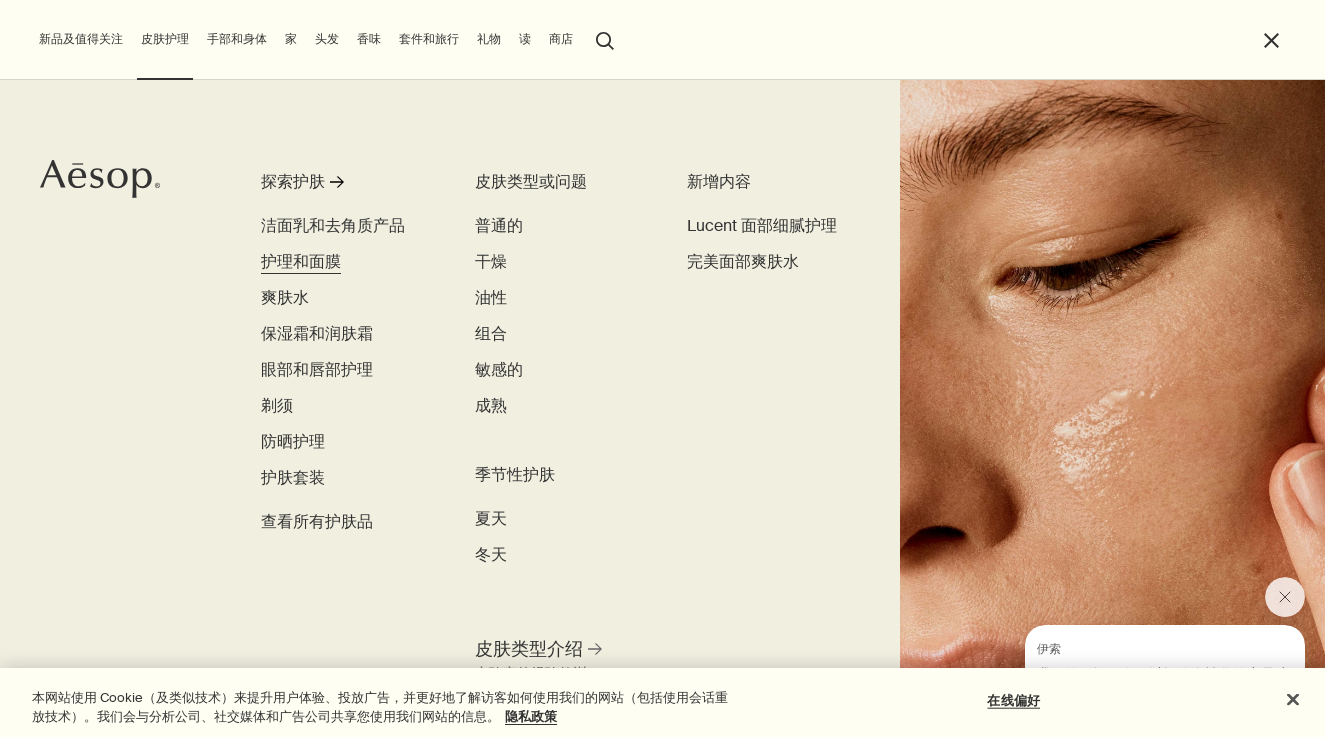 click on "护理和面膜" at bounding box center (301, 261) 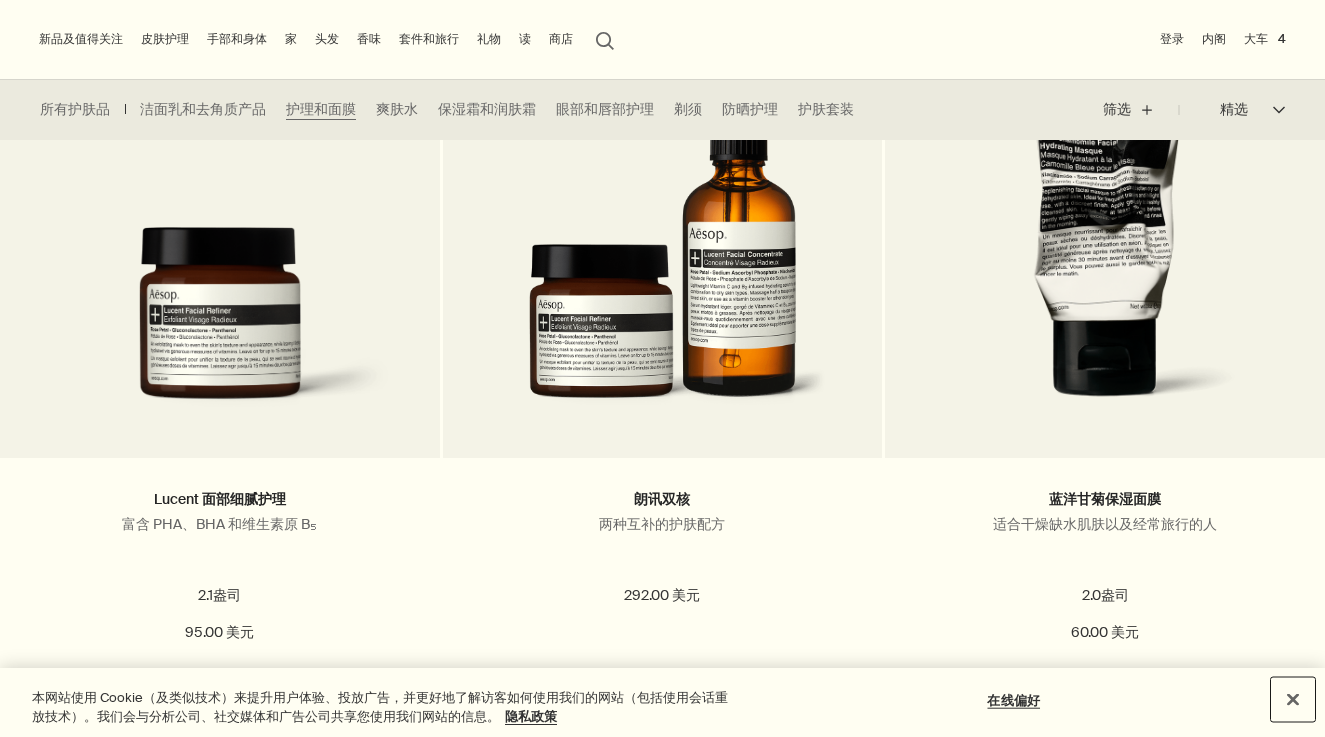 scroll, scrollTop: 632, scrollLeft: 0, axis: vertical 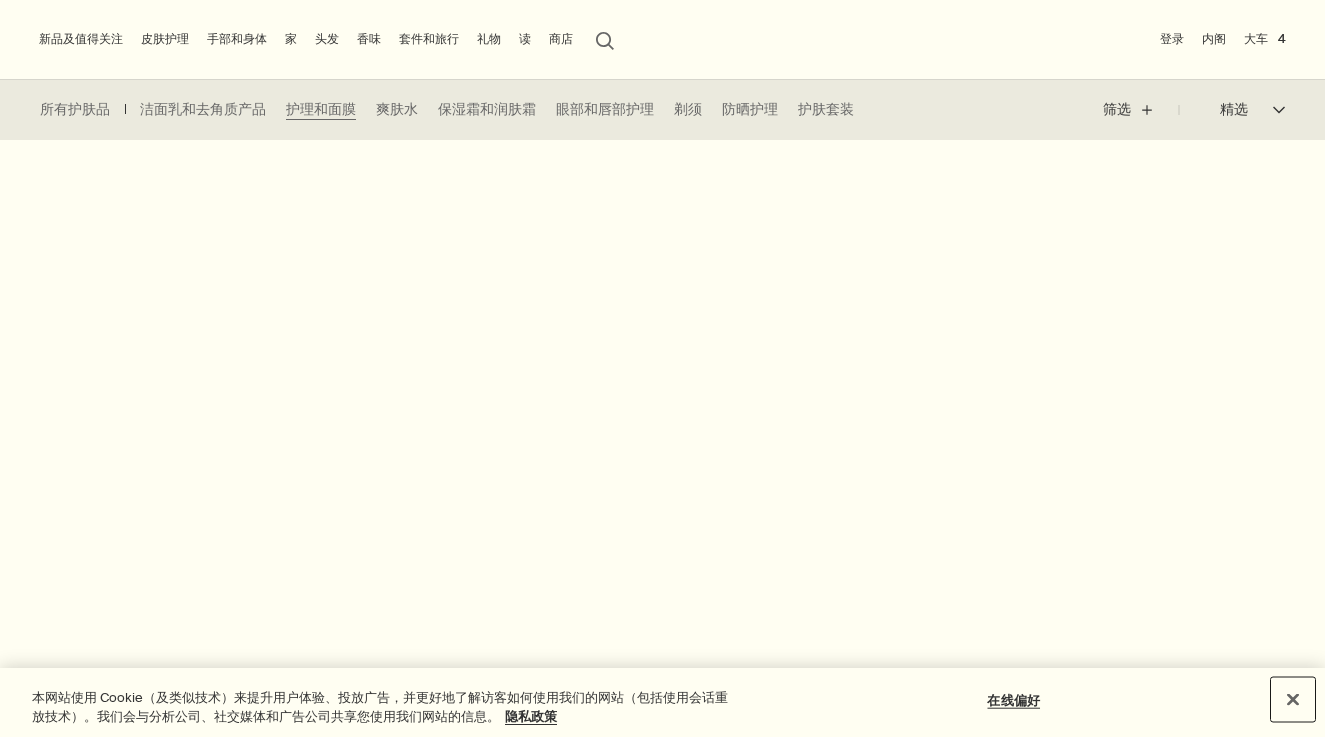 click at bounding box center [1293, 700] 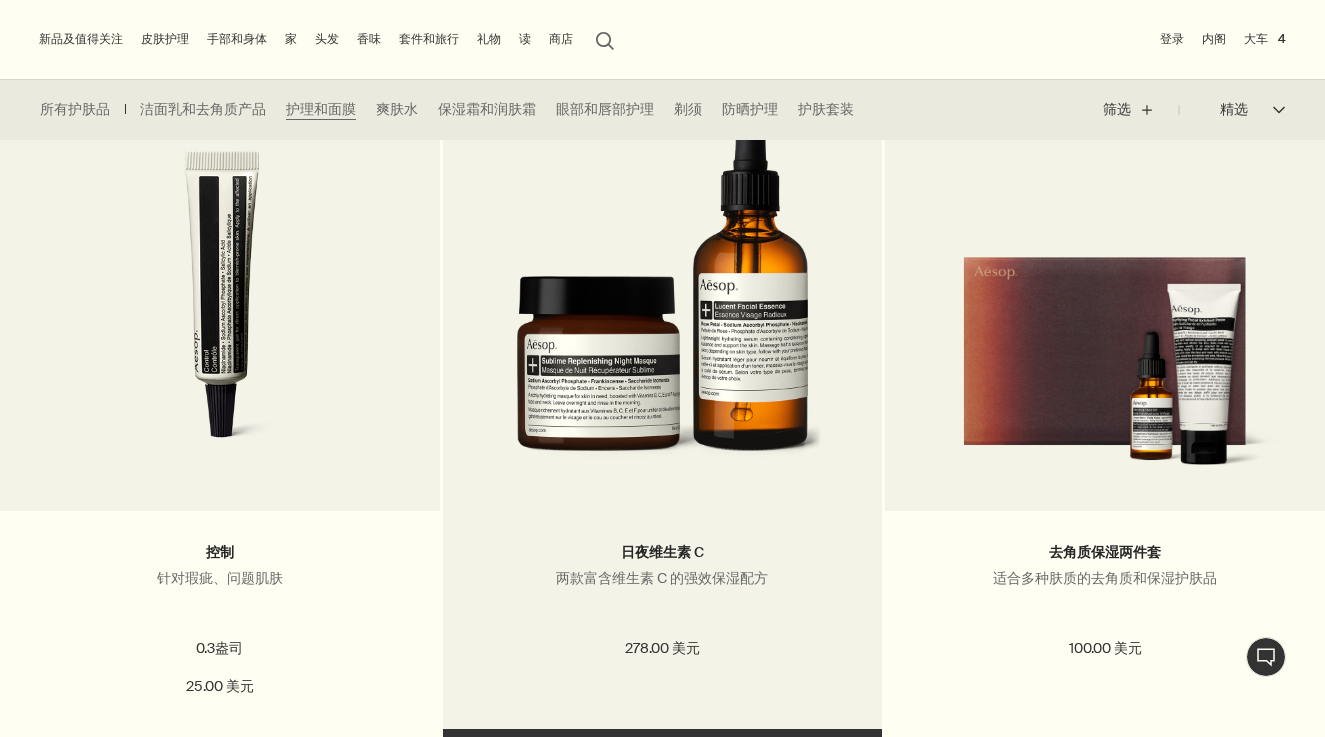 scroll, scrollTop: 2769, scrollLeft: 0, axis: vertical 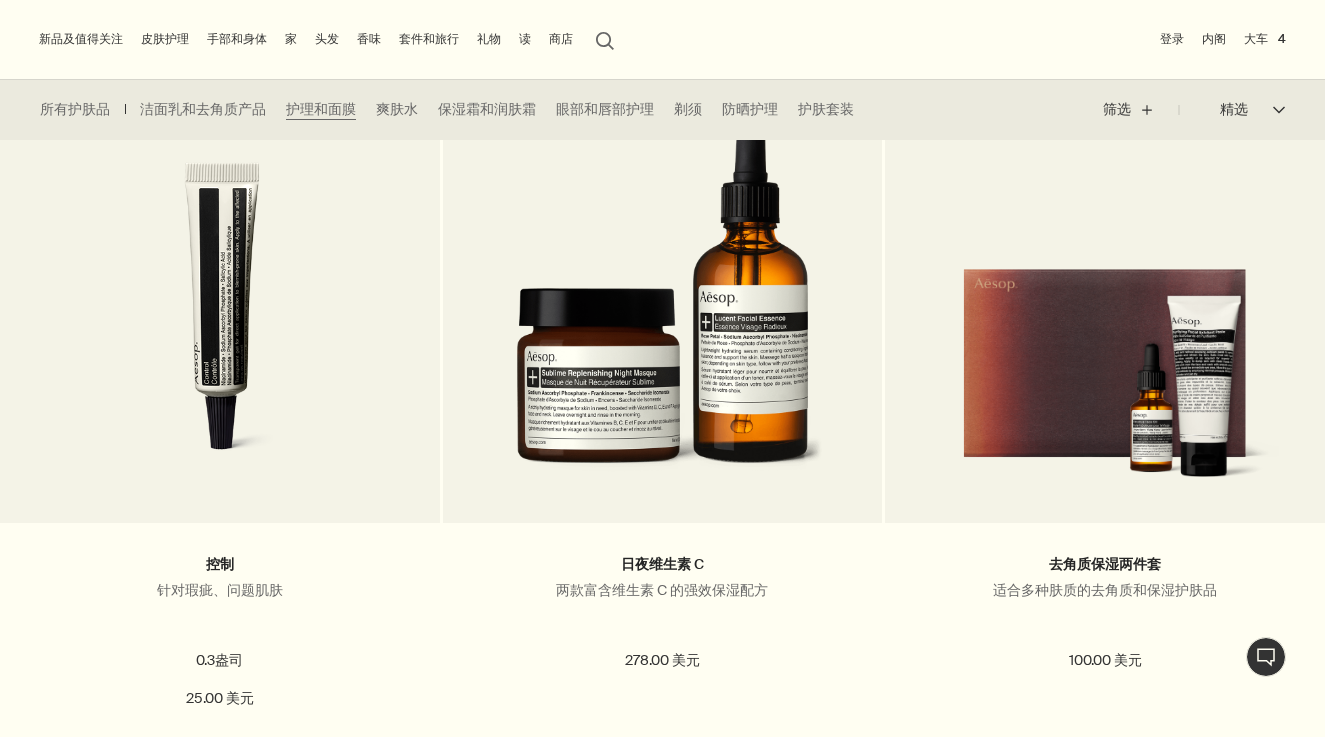 click on "皮肤护理" at bounding box center [165, 39] 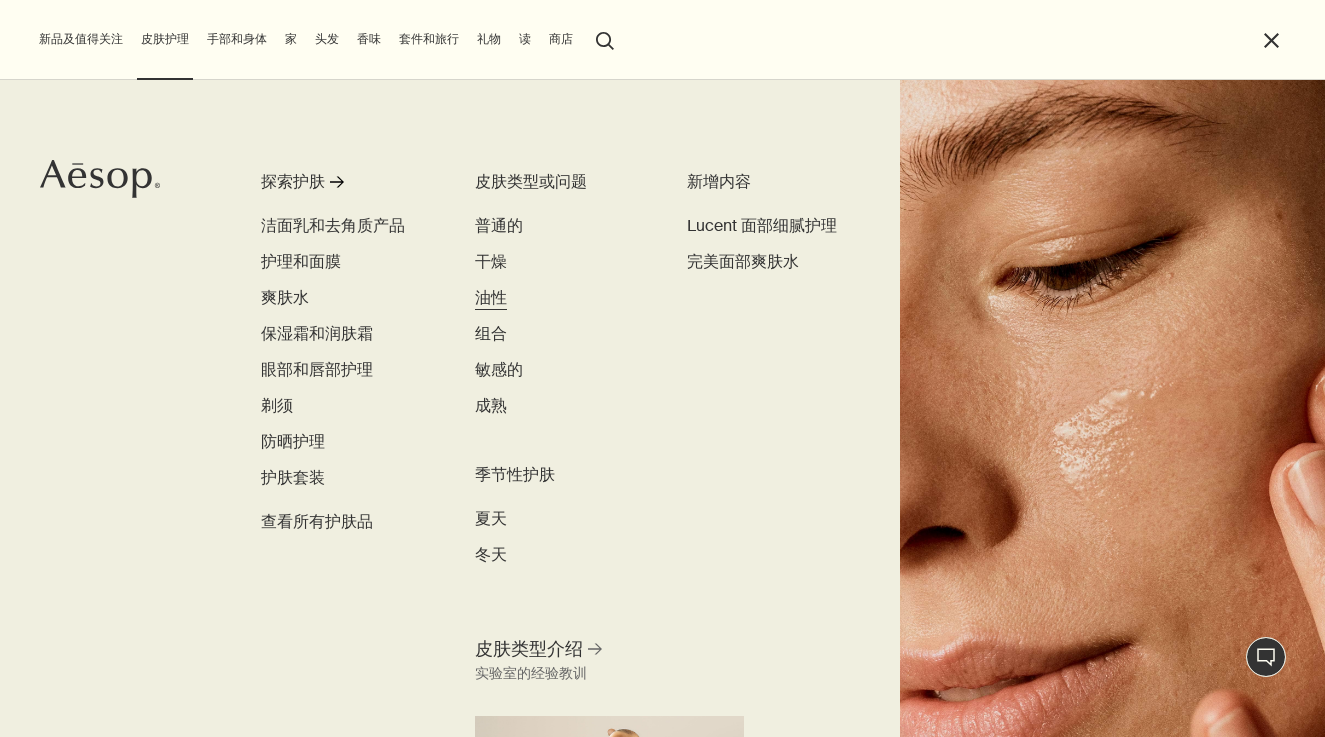 click on "油性" at bounding box center [491, 297] 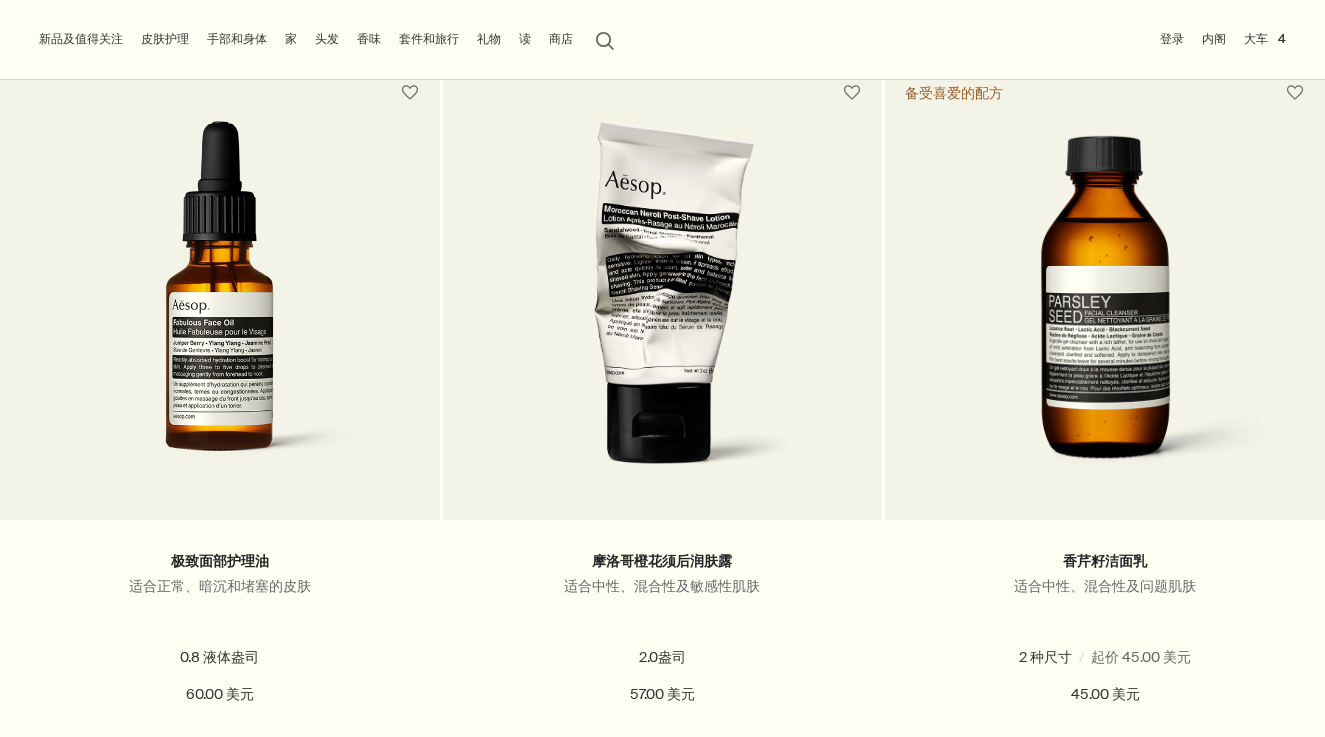 scroll, scrollTop: 570, scrollLeft: 0, axis: vertical 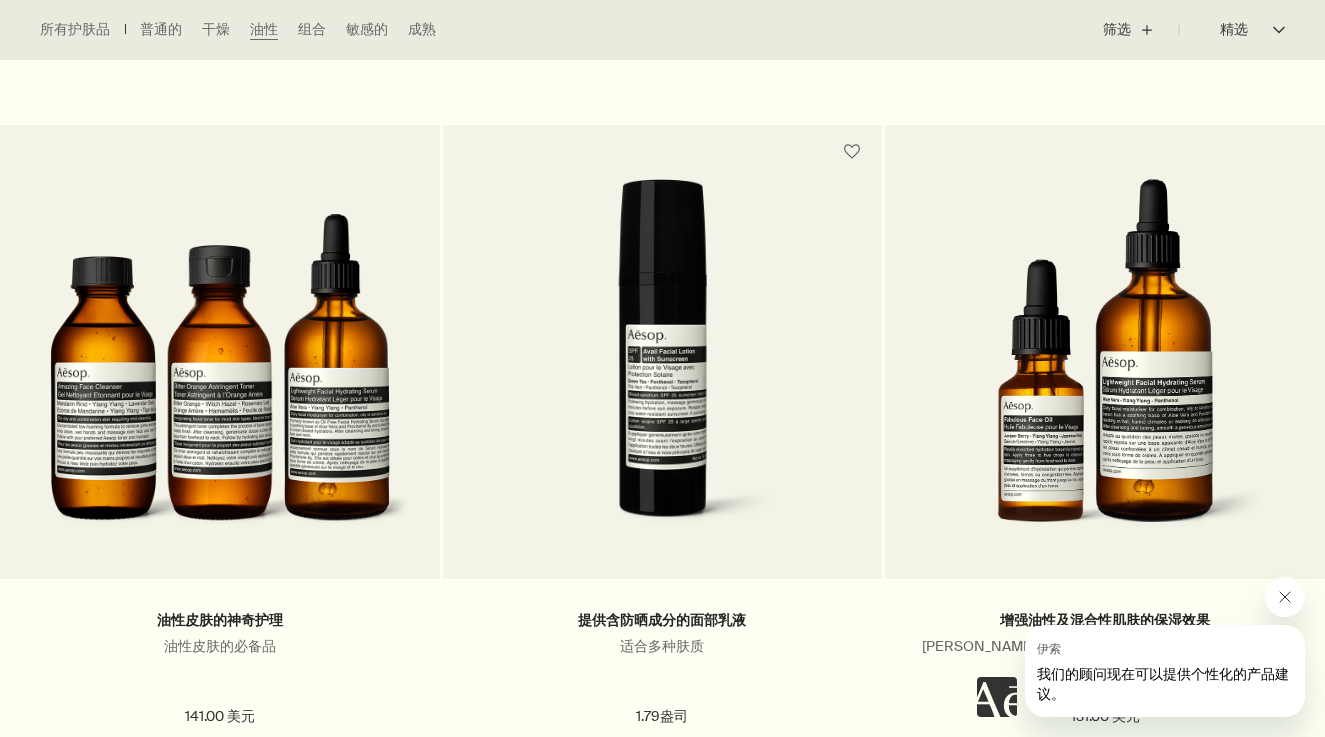 click at bounding box center [1285, 597] 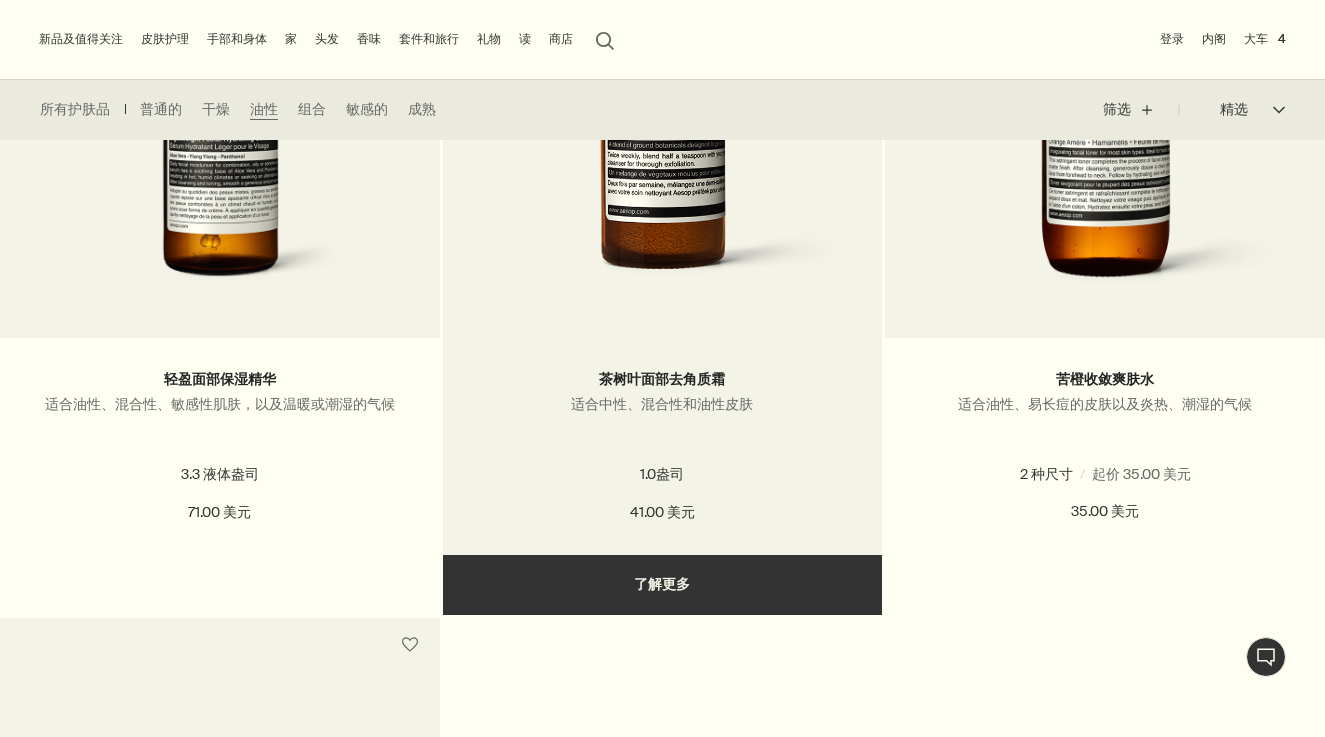 scroll, scrollTop: 3630, scrollLeft: 0, axis: vertical 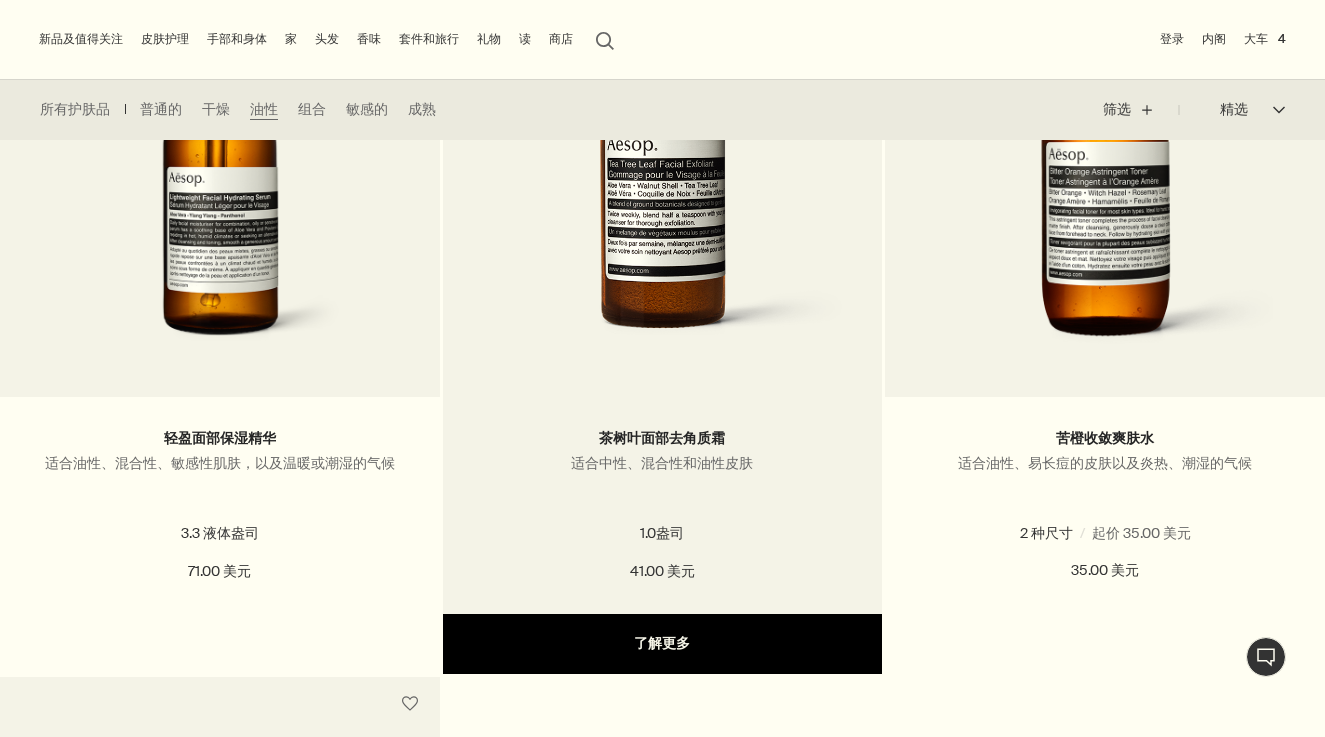 click on "了解更多" at bounding box center (663, 644) 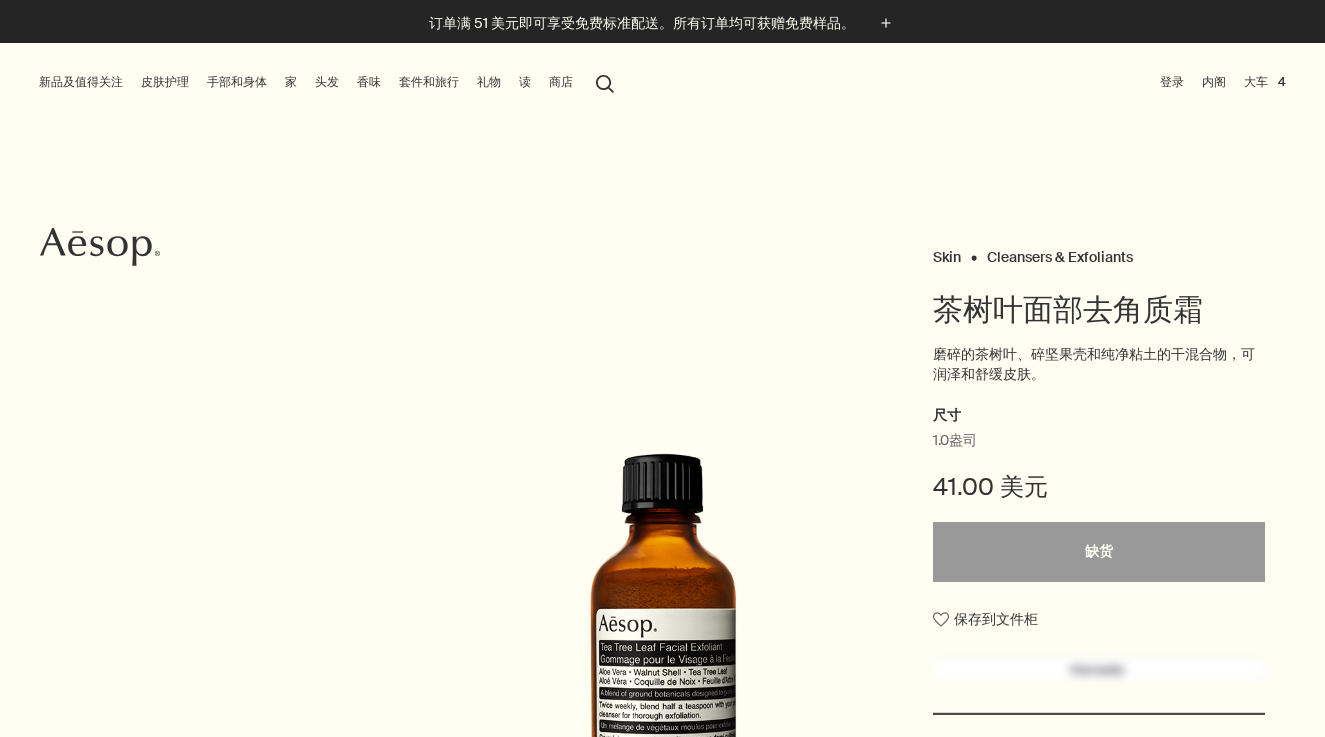 scroll, scrollTop: 0, scrollLeft: 0, axis: both 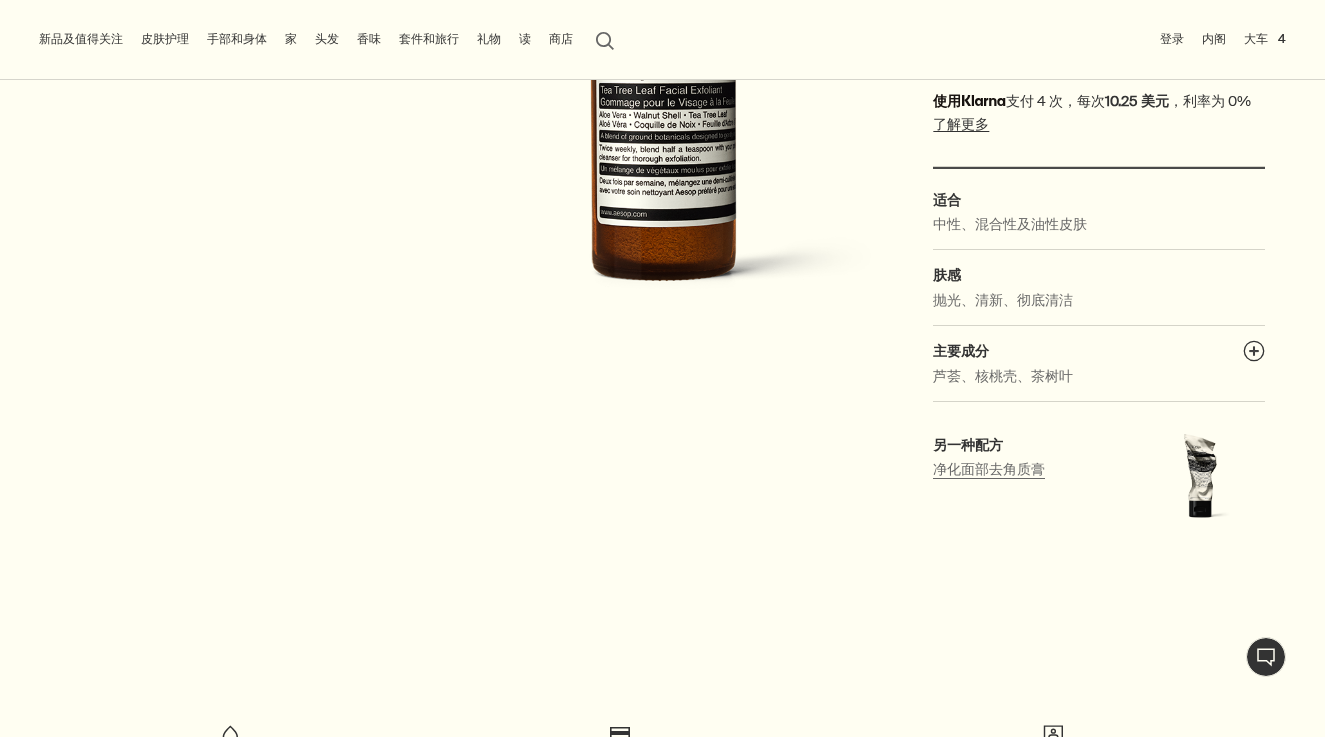 click at bounding box center [1200, 479] 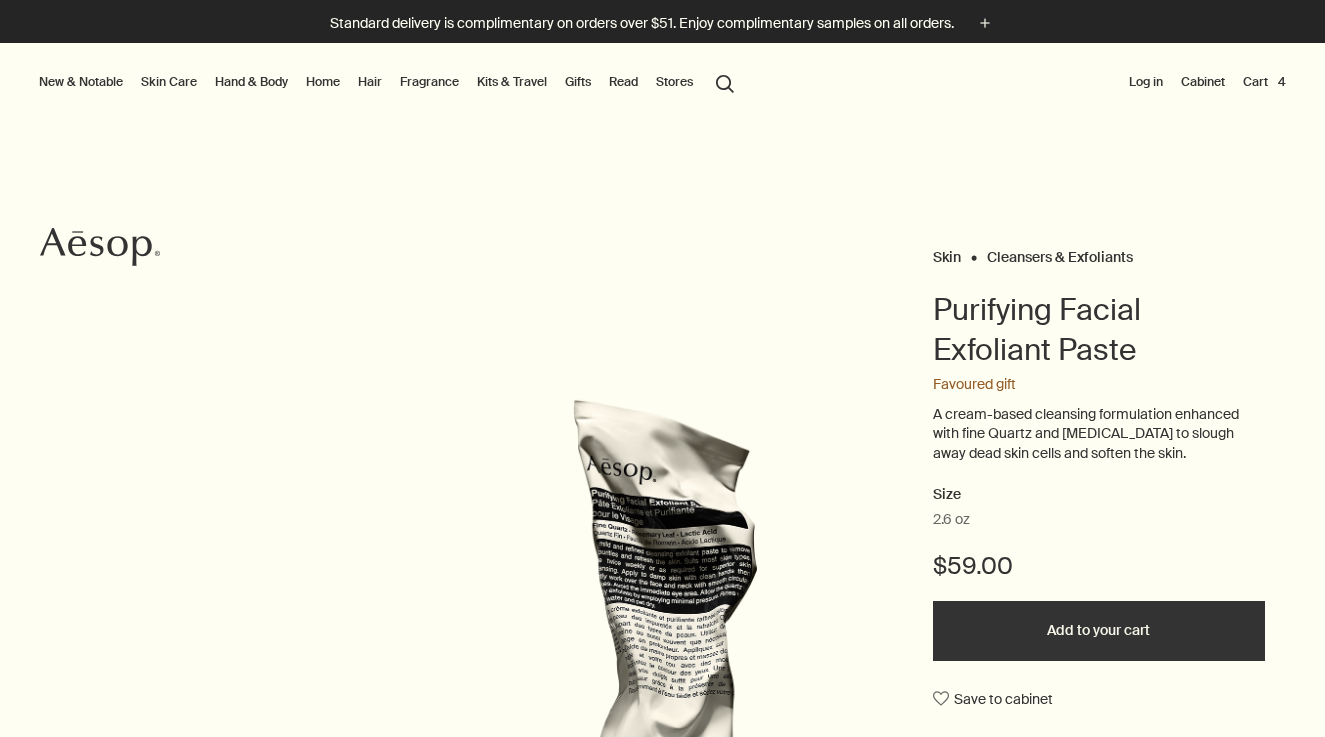 scroll, scrollTop: 0, scrollLeft: 0, axis: both 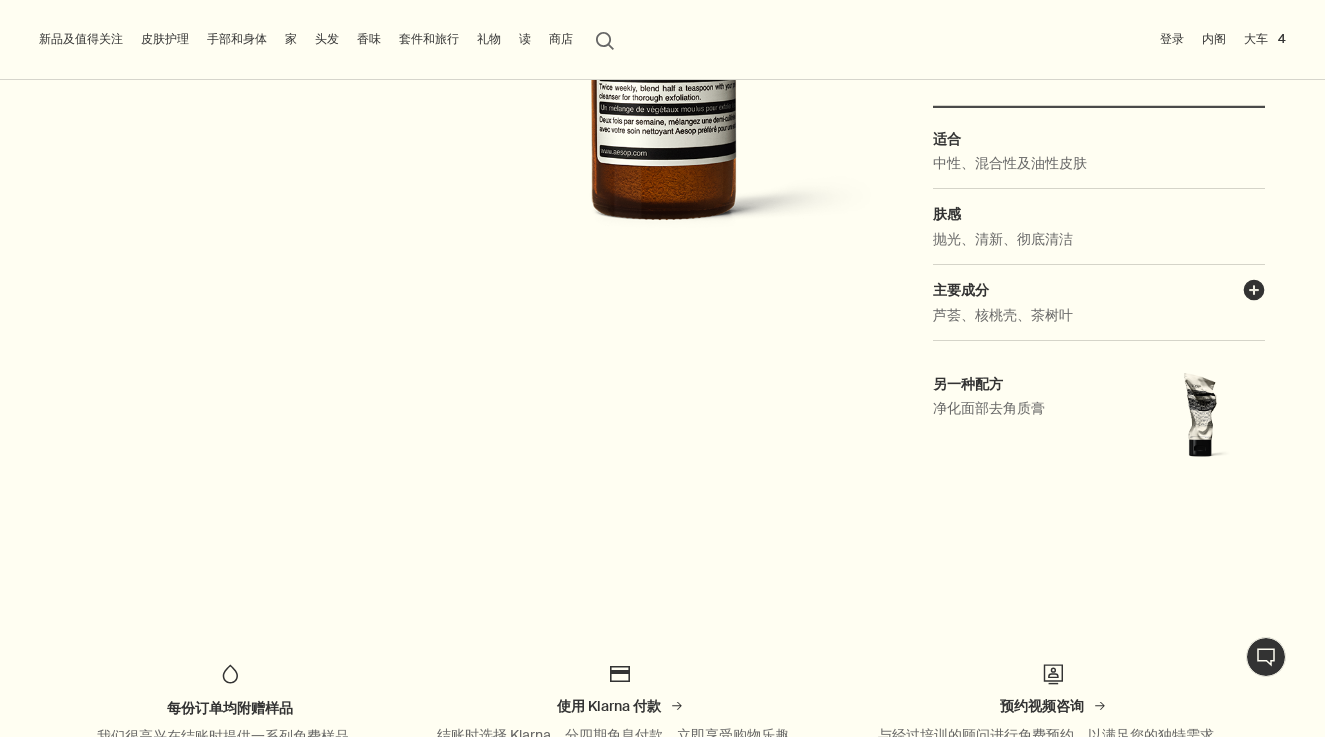 click on "plusAndCloseWithCircle" at bounding box center [1254, 293] 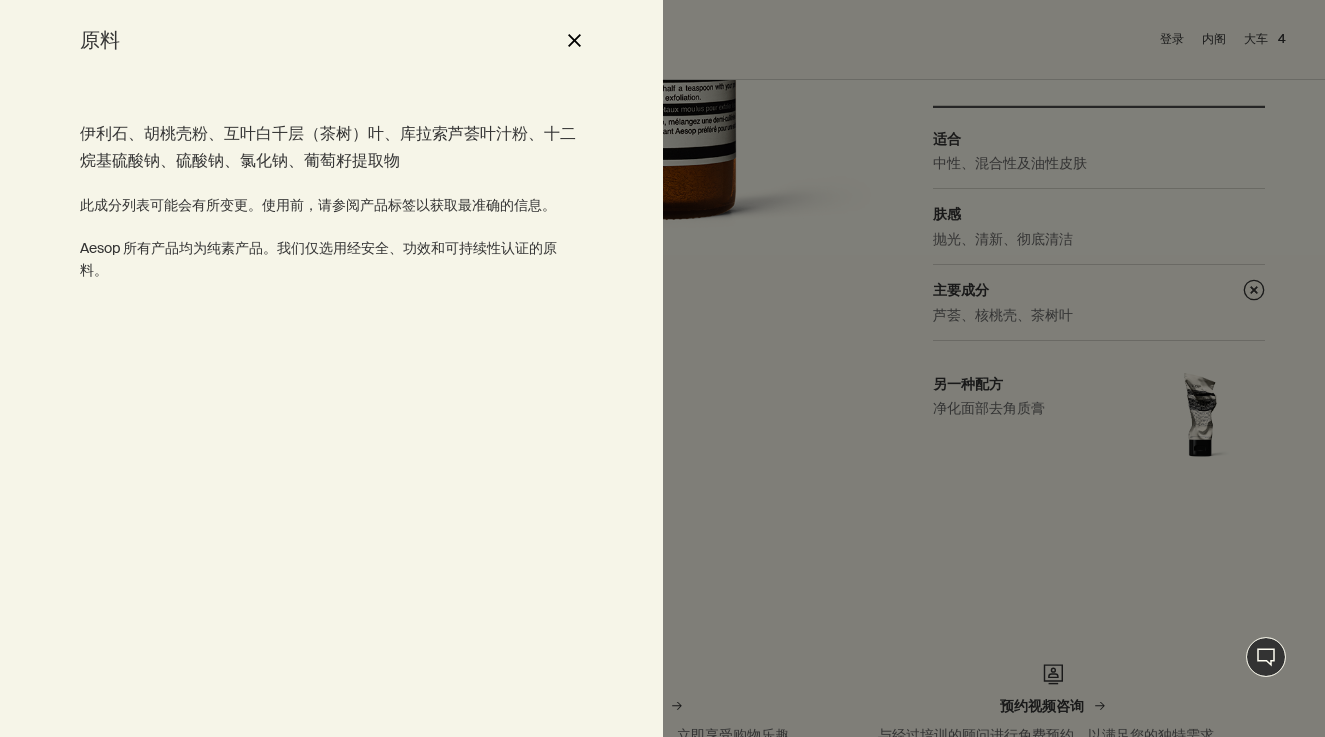 click at bounding box center (662, 368) 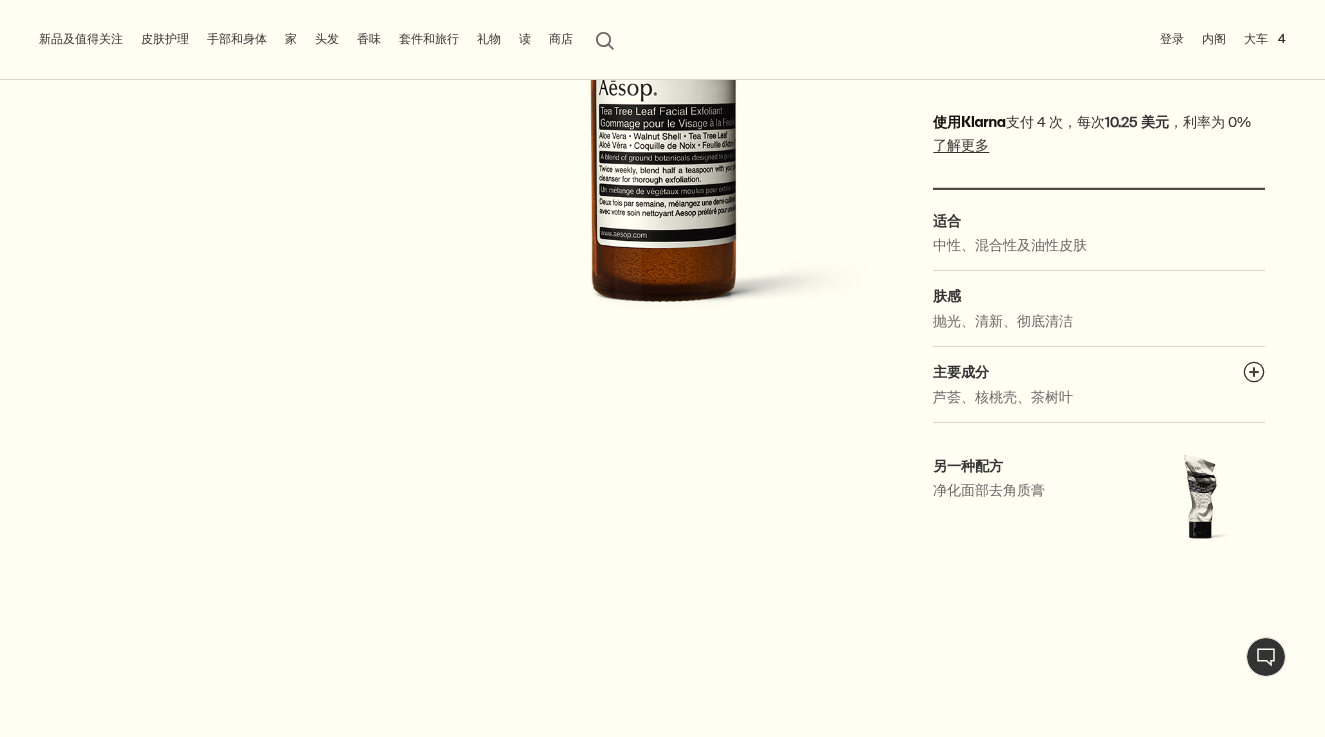scroll, scrollTop: 0, scrollLeft: 0, axis: both 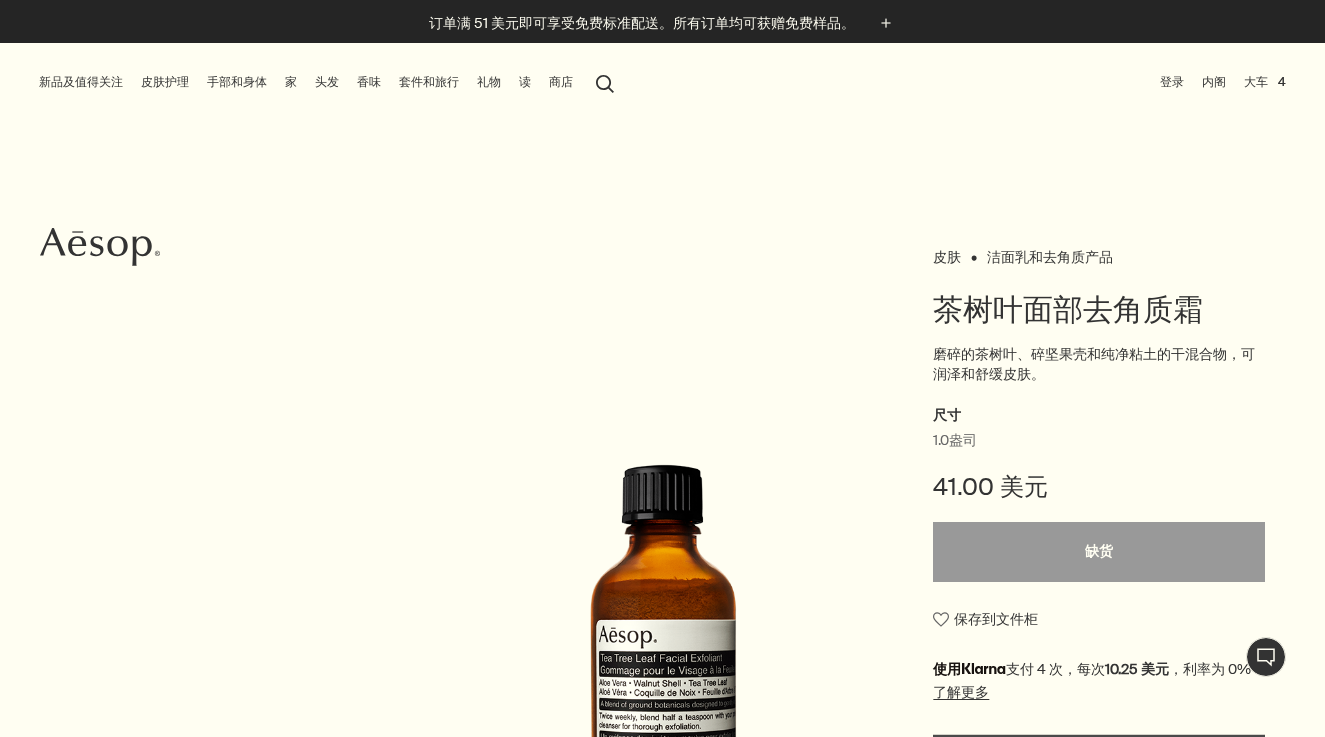 click on "大车 4" at bounding box center (1265, 82) 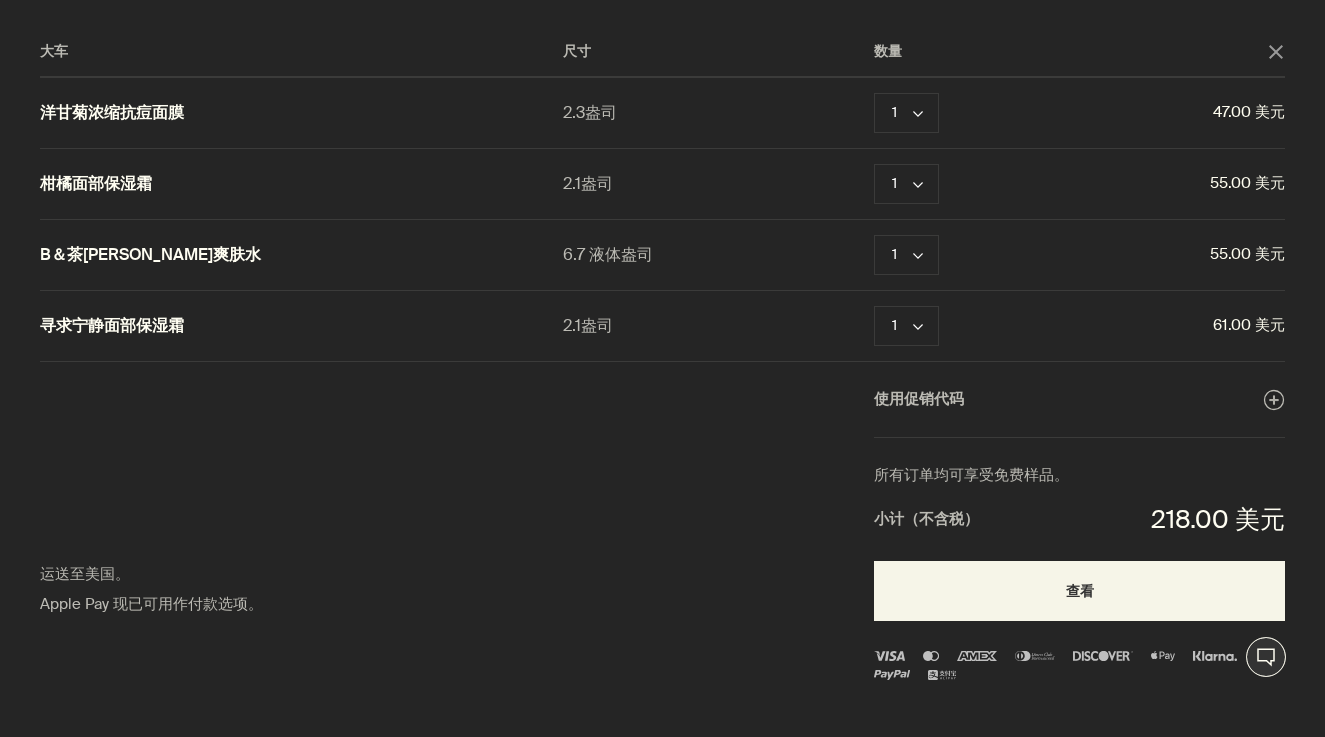 click on "大车 尺寸 数量 close 洋甘菊浓缩抗痘面膜 2.3盎司 1 chevron 消除 47.00 美元 柑橘面部保湿霜 2.1盎司 1 chevron 消除 55.00 美元 B＆茶平衡爽肤水 6.7 液体盎司 1 chevron 消除 55.00 美元 寻求宁静面部保湿霜 2.1盎司 1 chevron 消除 61.00 美元 使用促销代码 plusAndCloseWithCircle 运送至美国。 Apple Pay 现已可用作付款选项。 所有订单均可享受免费样品。 小计（不含税） 218.00 美元 查看" at bounding box center [682, 368] 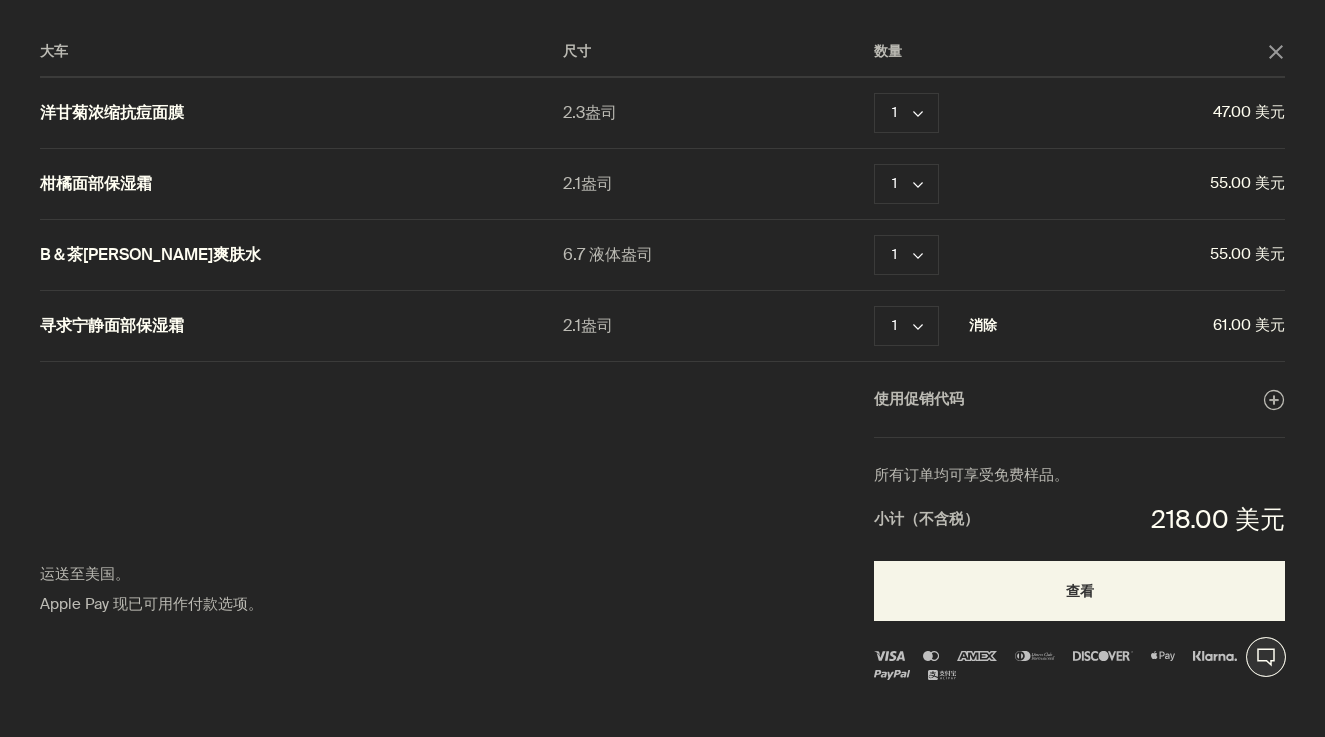 click on "消除" at bounding box center [983, 325] 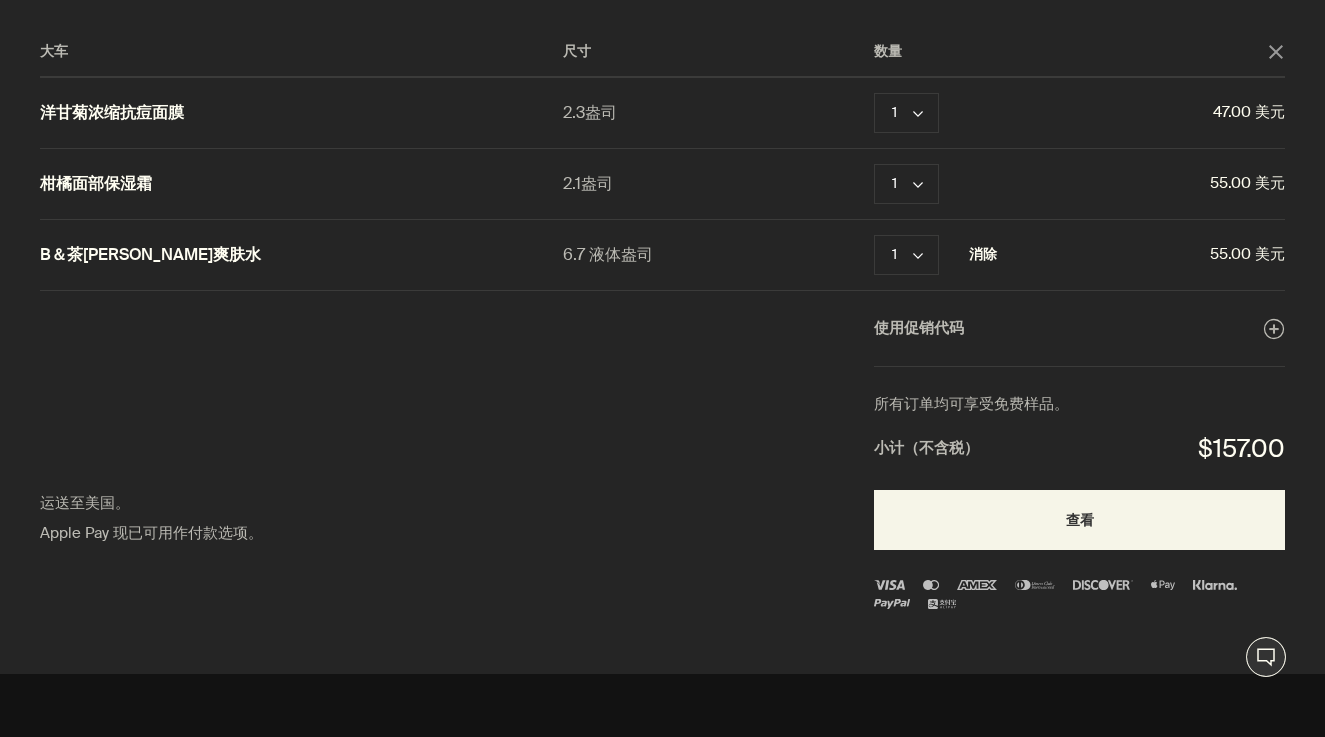 click on "消除" at bounding box center [983, 254] 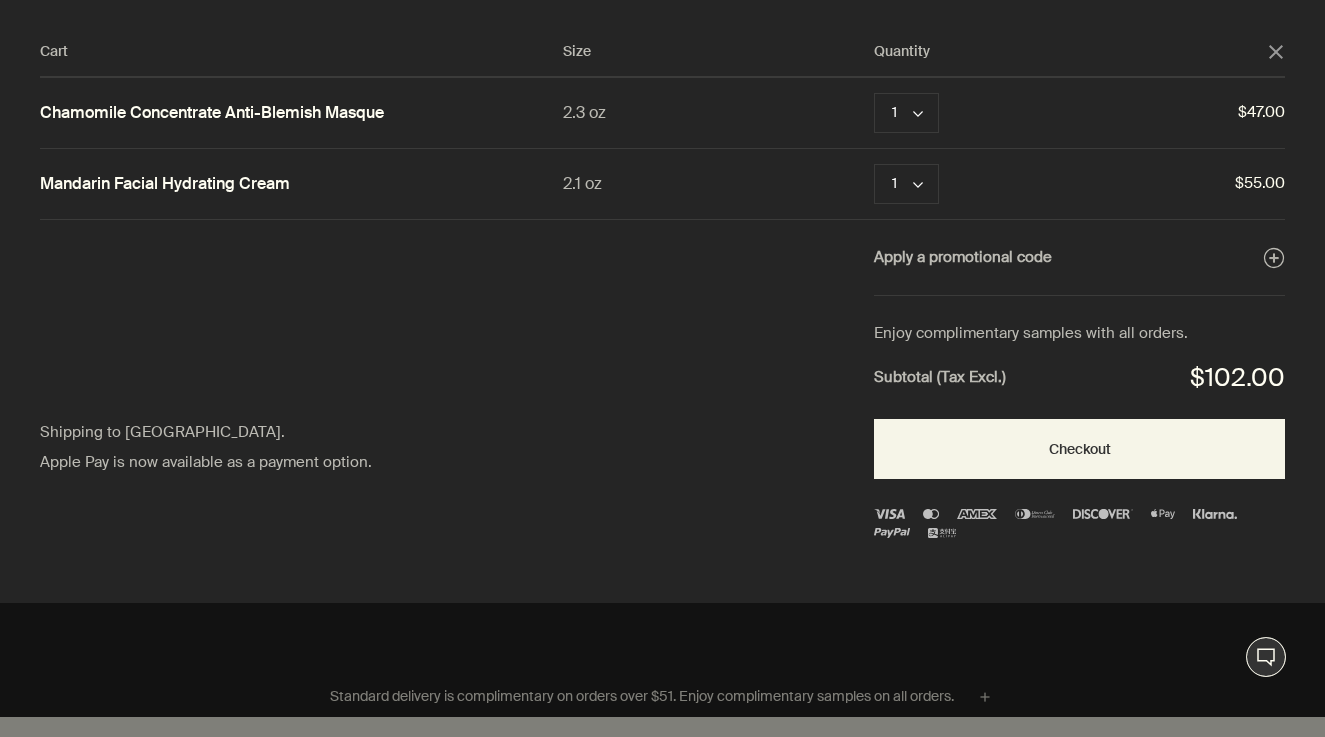click on "Cart Size Quantity close Chamomile Concentrate Anti-Blemish Masque  2.3 oz 1 chevron Remove $47.00 Mandarin Facial Hydrating Cream  2.1 oz 1 chevron Remove $55.00 Apply a promotional code plusAndCloseWithCircle Shipping to [GEOGRAPHIC_DATA]. Apple Pay is now available as a payment option. Enjoy complimentary samples with all orders. Subtotal (Tax Excl.) $102.00 Checkout" at bounding box center [682, 301] 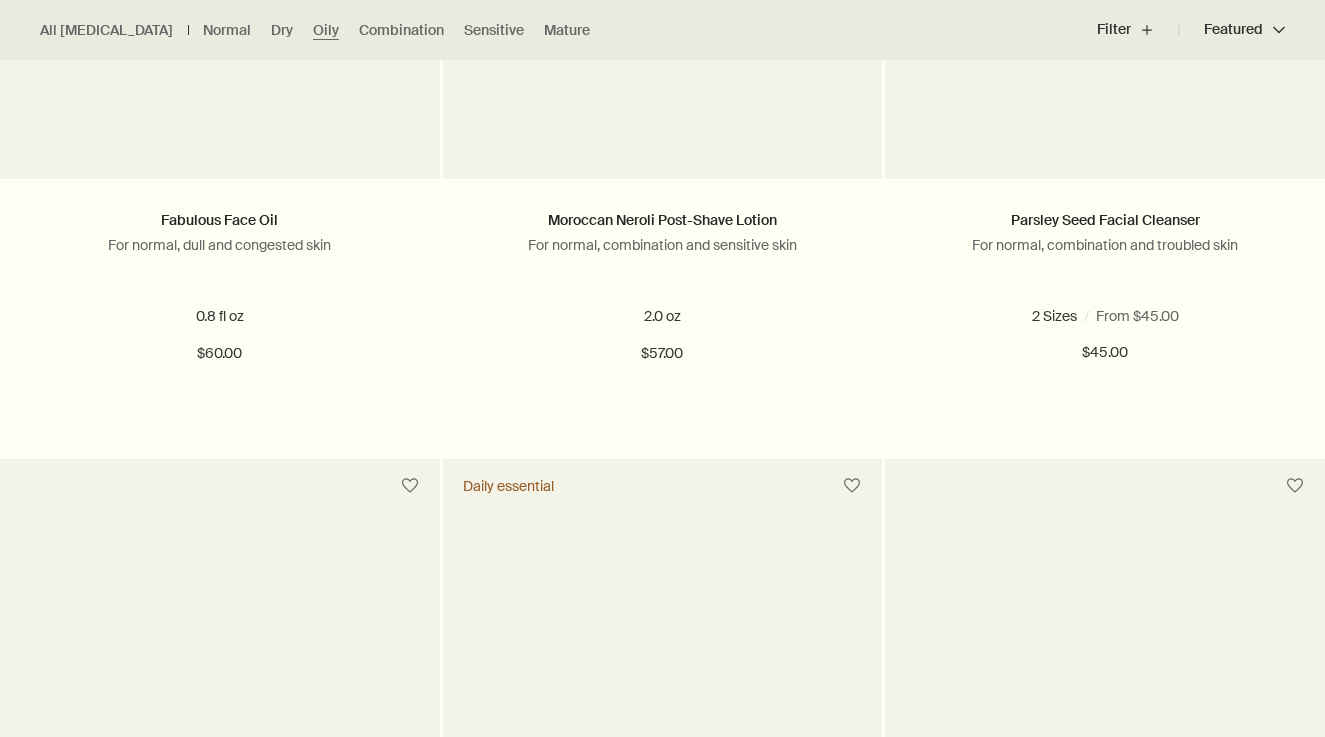 scroll, scrollTop: 0, scrollLeft: 0, axis: both 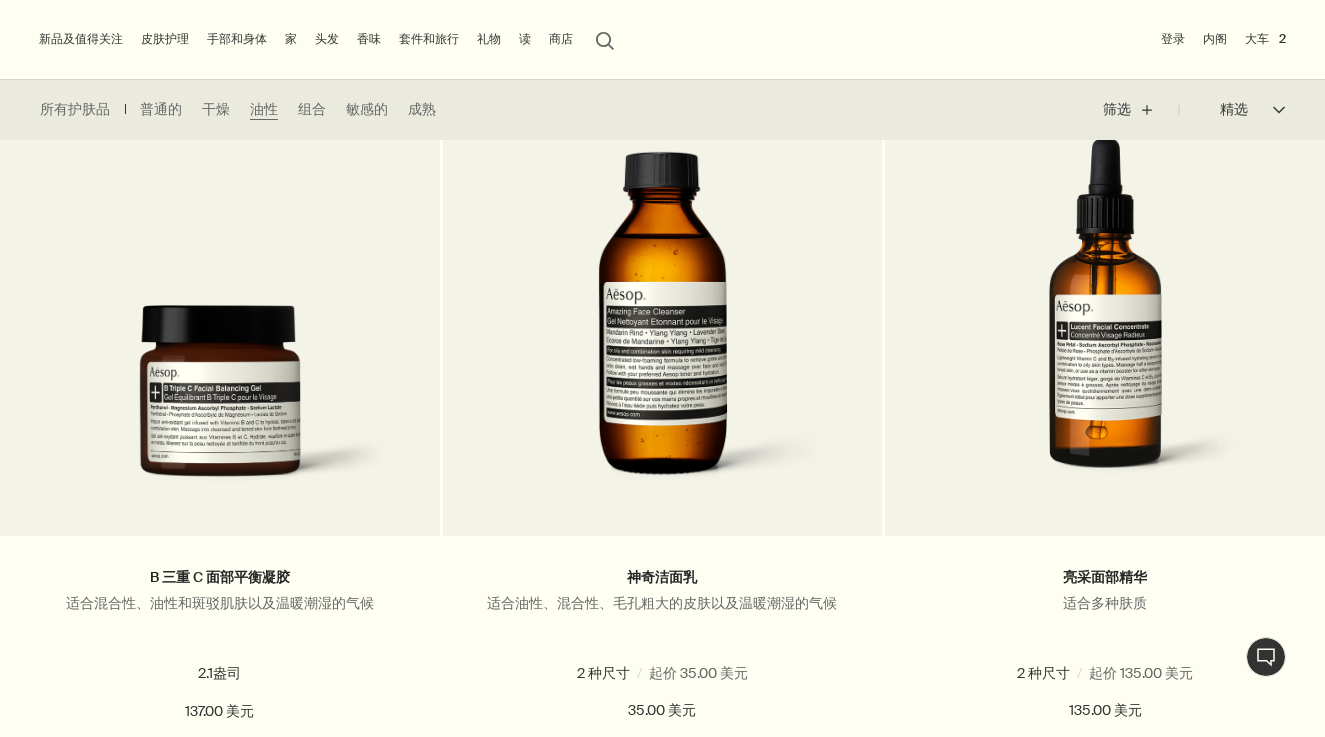click on "大车 2" at bounding box center (1265, 39) 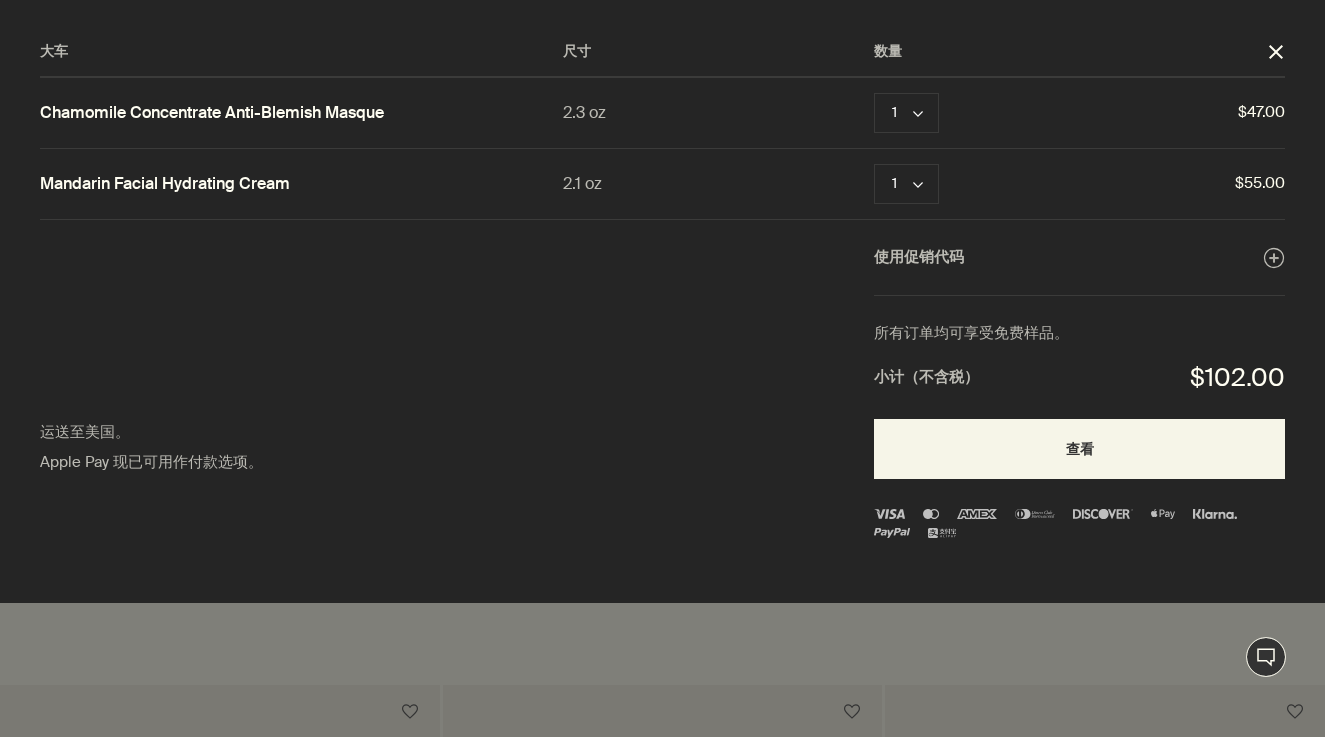 scroll, scrollTop: 0, scrollLeft: 0, axis: both 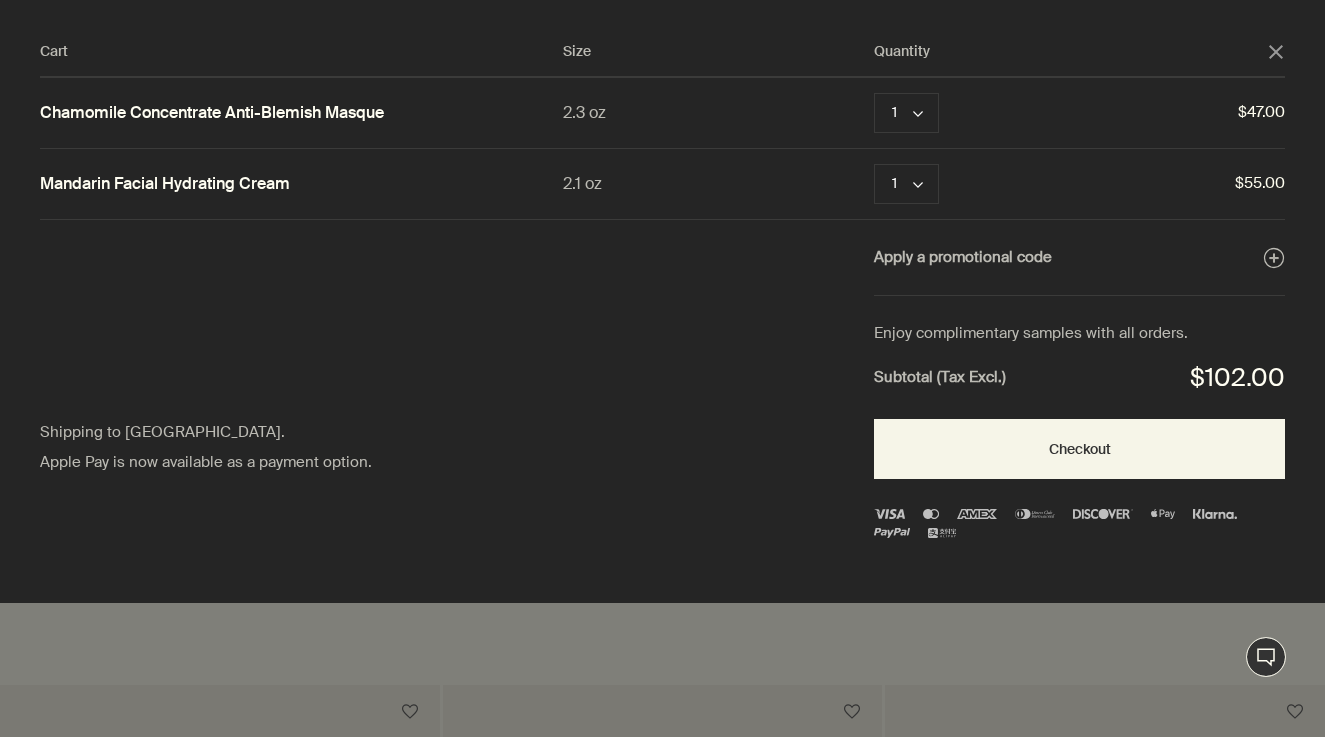click on "Cart Size Quantity close Chamomile Concentrate Anti-Blemish Masque  2.3 oz 1 chevron Remove $47.00 Mandarin Facial Hydrating Cream  2.1 oz 1 chevron Remove $55.00 Apply a promotional code plusAndCloseWithCircle Shipping to [GEOGRAPHIC_DATA]. Apple Pay is now available as a payment option. Enjoy complimentary samples with all orders. Subtotal (Tax Excl.) $102.00 Checkout" at bounding box center [682, 301] 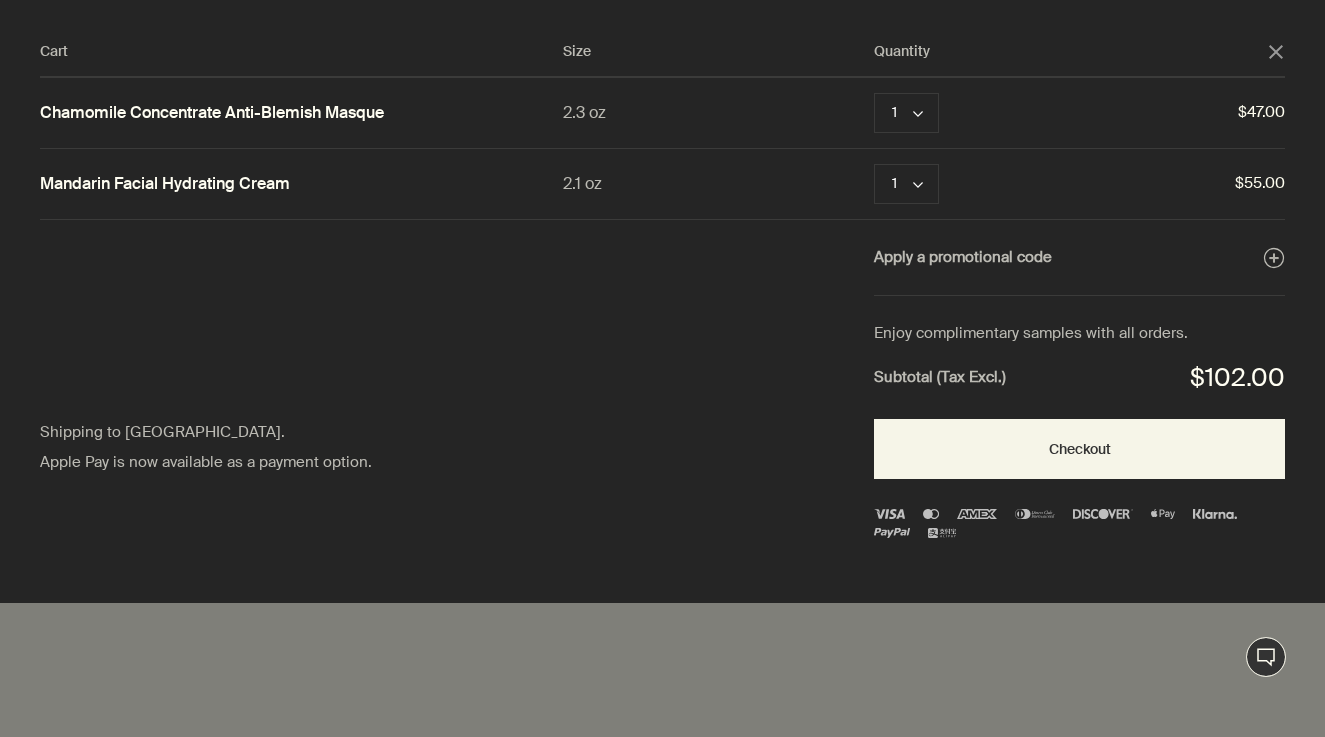 click on "Cart Size Quantity close" at bounding box center [662, 59] 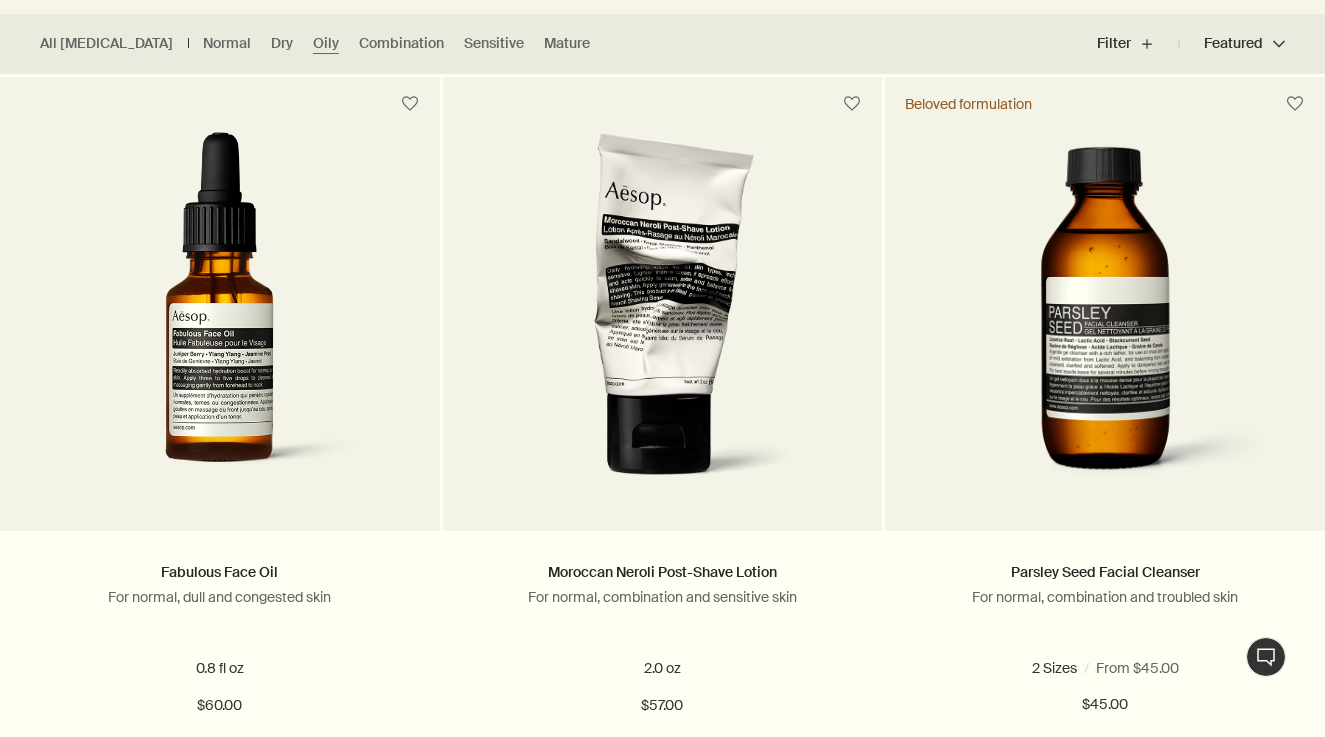 scroll, scrollTop: 0, scrollLeft: 0, axis: both 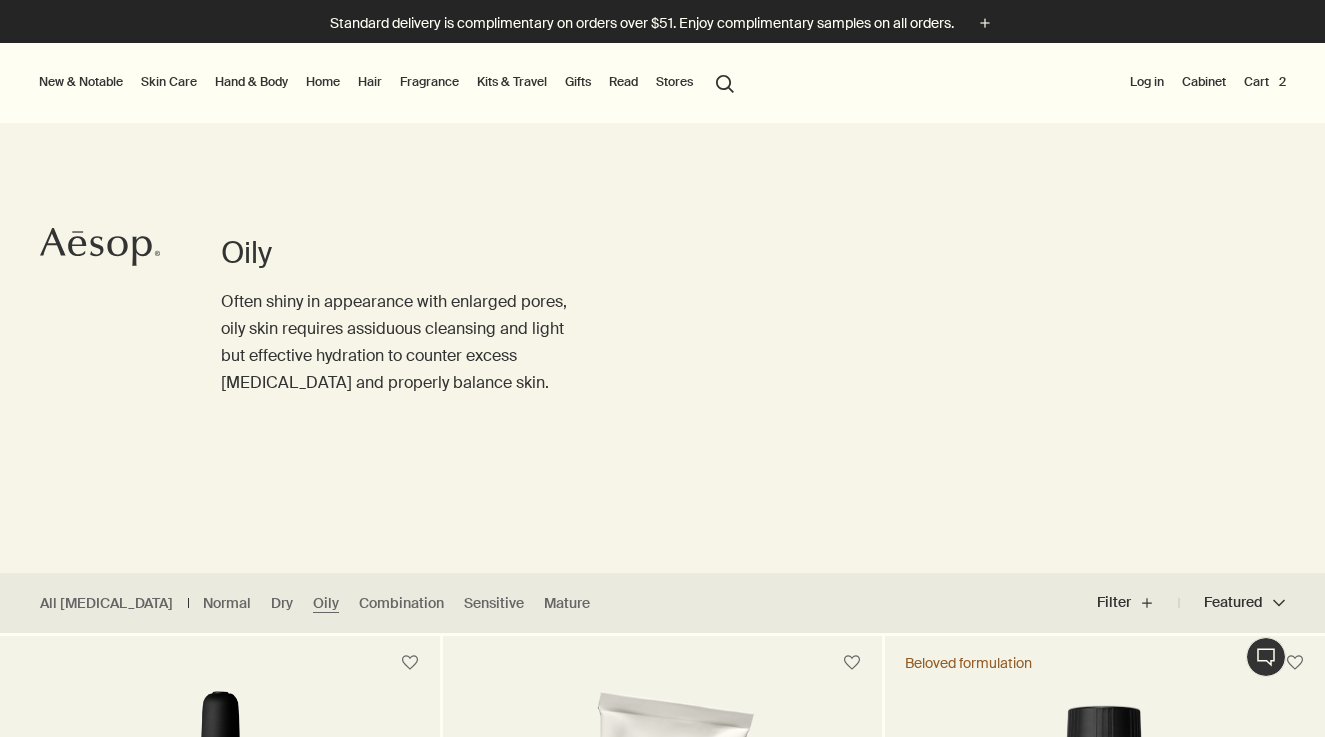 click on "search Search" at bounding box center [725, 82] 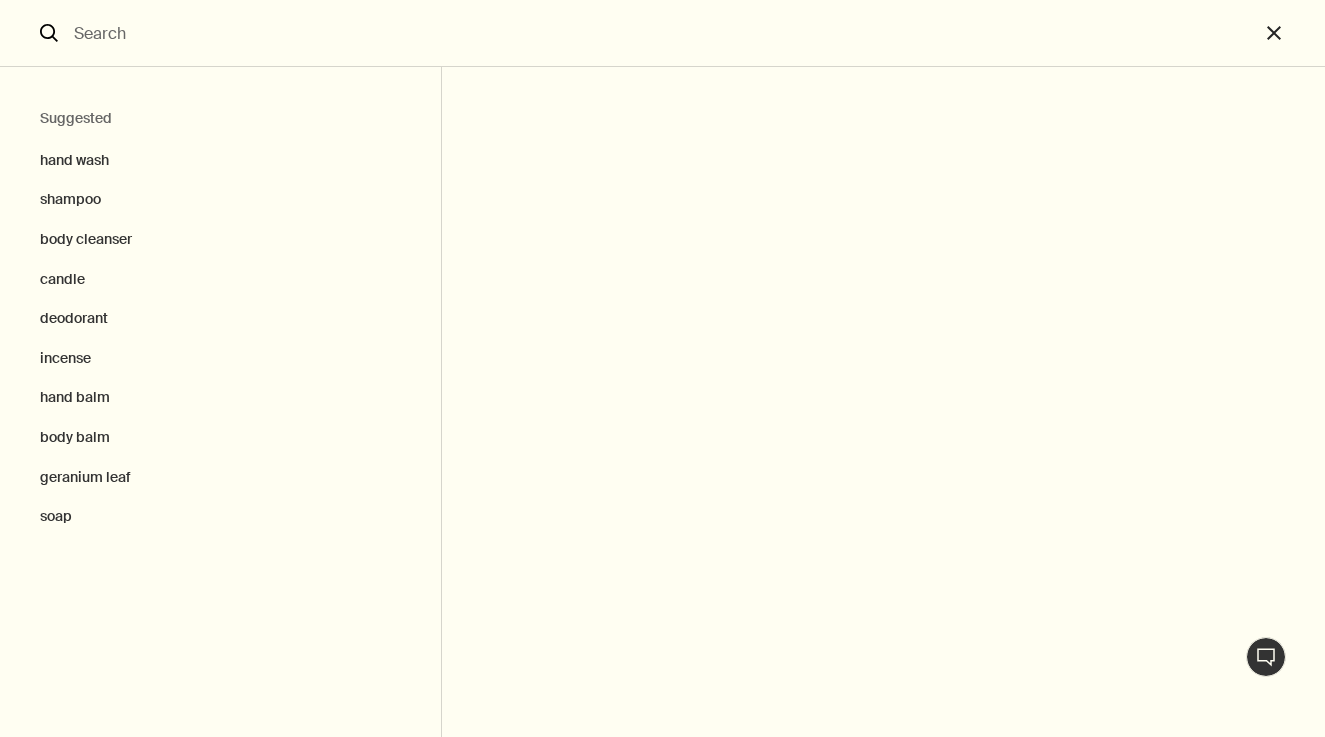 click at bounding box center (662, 33) 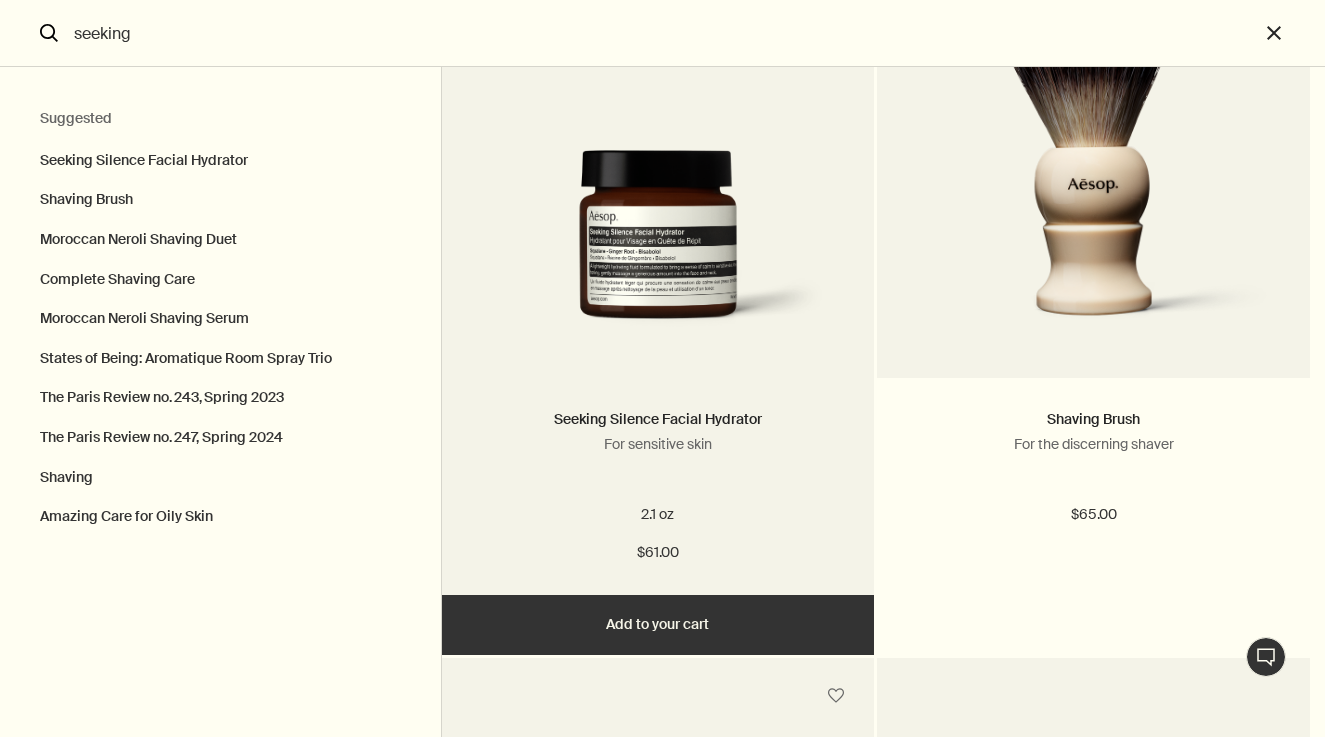 scroll, scrollTop: 236, scrollLeft: 0, axis: vertical 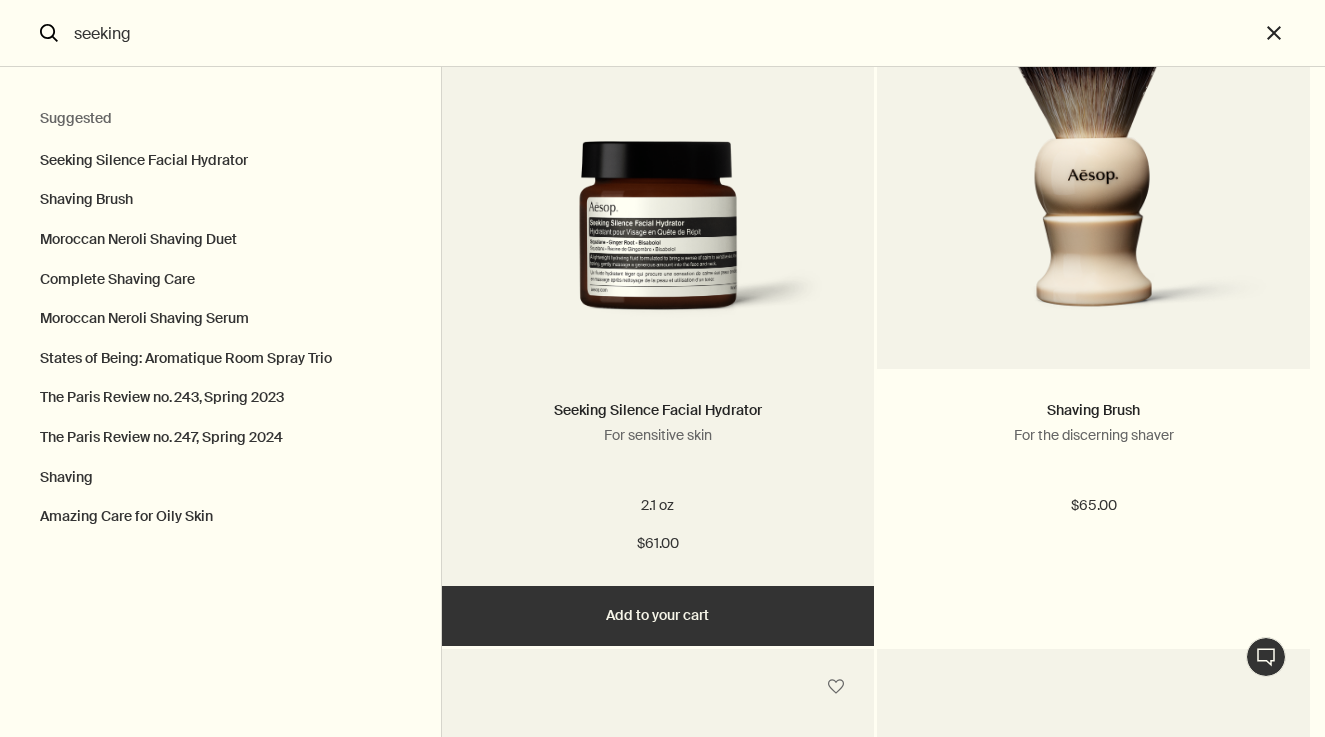 type on "seeking" 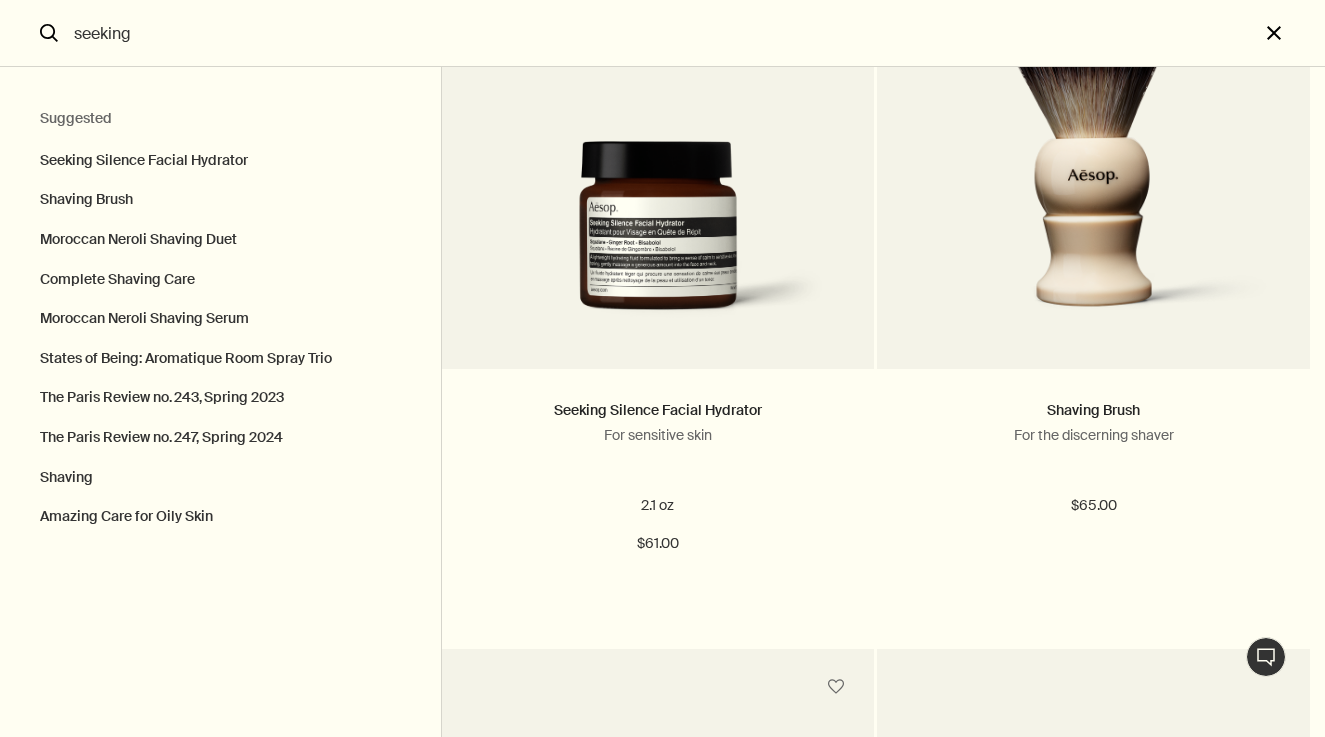 click on "close" at bounding box center [1292, 33] 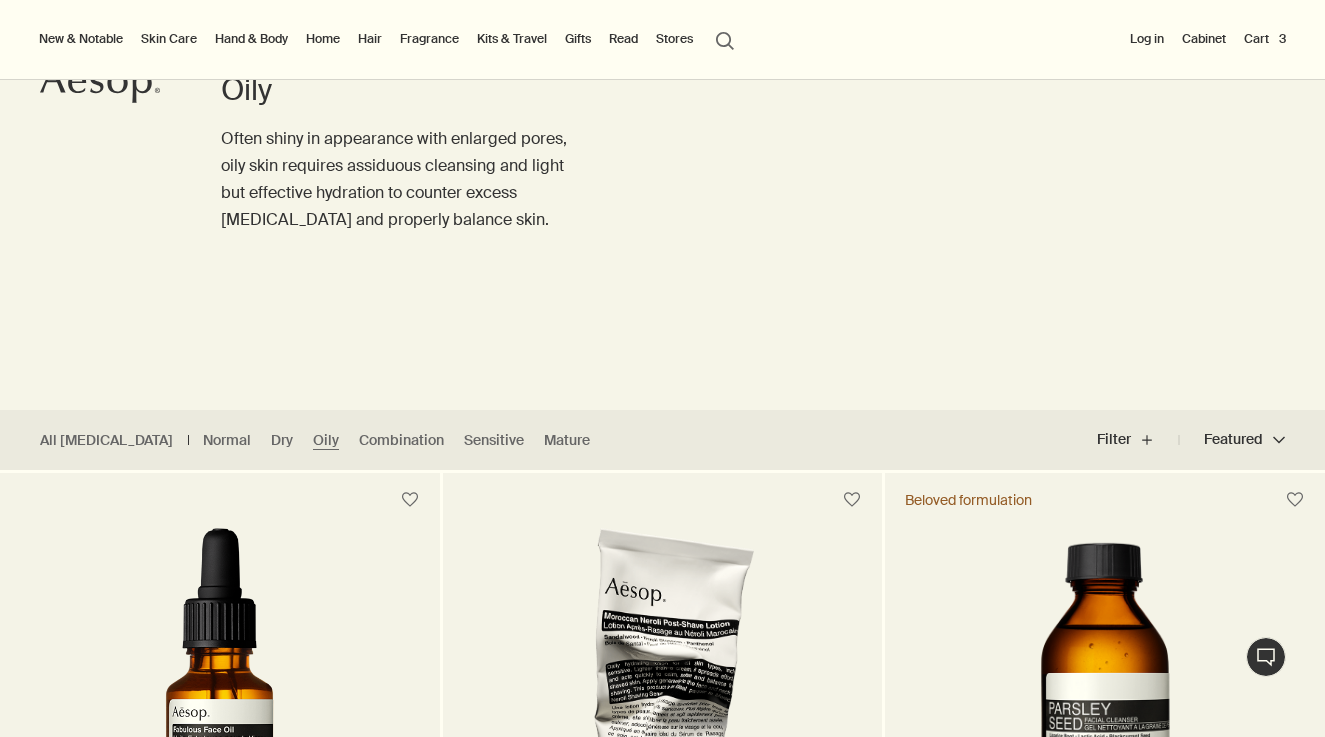 scroll, scrollTop: 44, scrollLeft: 0, axis: vertical 